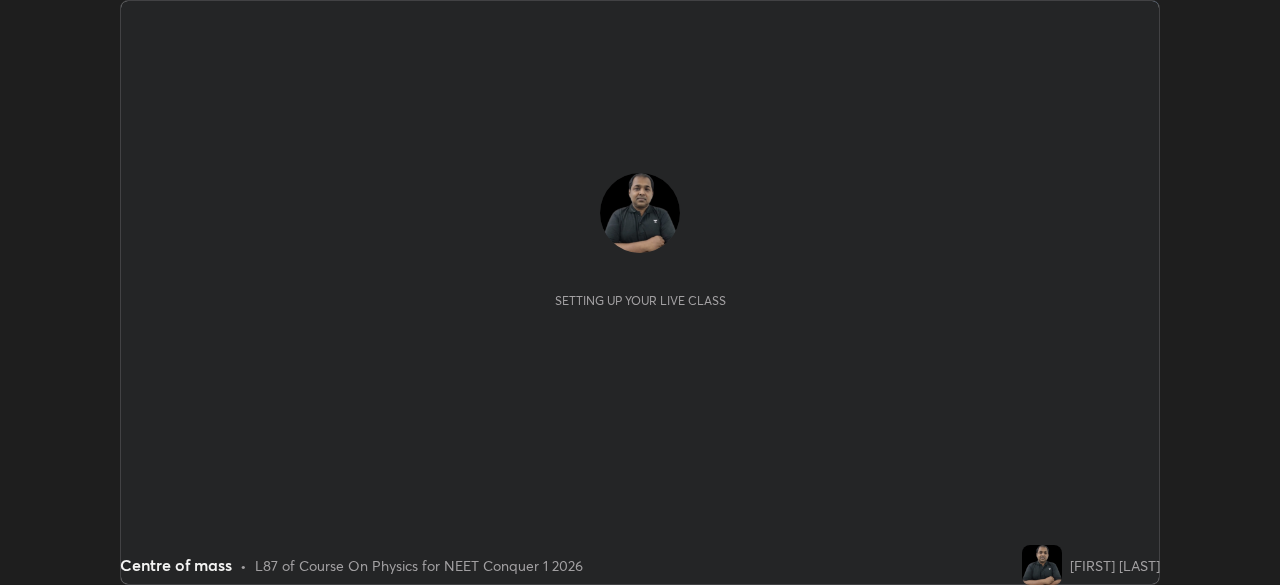 scroll, scrollTop: 0, scrollLeft: 0, axis: both 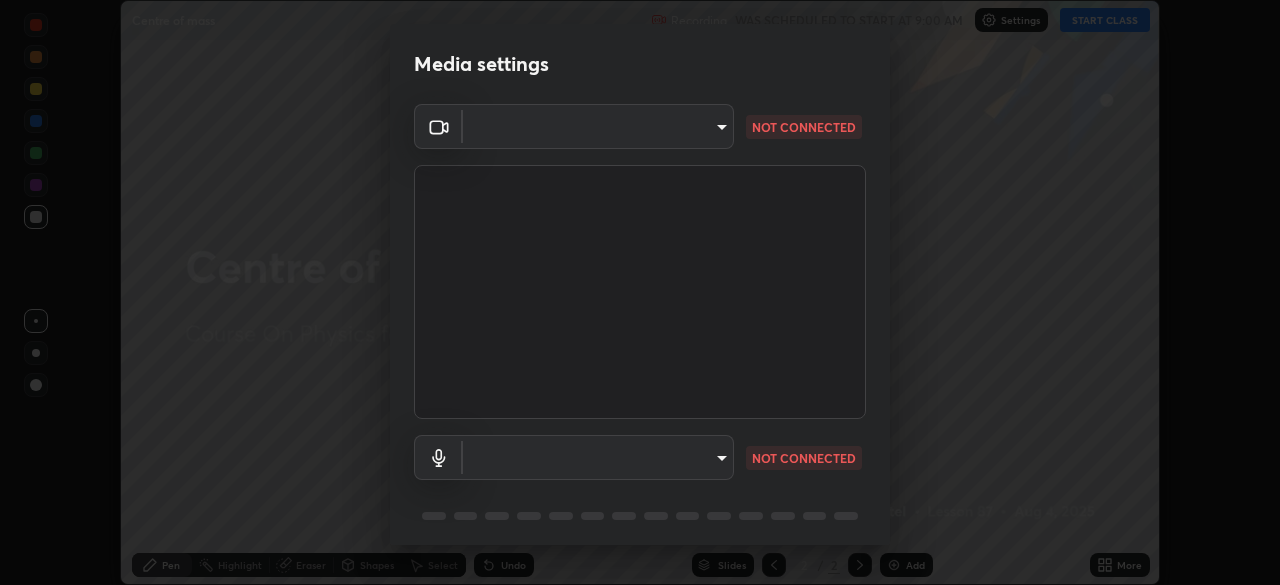 type on "94041621d18cc9dd34390ff77fa3d0b0b860356df96153333a0061212b2b3e48" 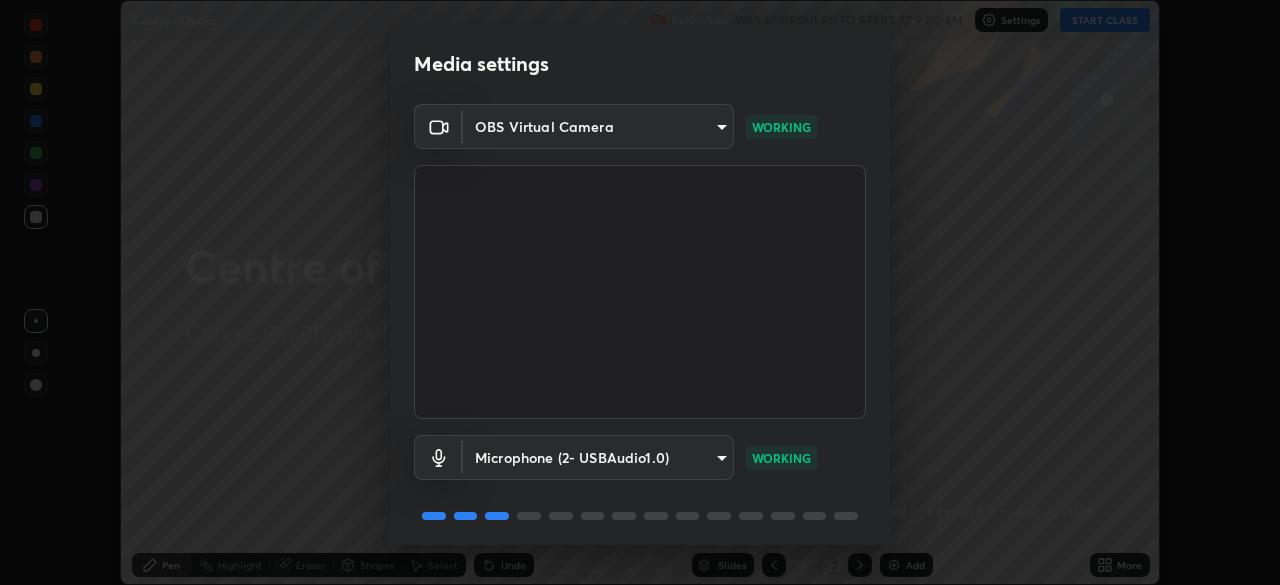 scroll, scrollTop: 71, scrollLeft: 0, axis: vertical 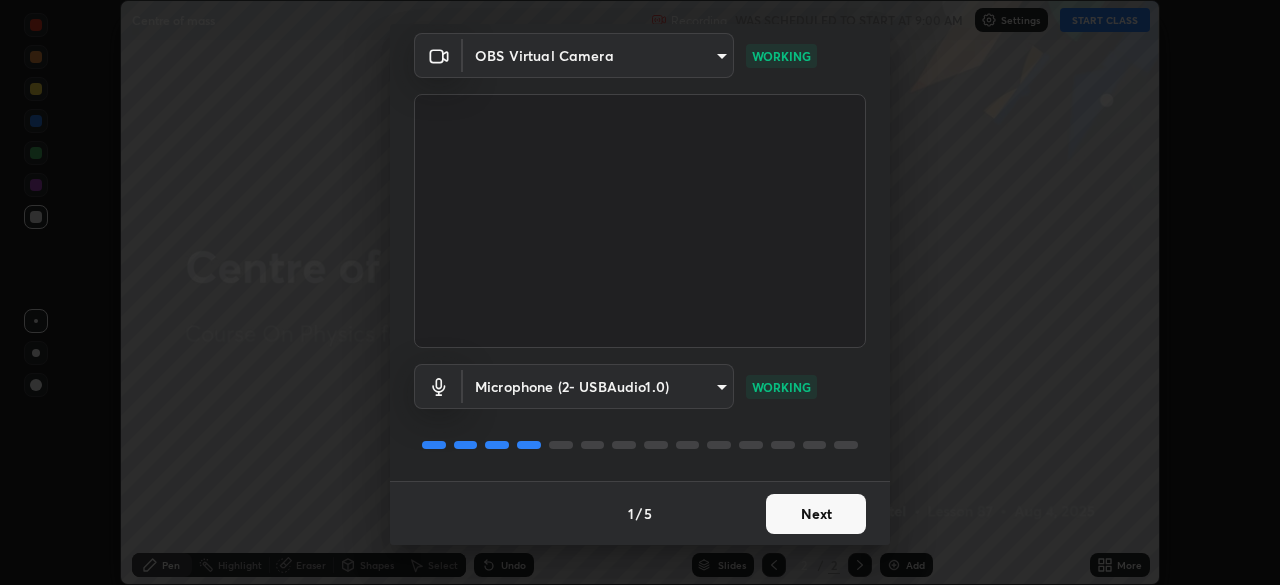 click on "Next" at bounding box center (816, 514) 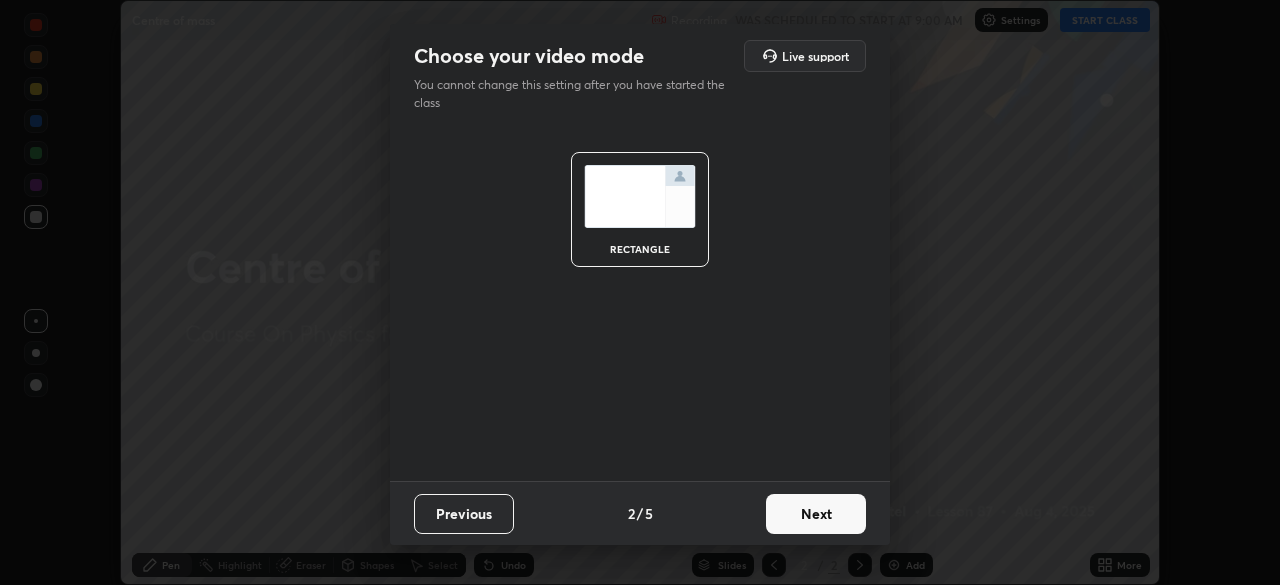 scroll, scrollTop: 0, scrollLeft: 0, axis: both 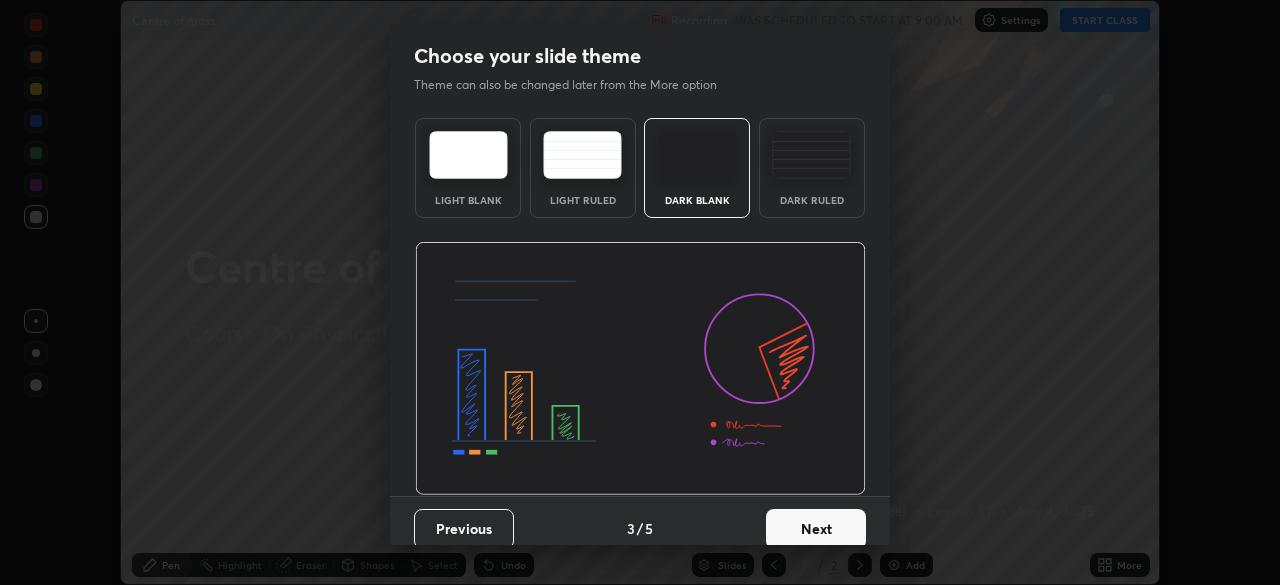 click on "Next" at bounding box center [816, 529] 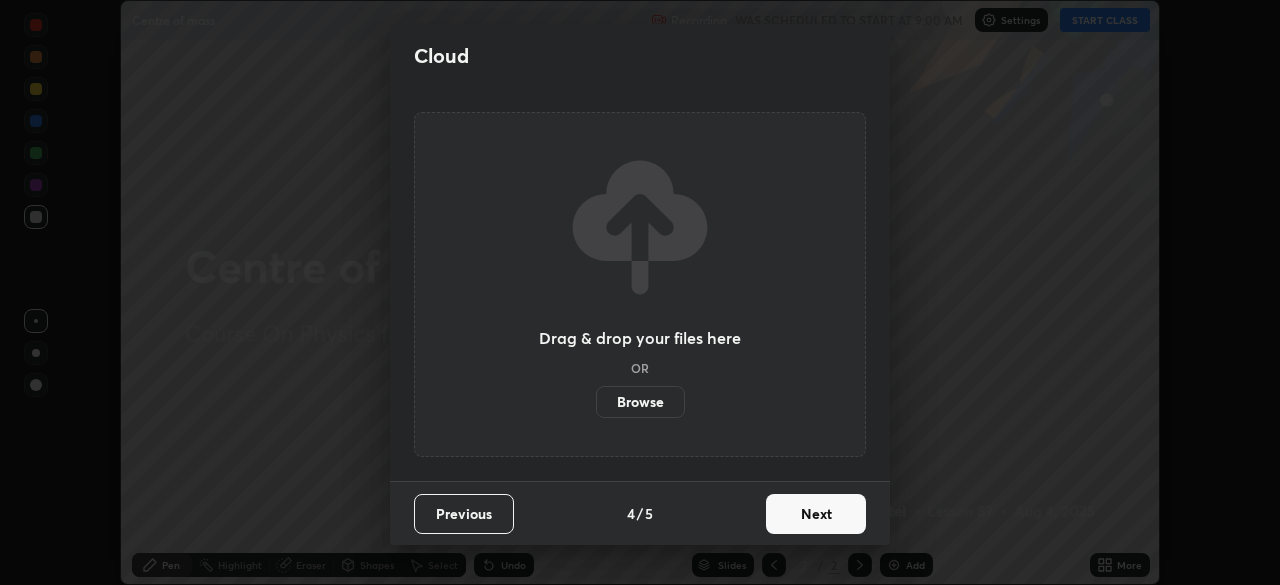 click on "Next" at bounding box center (816, 514) 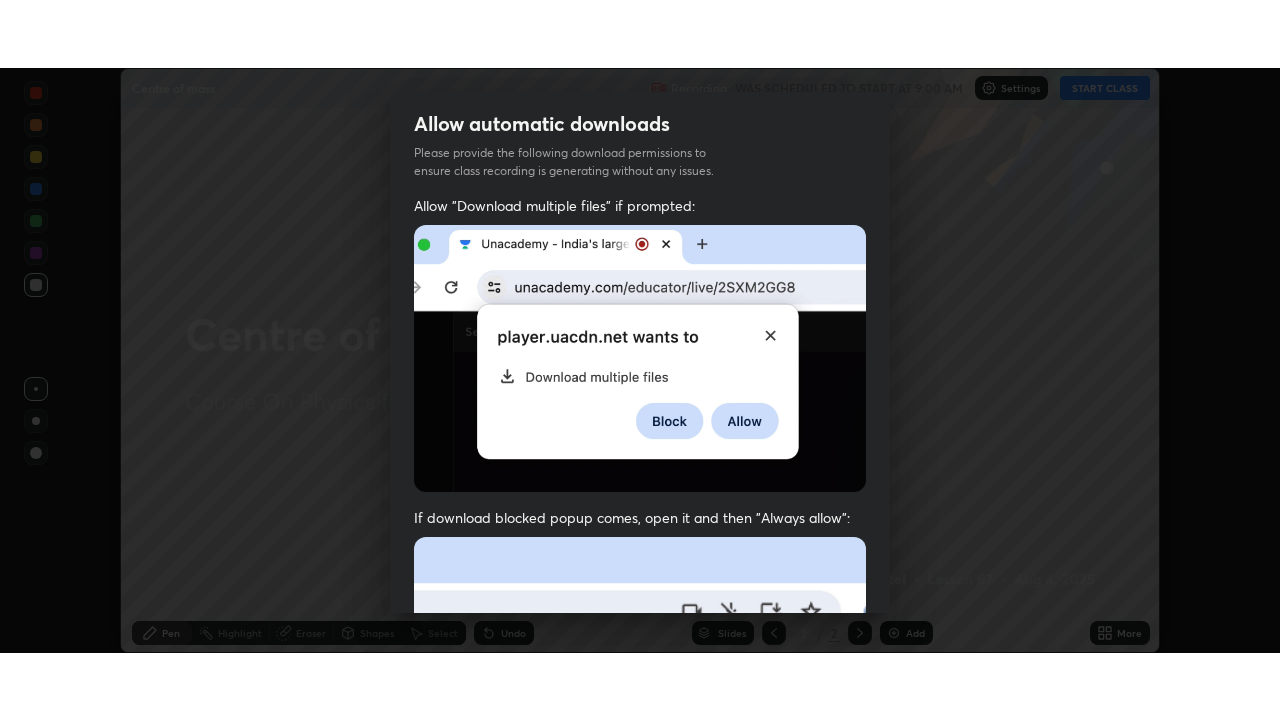 scroll, scrollTop: 479, scrollLeft: 0, axis: vertical 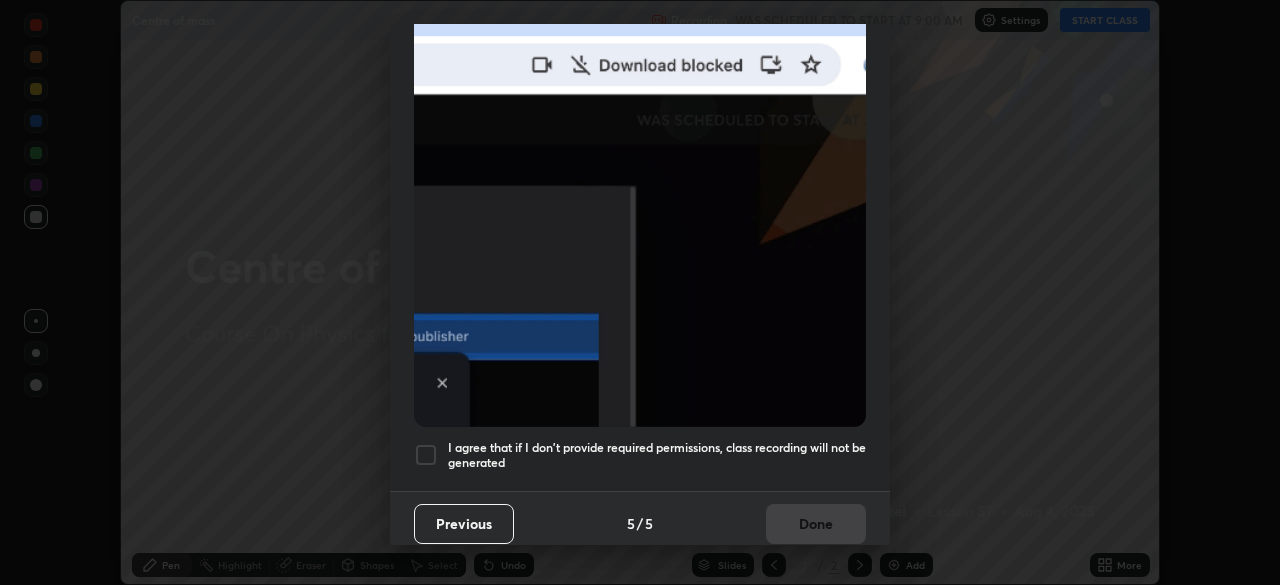 click on "I agree that if I don't provide required permissions, class recording will not be generated" at bounding box center (657, 455) 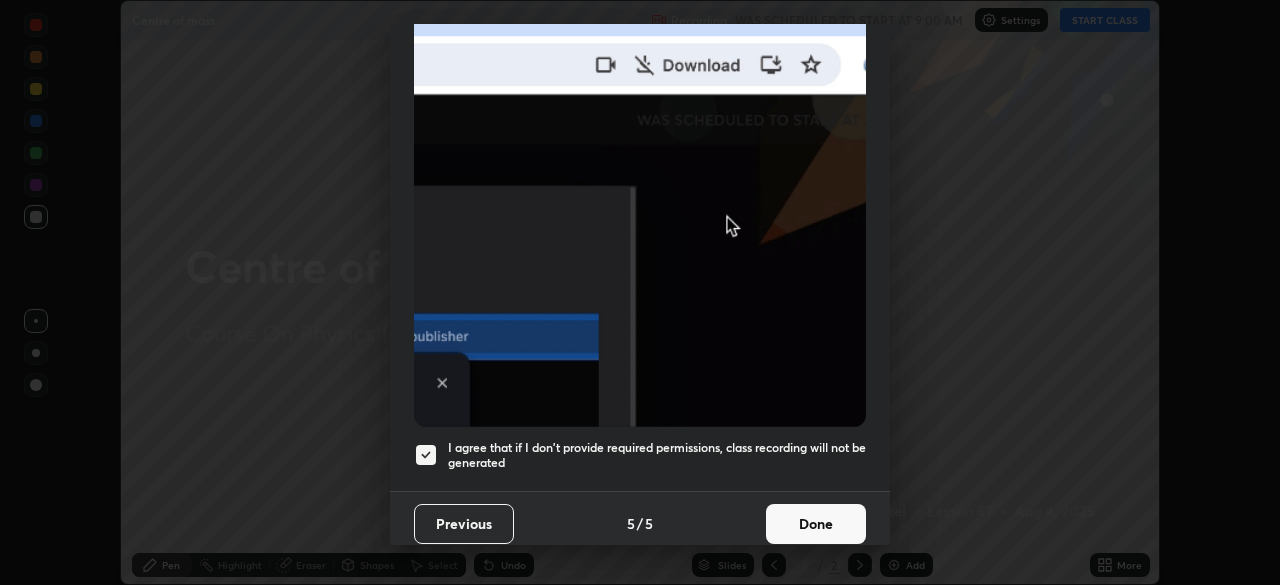 click on "Done" at bounding box center (816, 524) 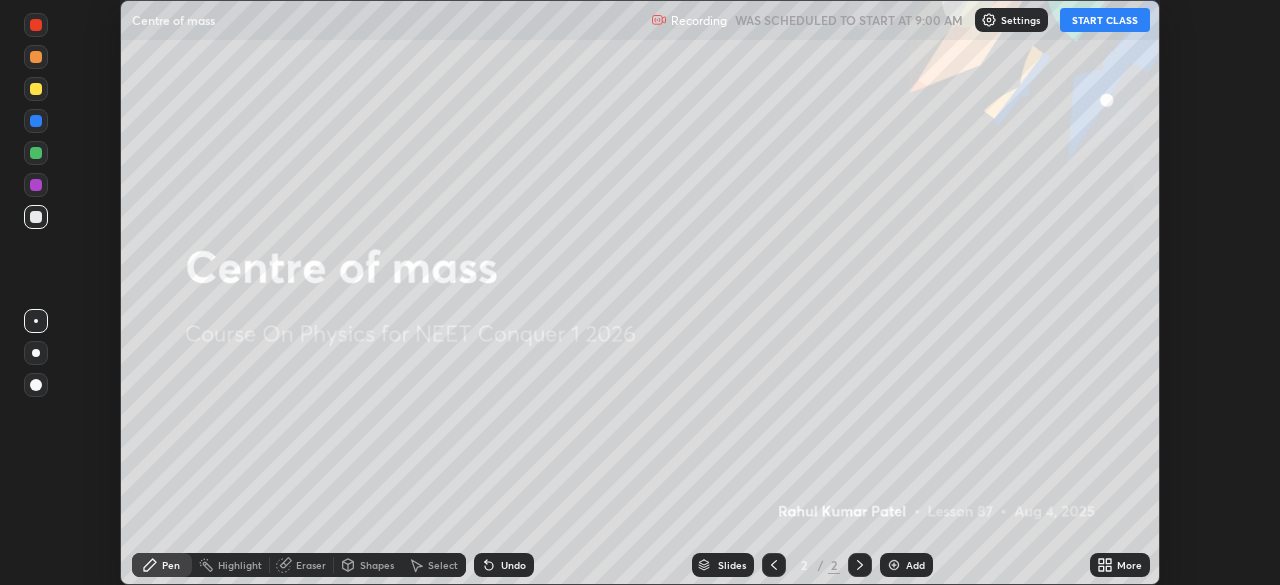 click on "START CLASS" at bounding box center [1105, 20] 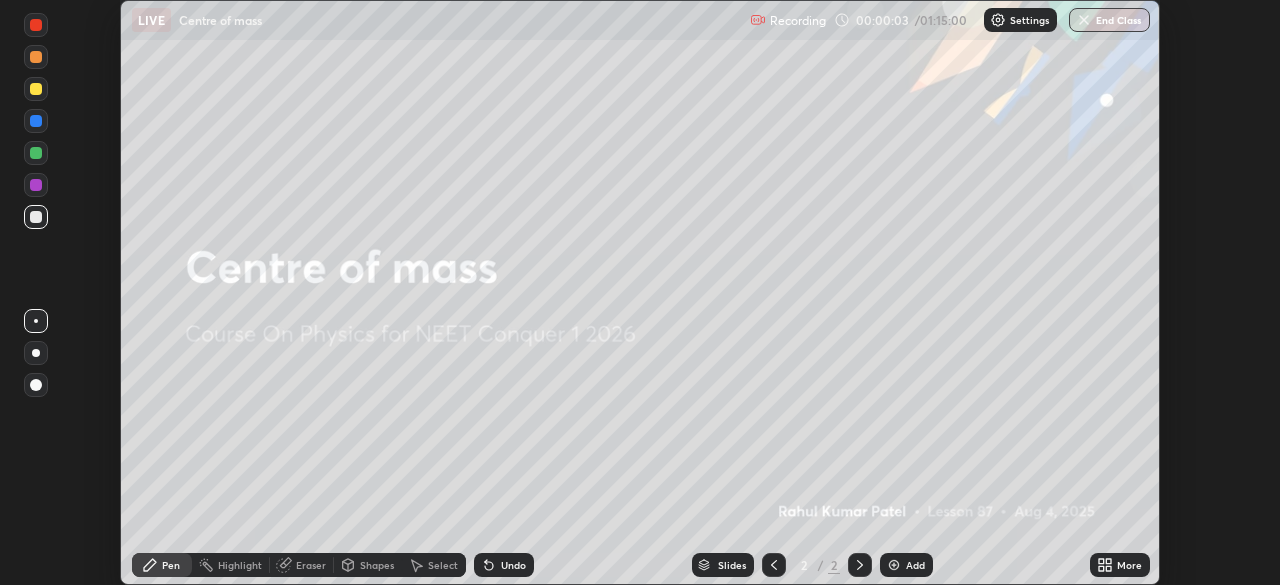 click on "Add" at bounding box center [915, 565] 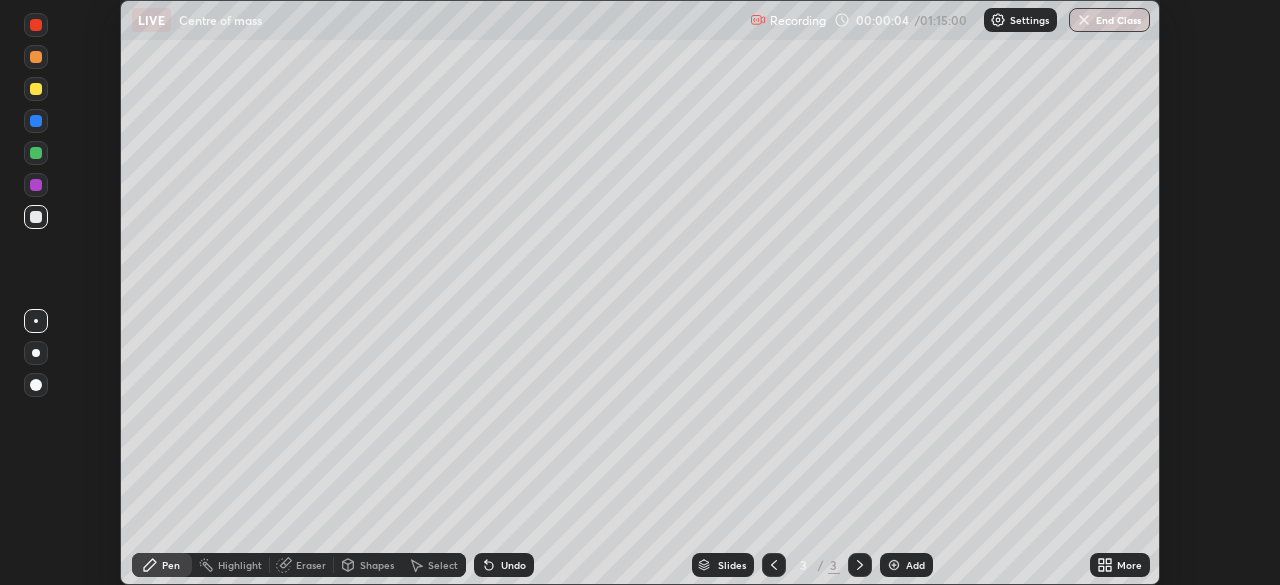 click 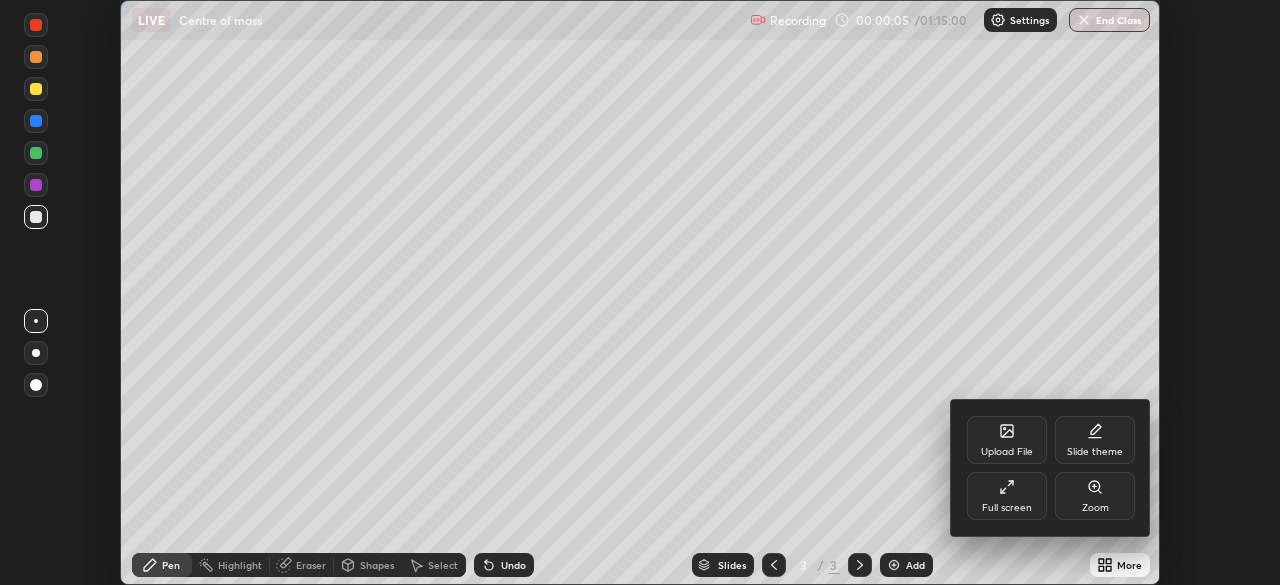 click on "Full screen" at bounding box center [1007, 496] 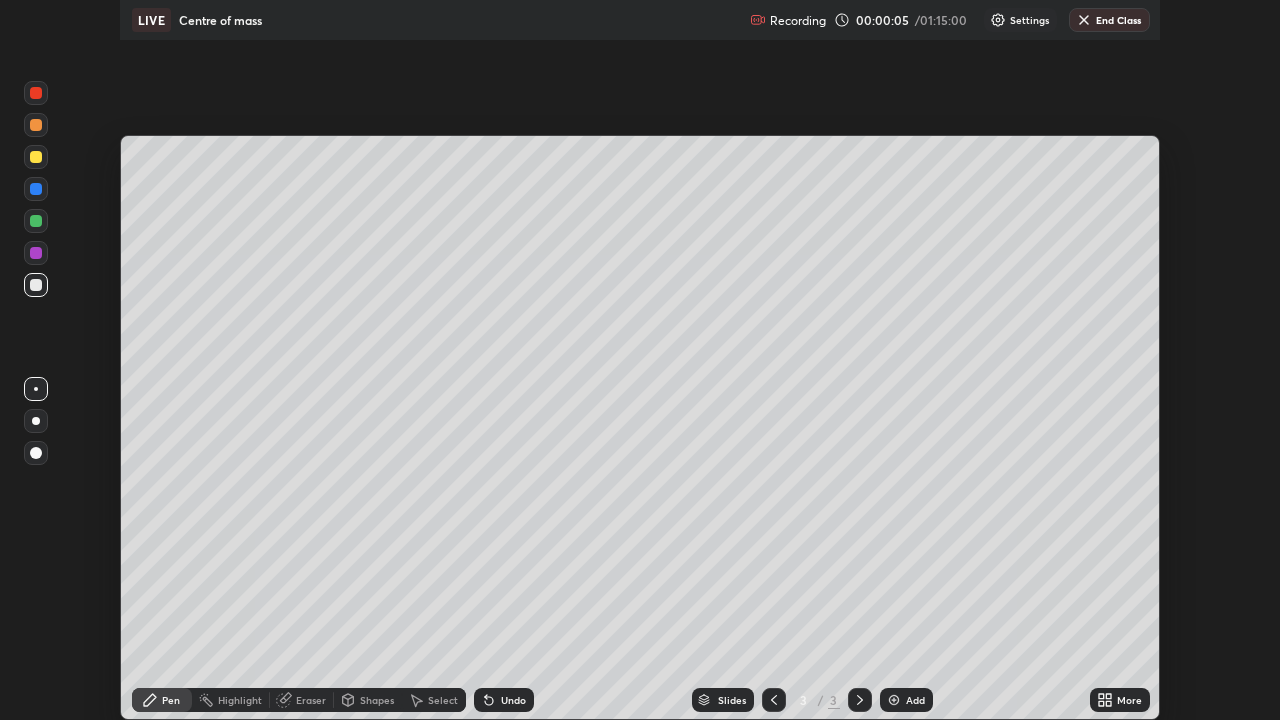 scroll, scrollTop: 99280, scrollLeft: 98720, axis: both 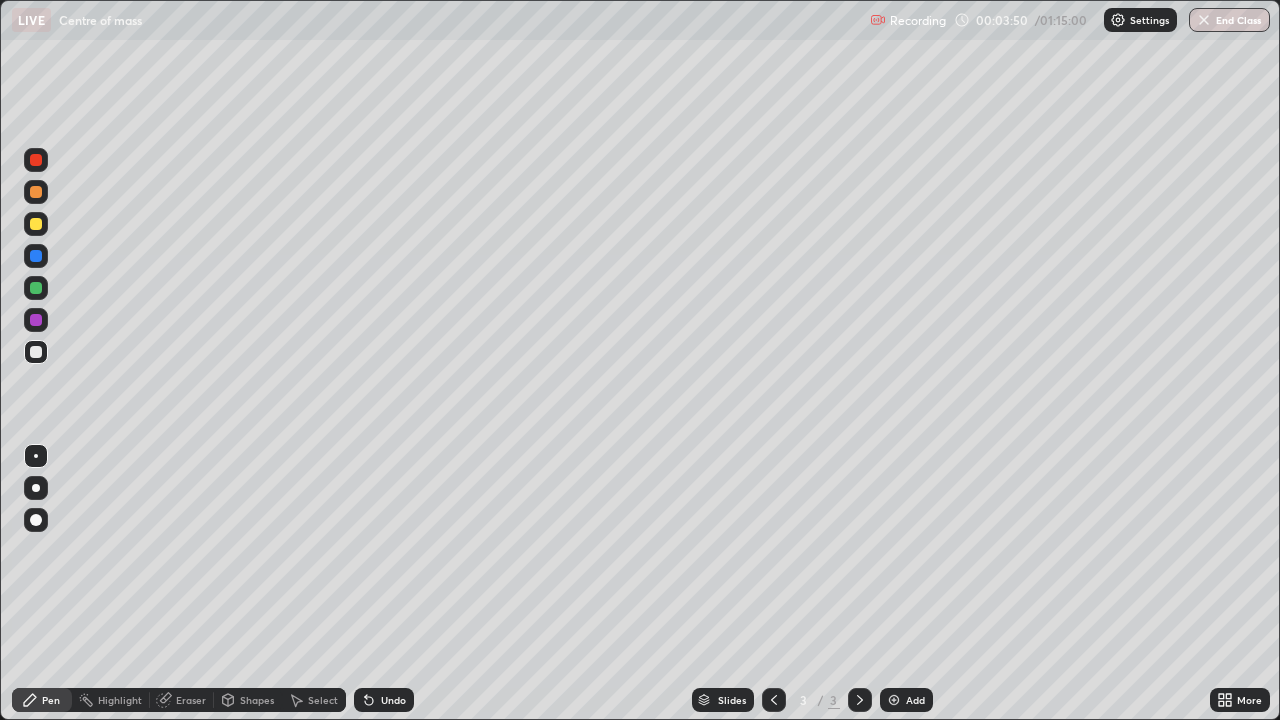 click at bounding box center (36, 192) 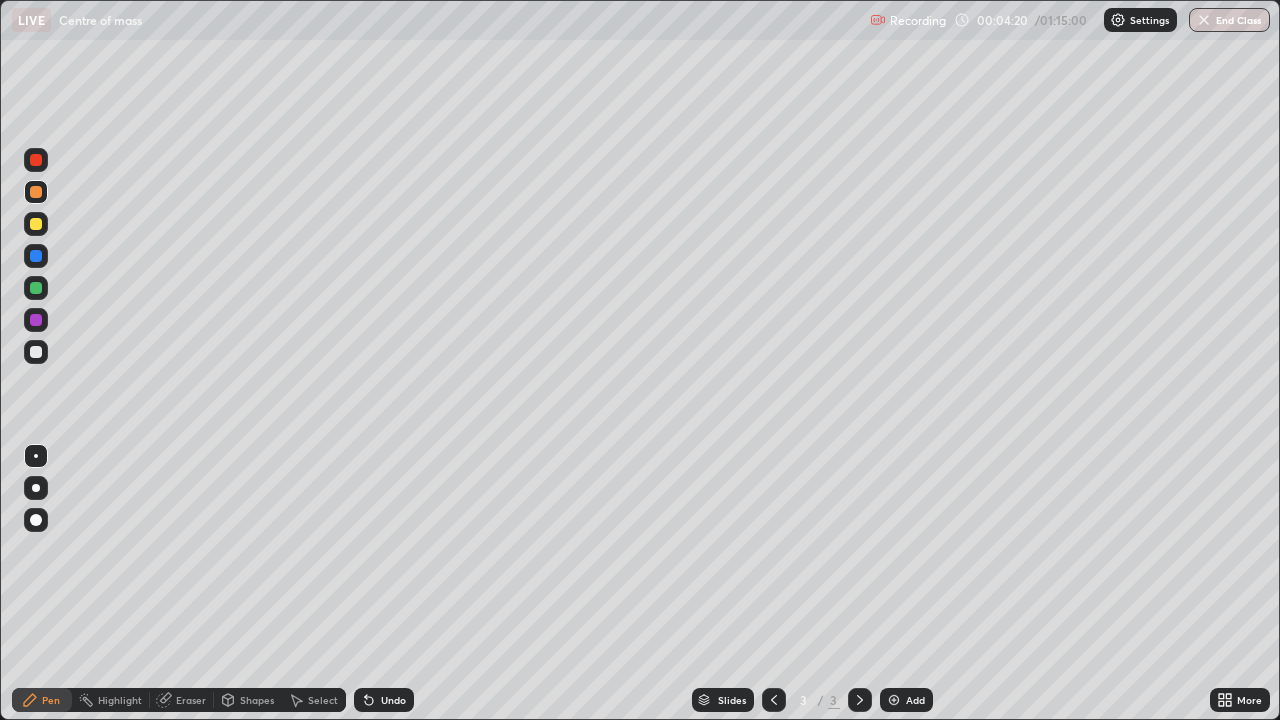 click at bounding box center (36, 352) 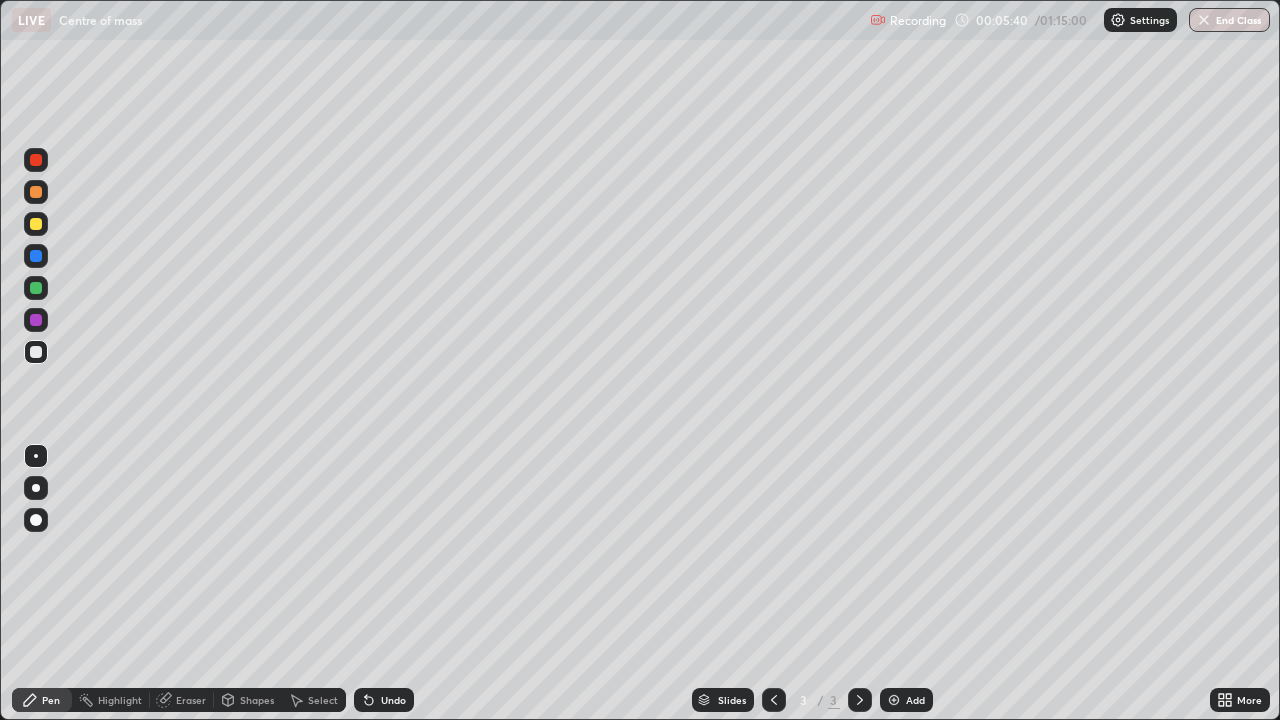 click at bounding box center (36, 224) 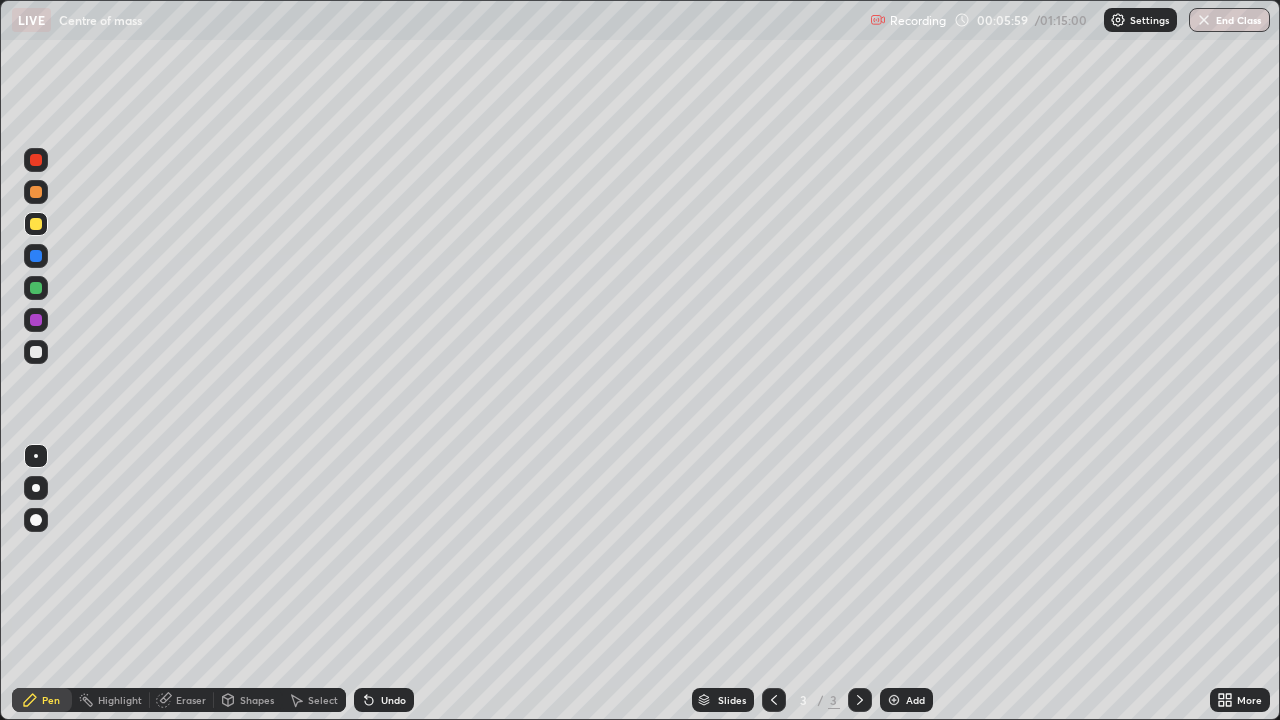 click at bounding box center [36, 288] 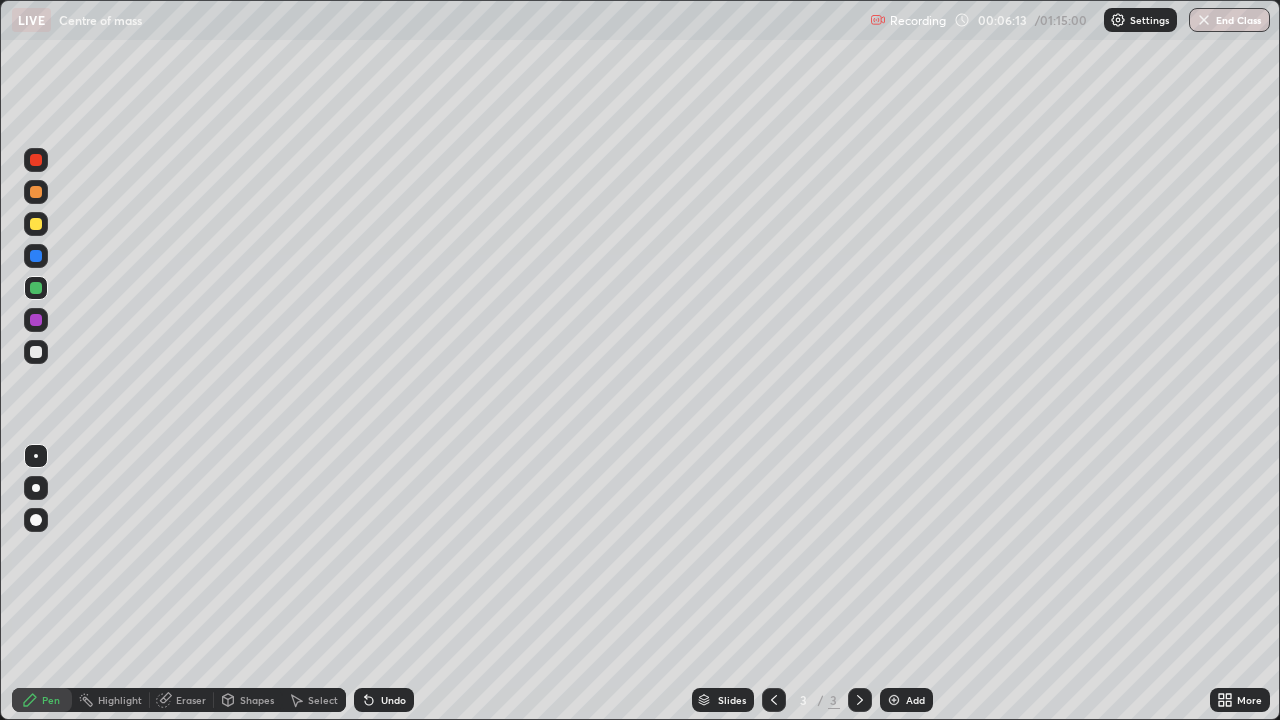 click at bounding box center (36, 256) 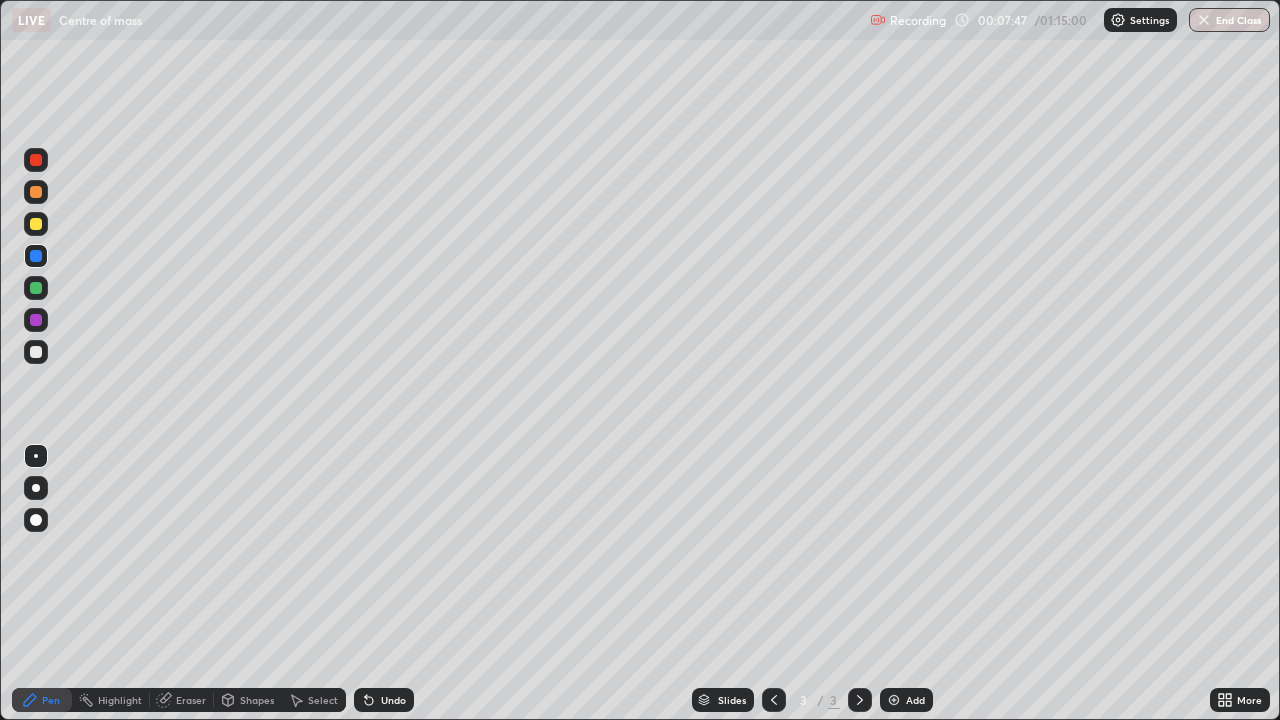 click on "Add" at bounding box center (906, 700) 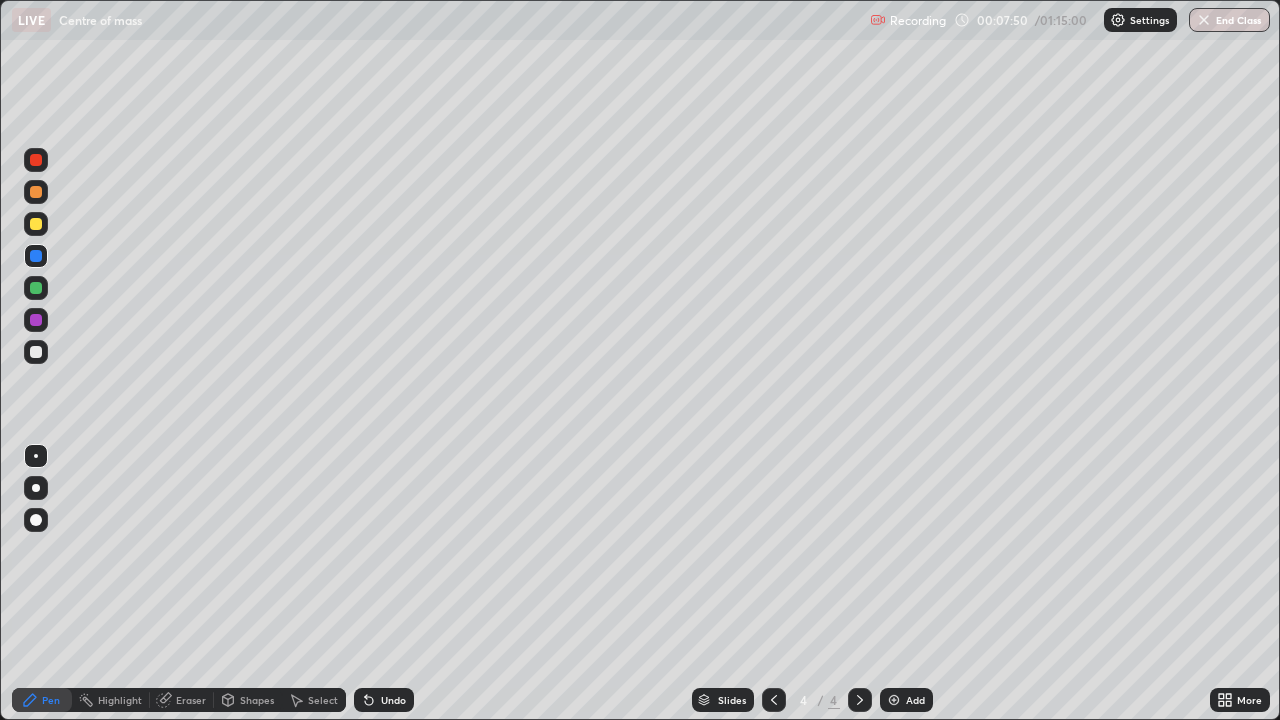 click at bounding box center [36, 160] 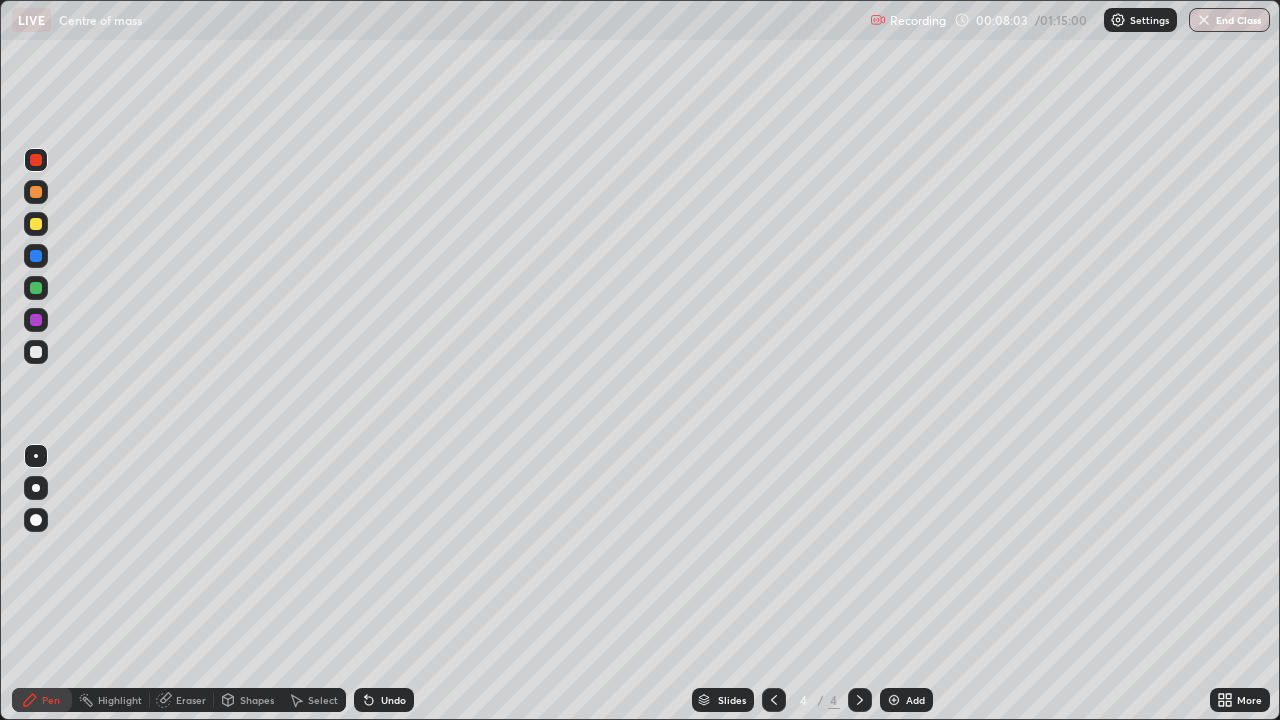 click at bounding box center (36, 224) 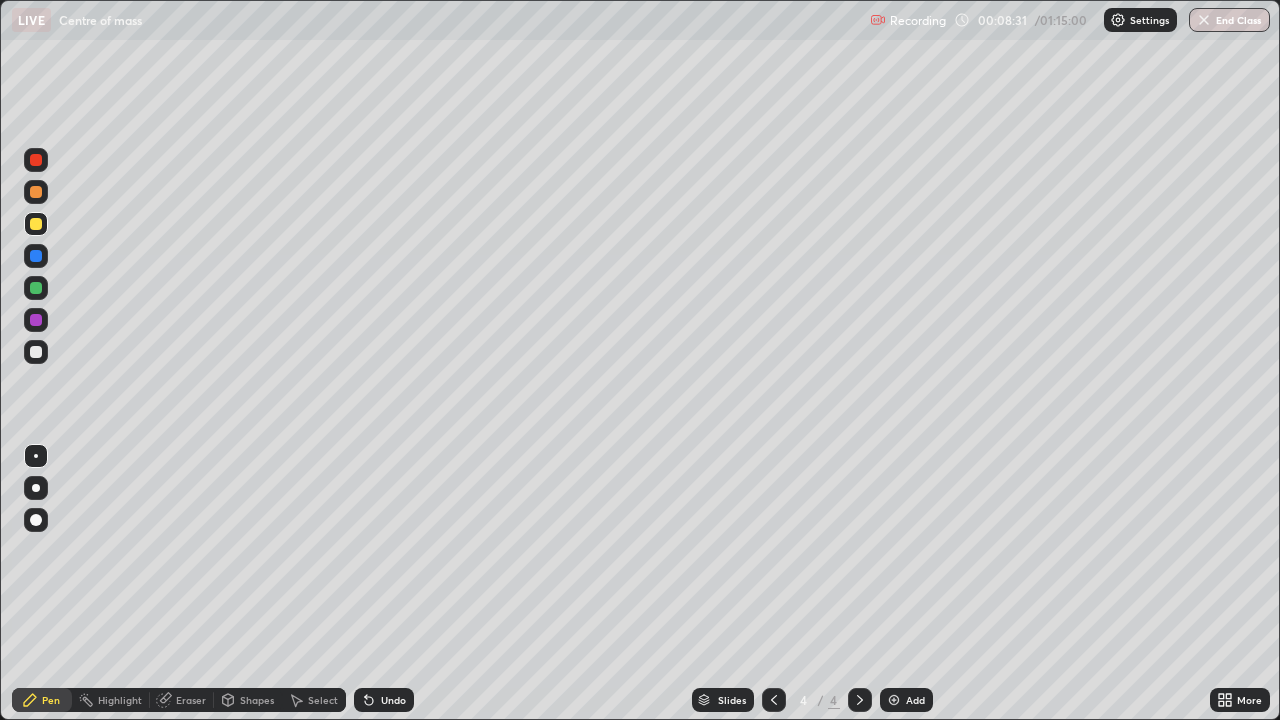 click at bounding box center (36, 192) 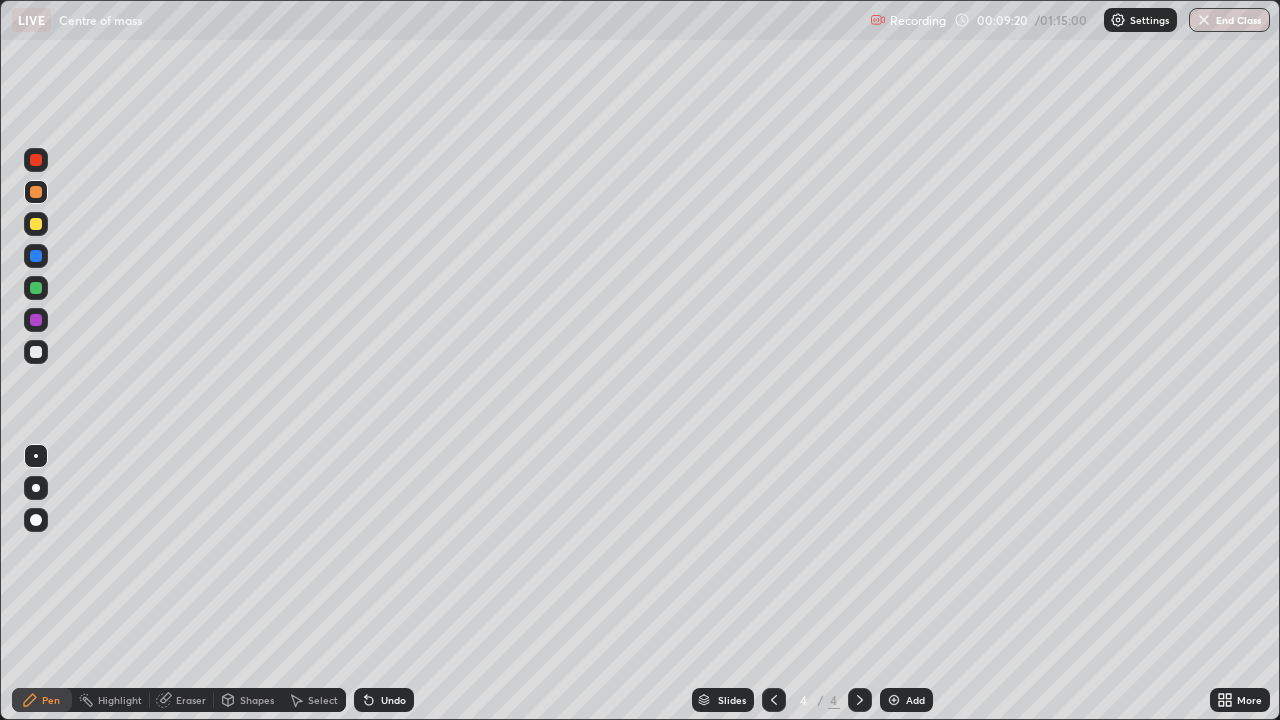 click on "Undo" at bounding box center [393, 700] 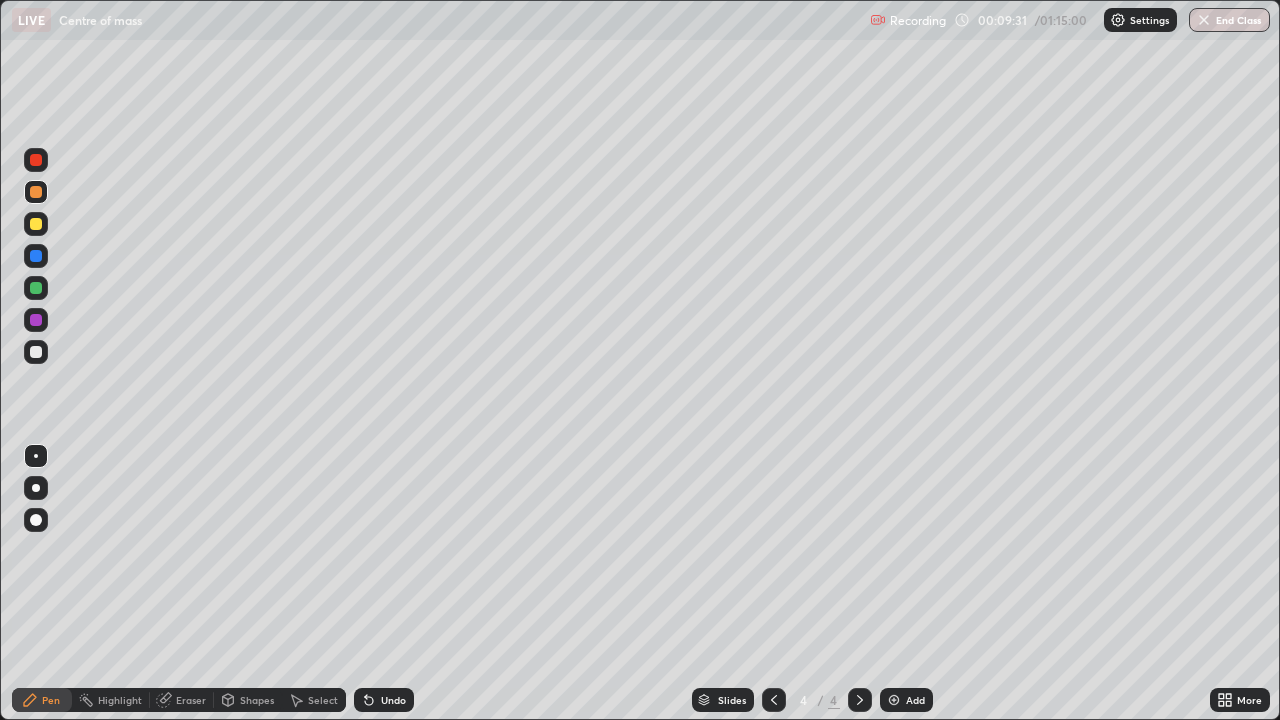 click on "Eraser" at bounding box center [182, 700] 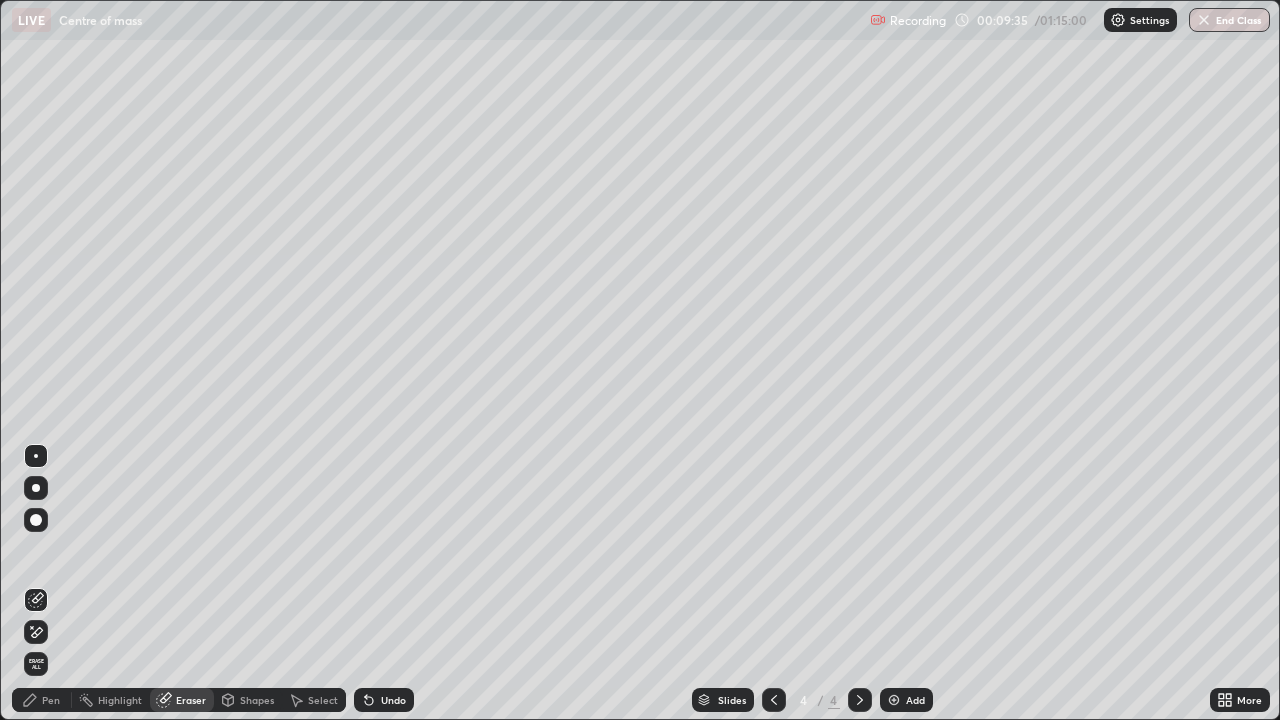 click on "Pen" at bounding box center [51, 700] 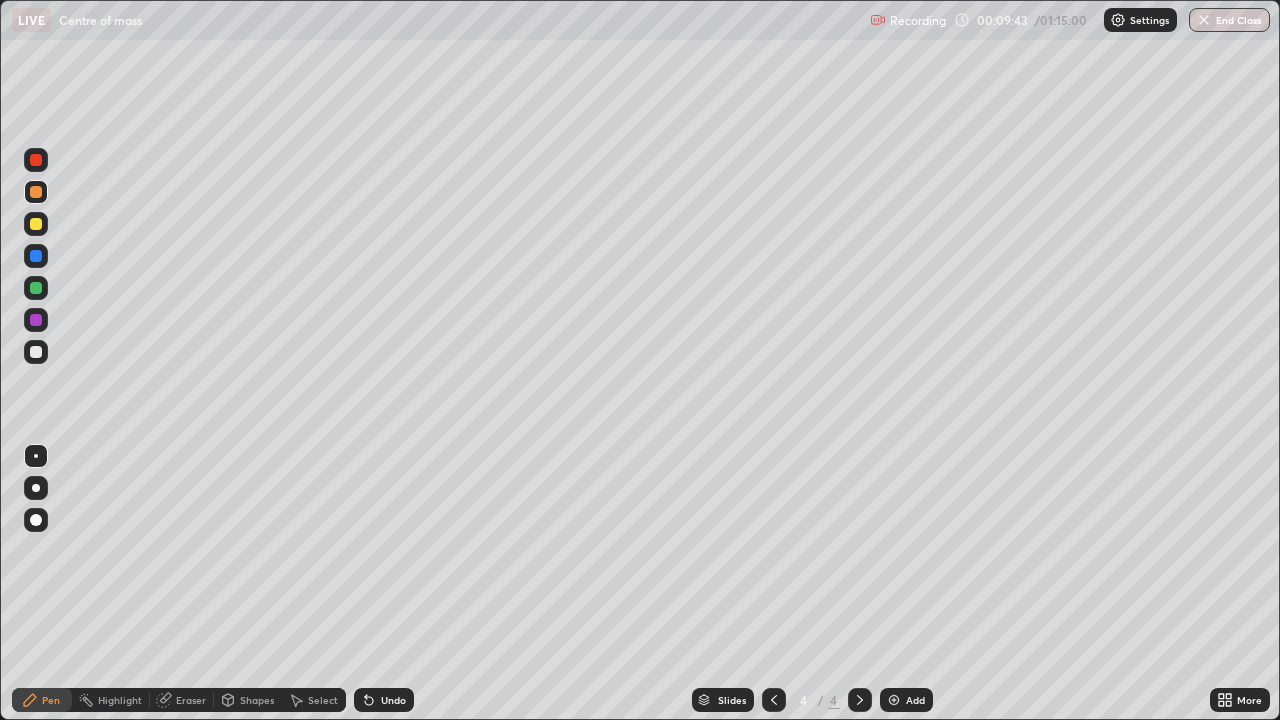 click on "Eraser" at bounding box center [191, 700] 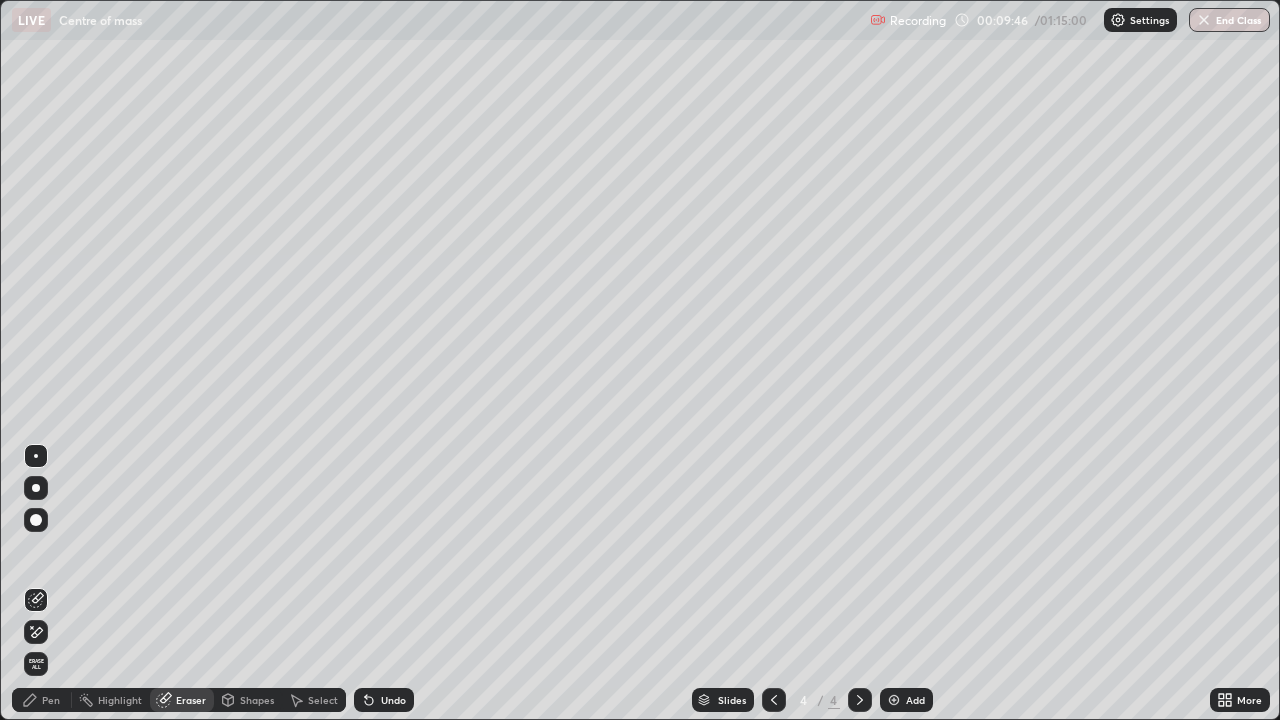 click on "Pen" at bounding box center (51, 700) 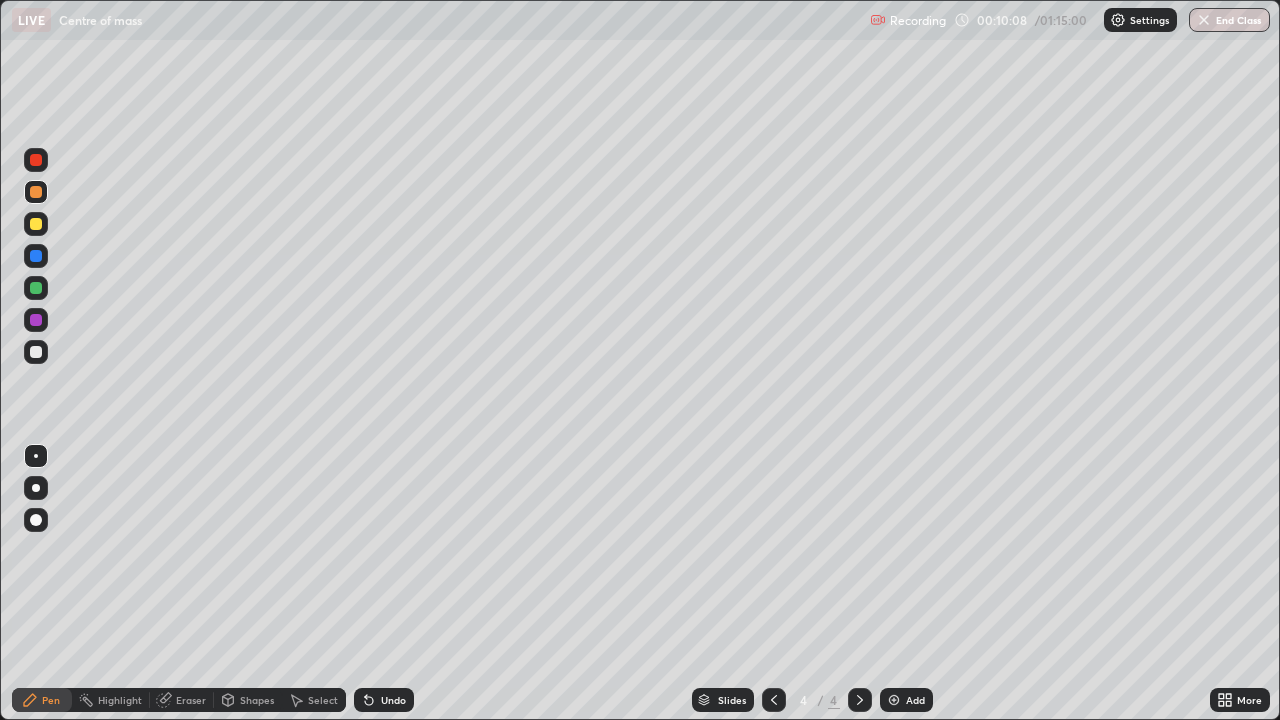 click on "Add" at bounding box center (915, 700) 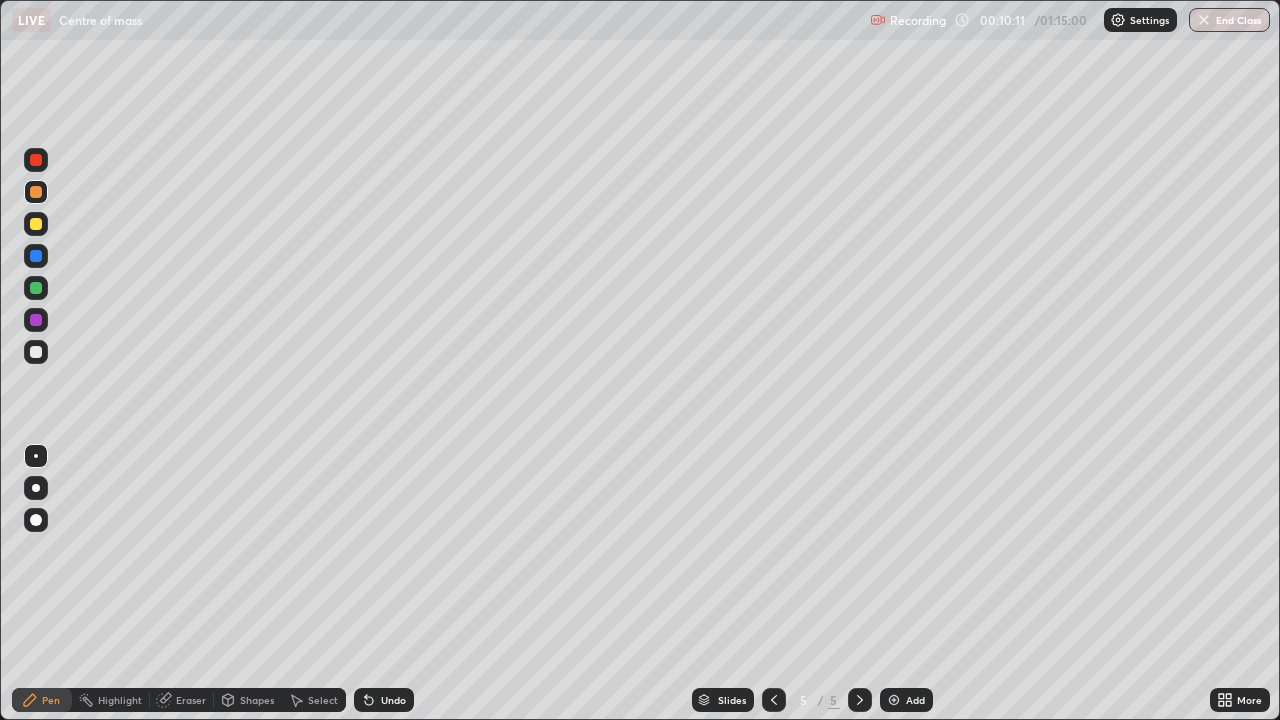 click at bounding box center (36, 160) 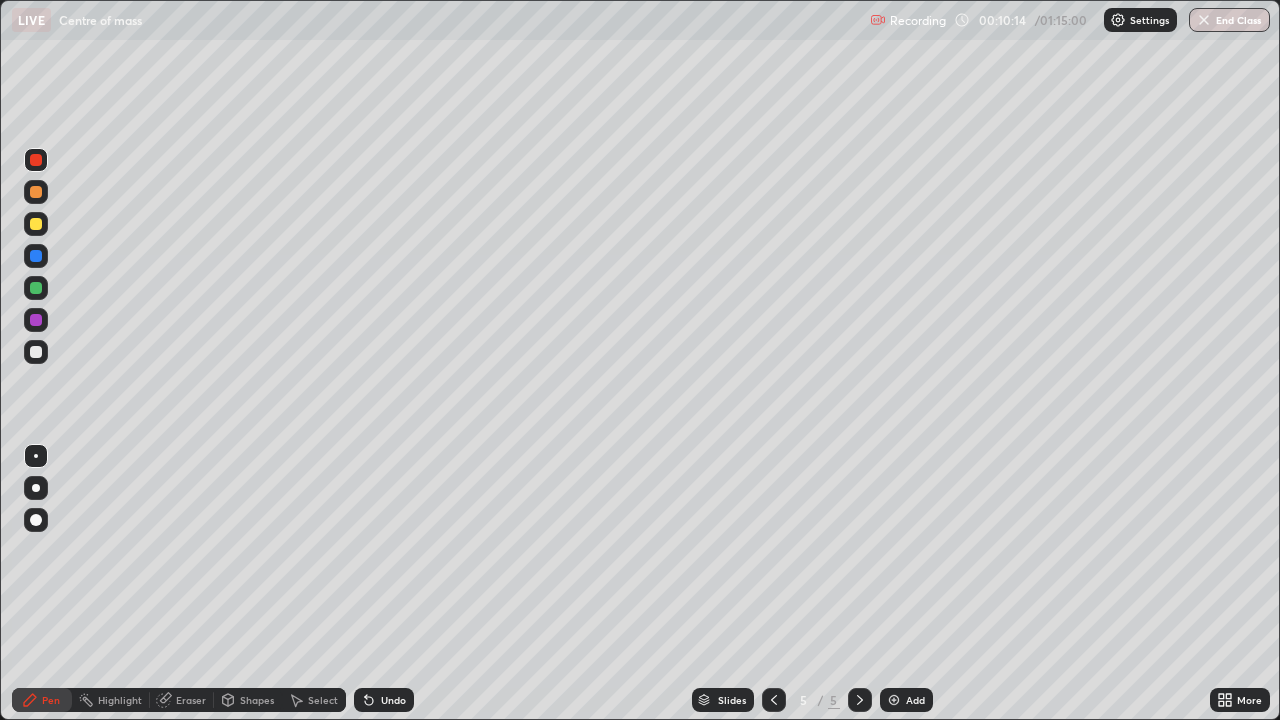 click on "Undo" at bounding box center [393, 700] 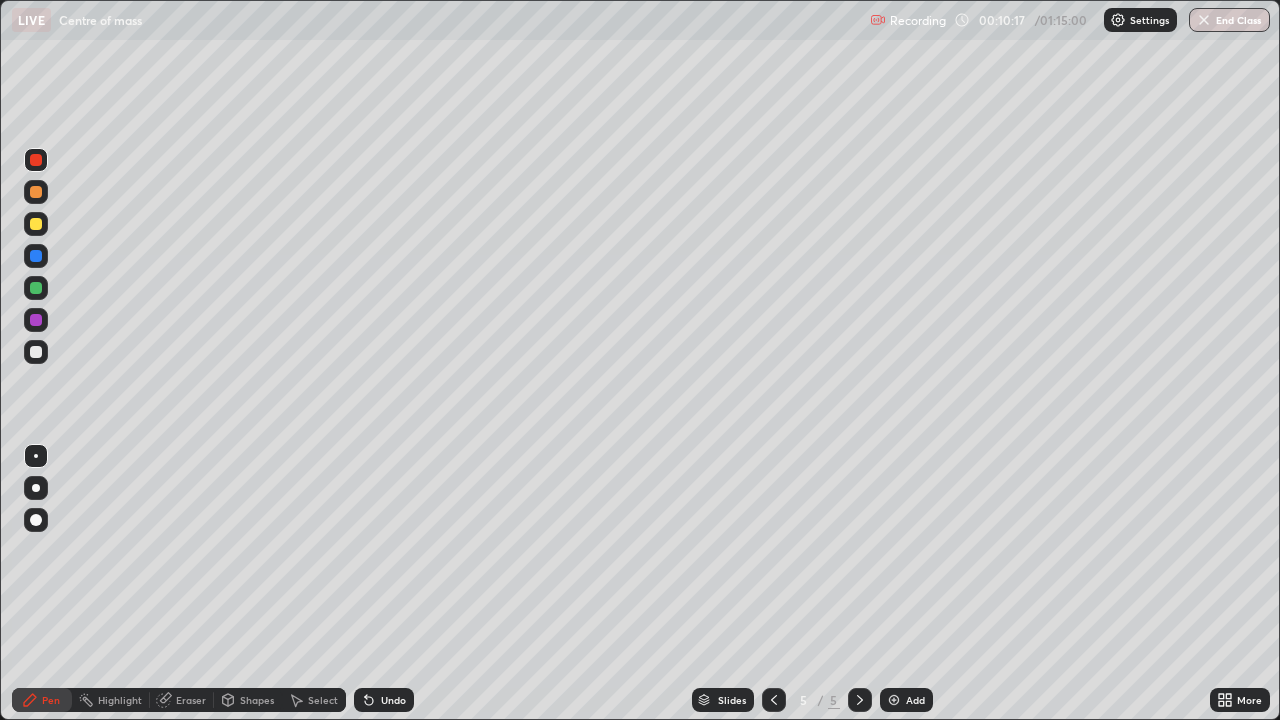 click at bounding box center [36, 192] 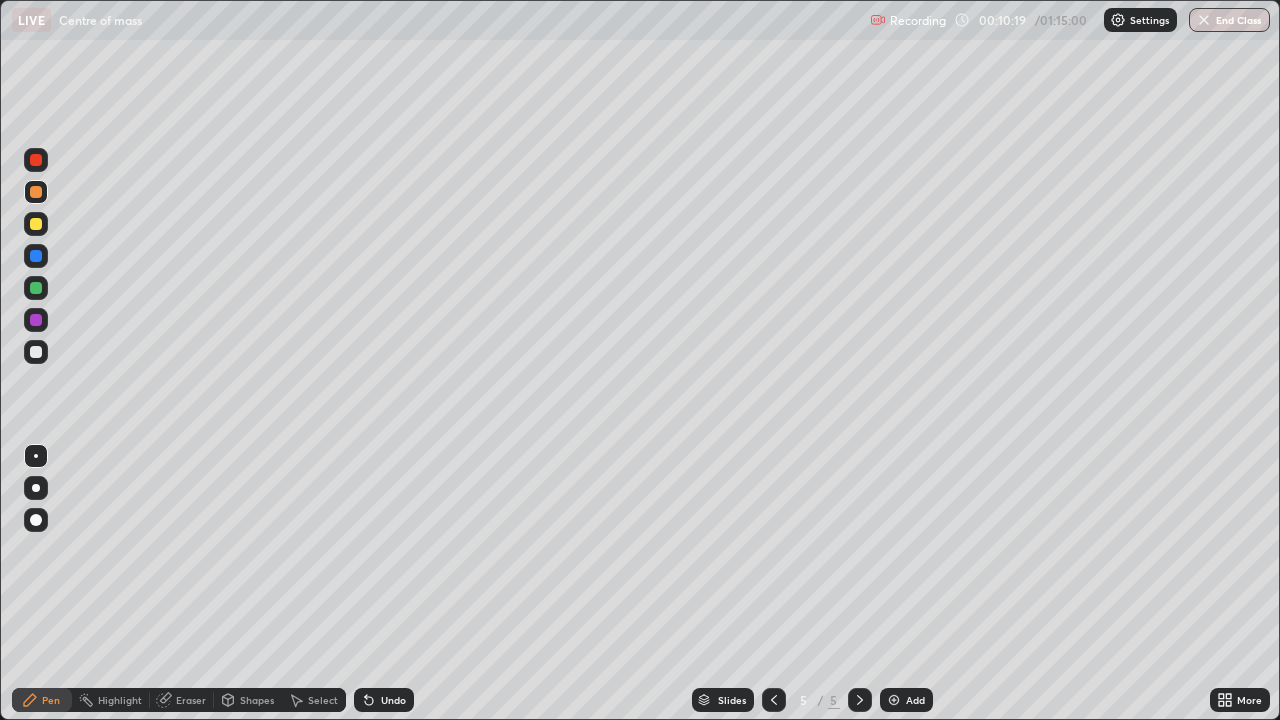 click on "Undo" at bounding box center [393, 700] 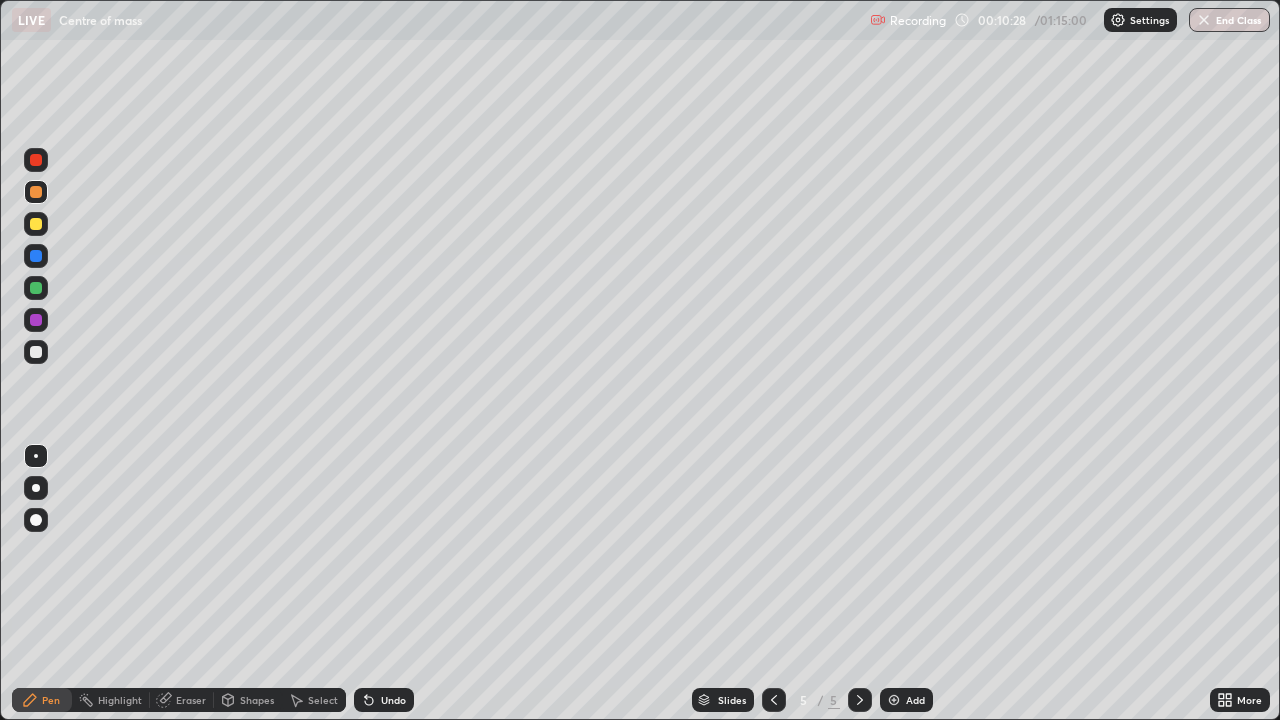 click at bounding box center (36, 160) 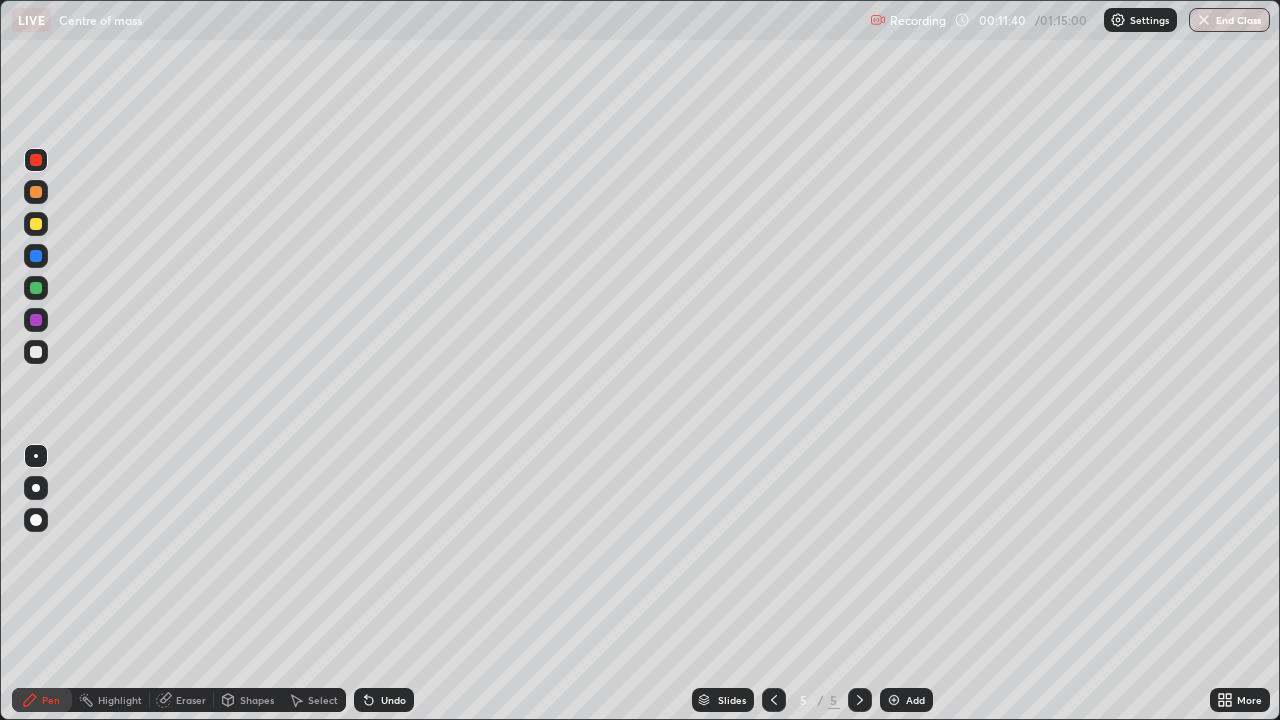 click at bounding box center [36, 224] 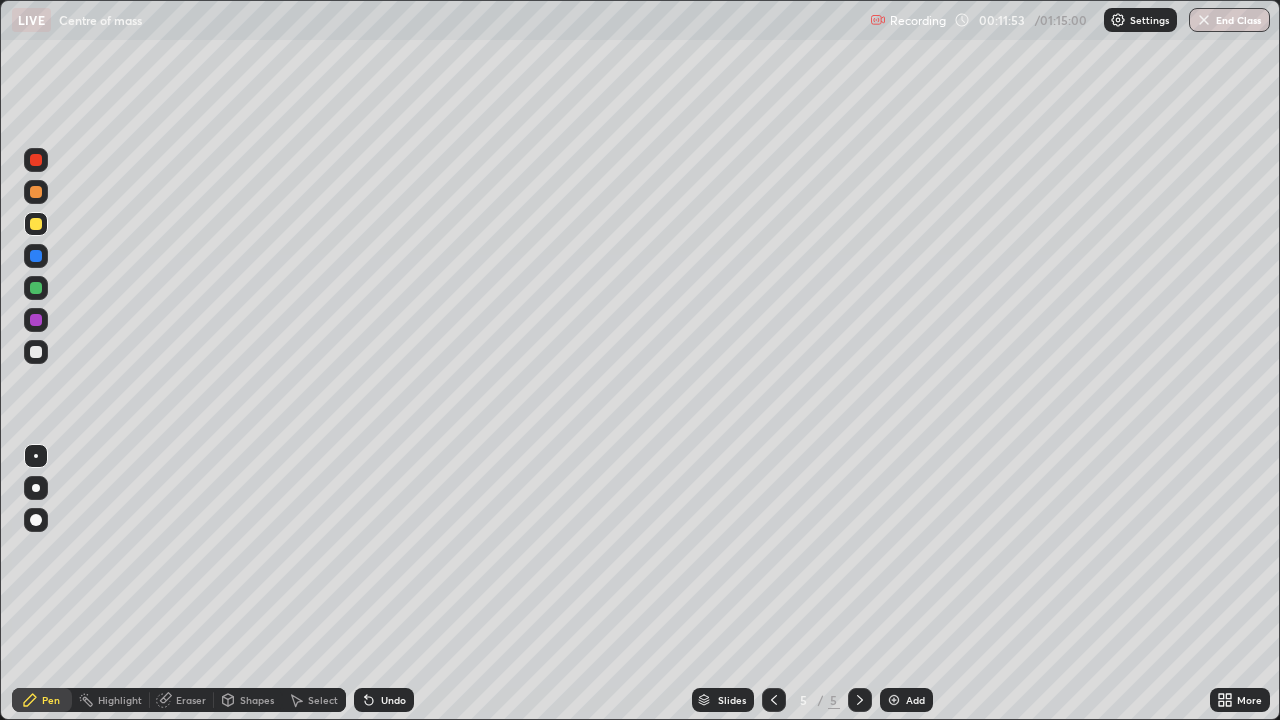 click at bounding box center (774, 700) 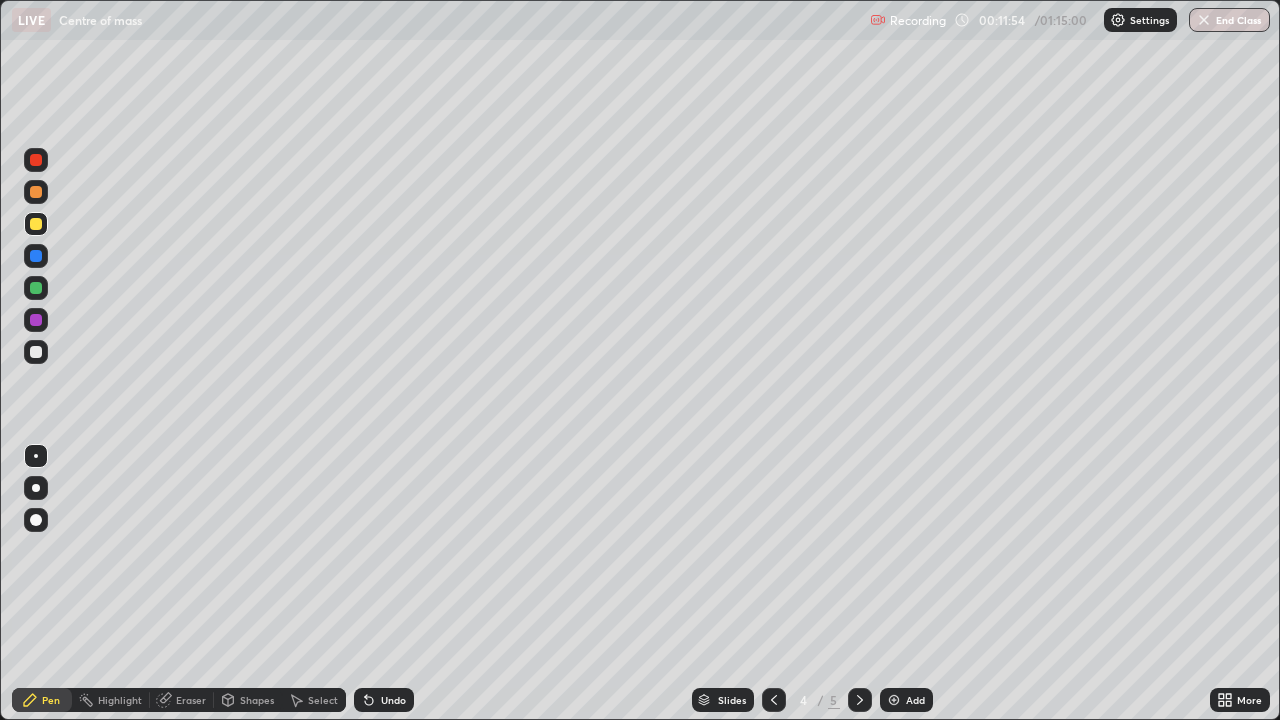 click at bounding box center [774, 700] 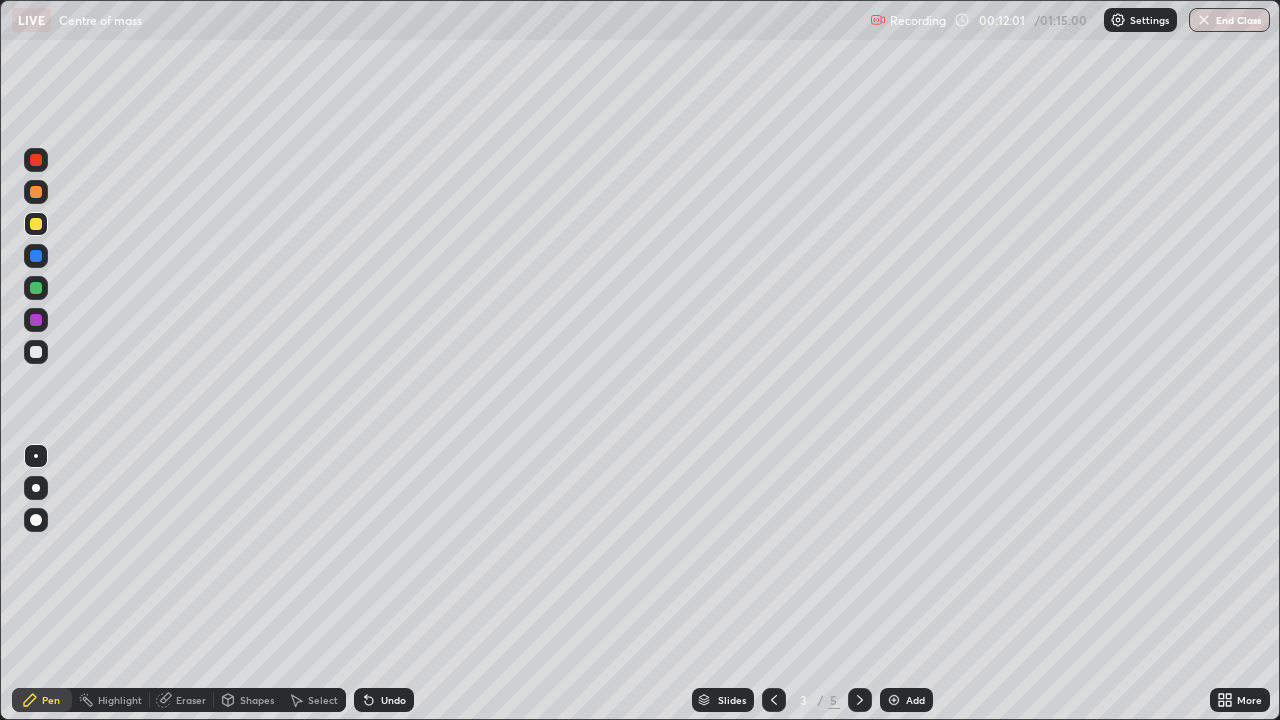 click 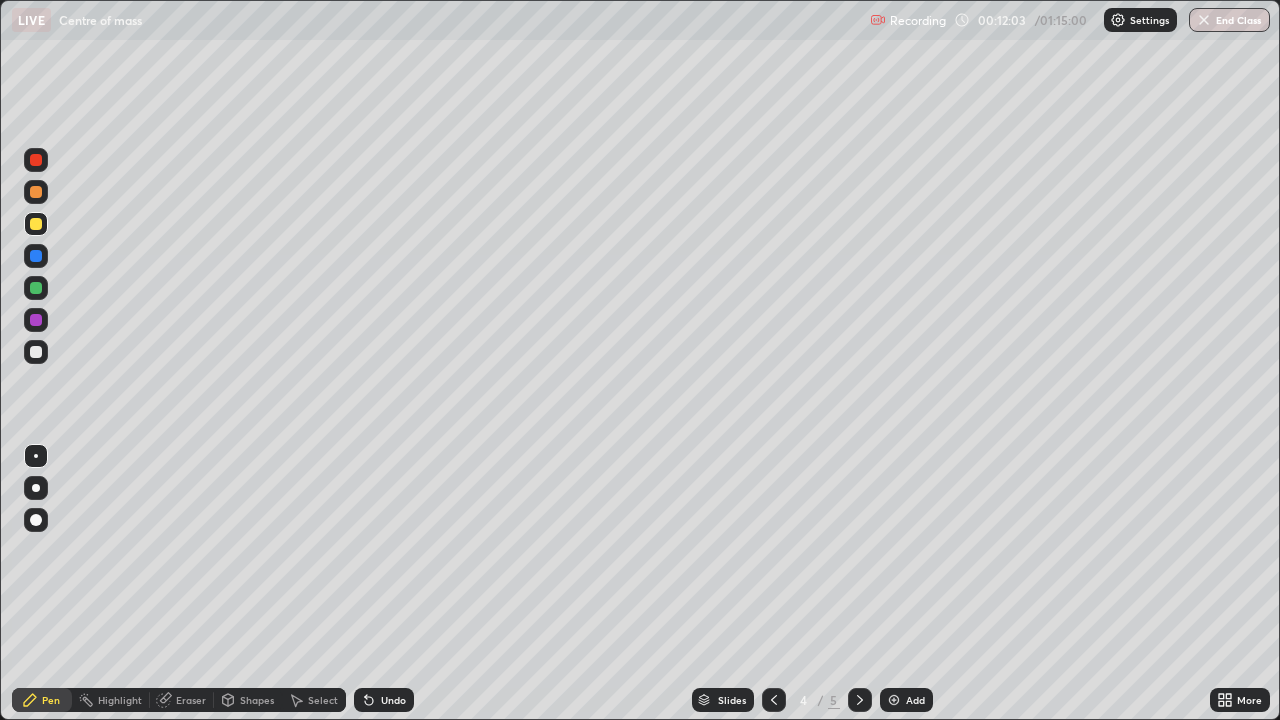 click at bounding box center [774, 700] 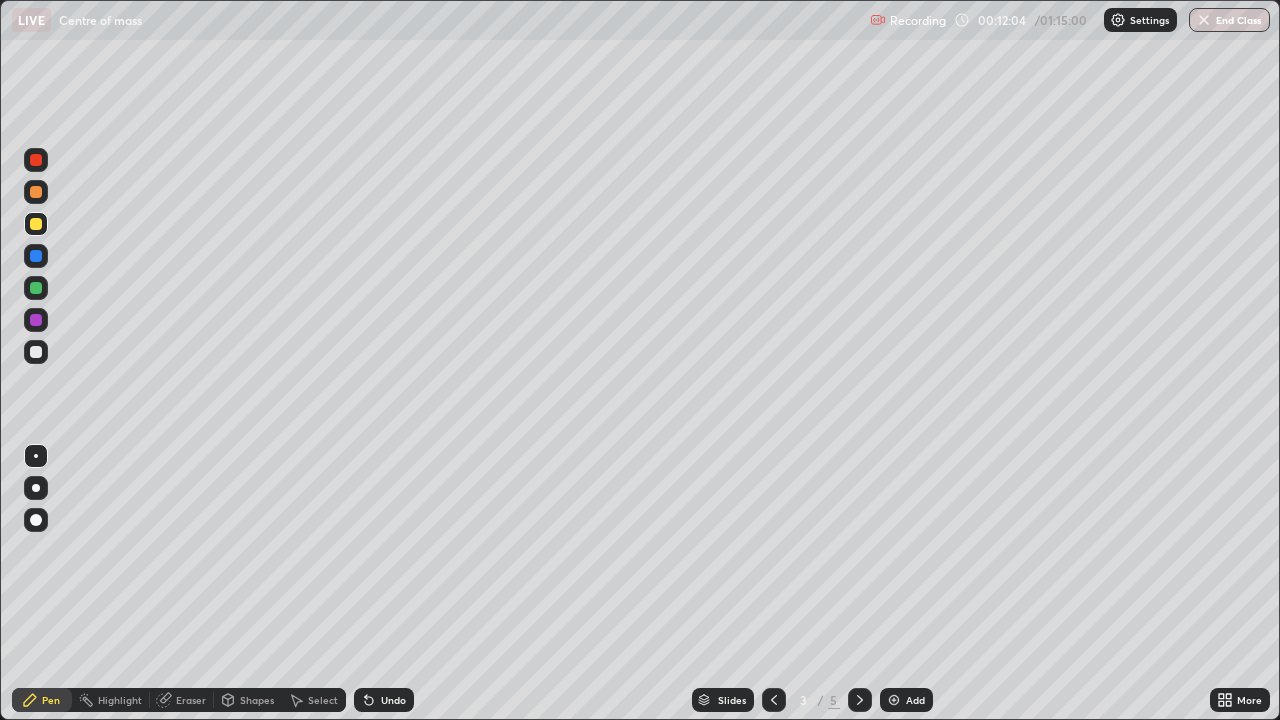 click 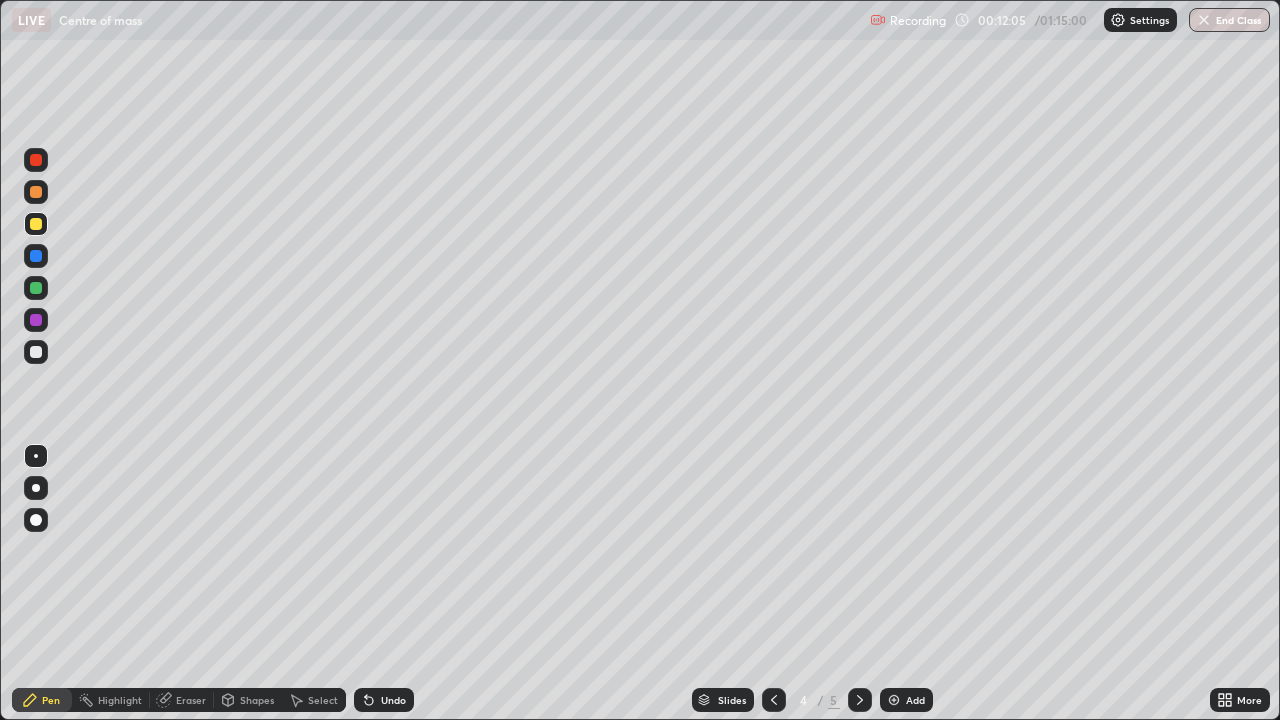 click 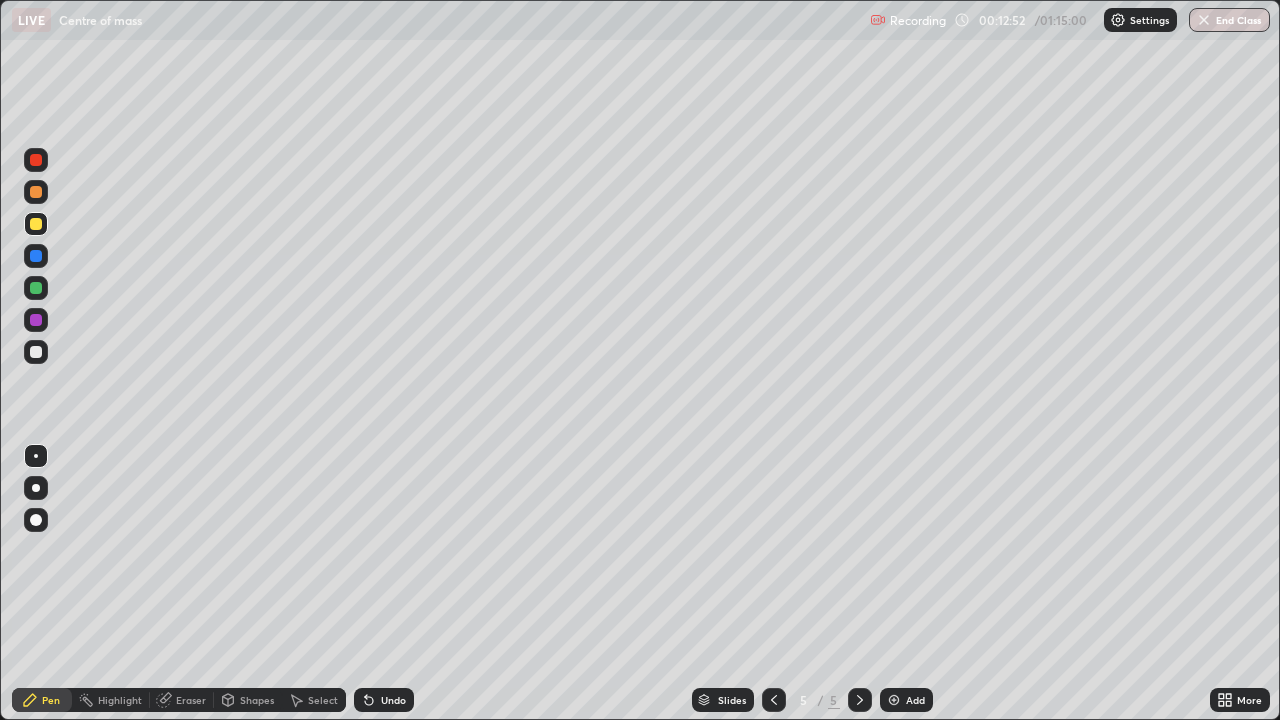 click 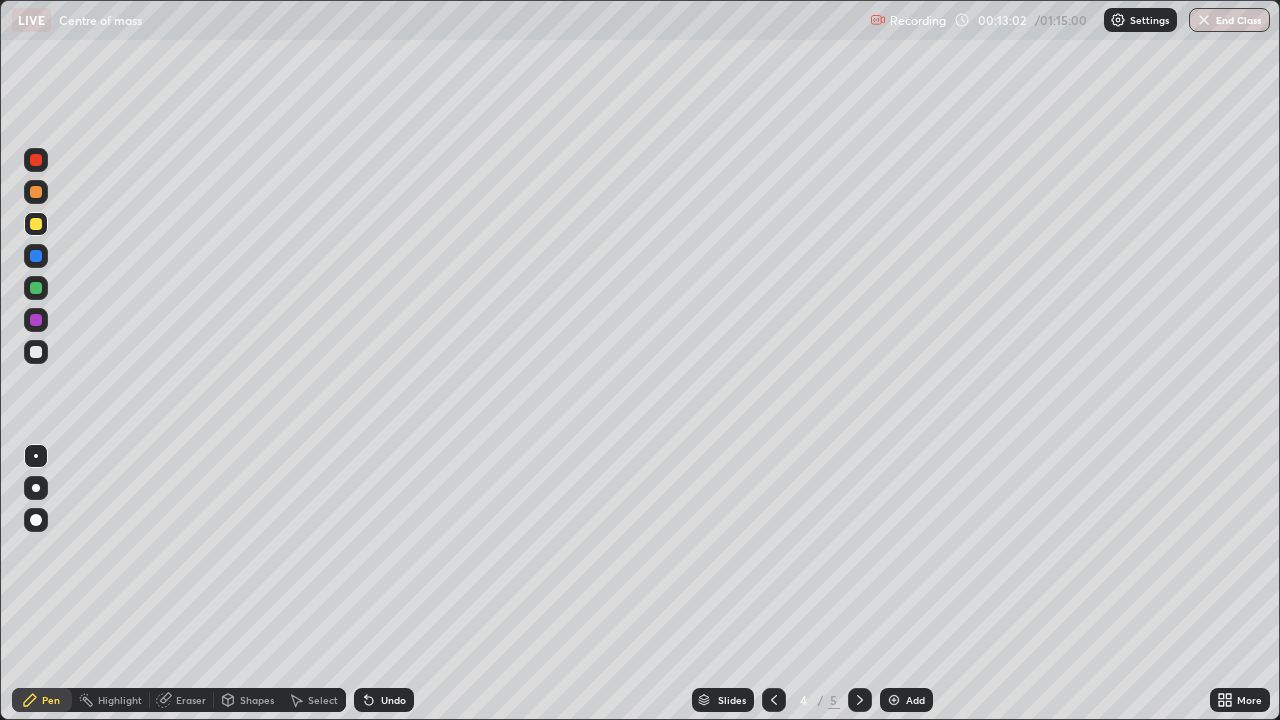 click 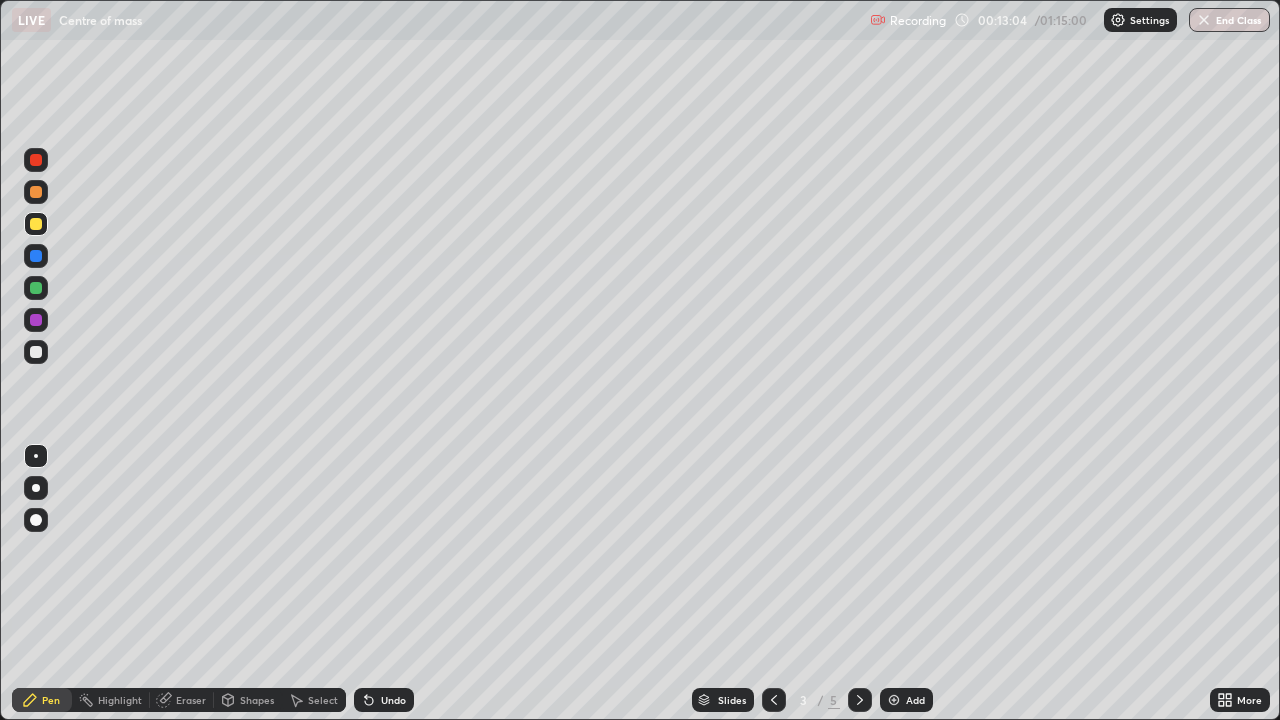 click at bounding box center (860, 700) 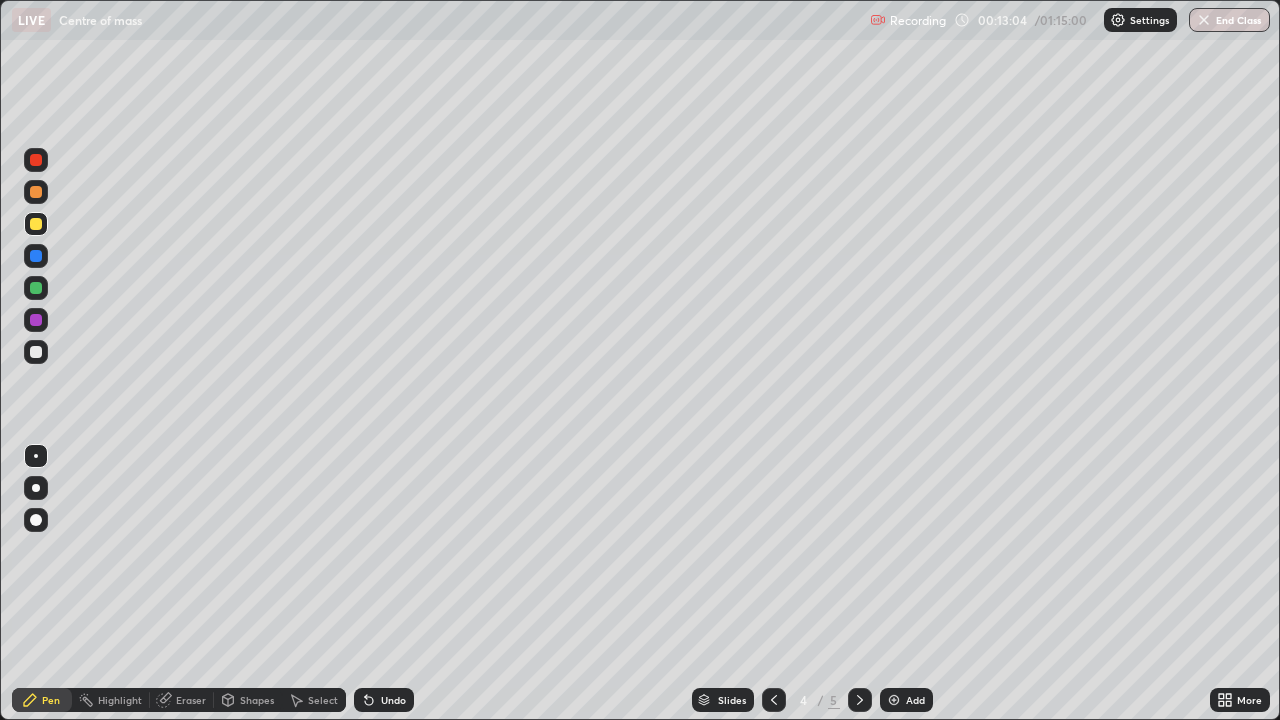 click 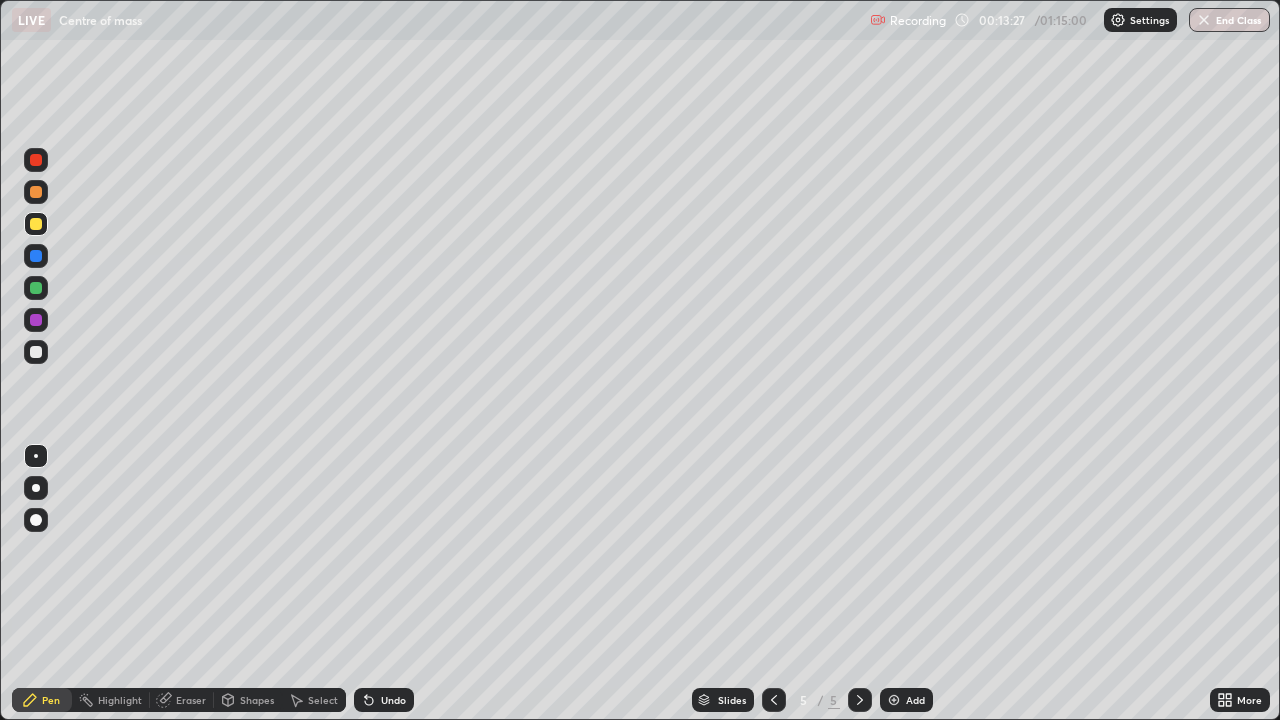 click 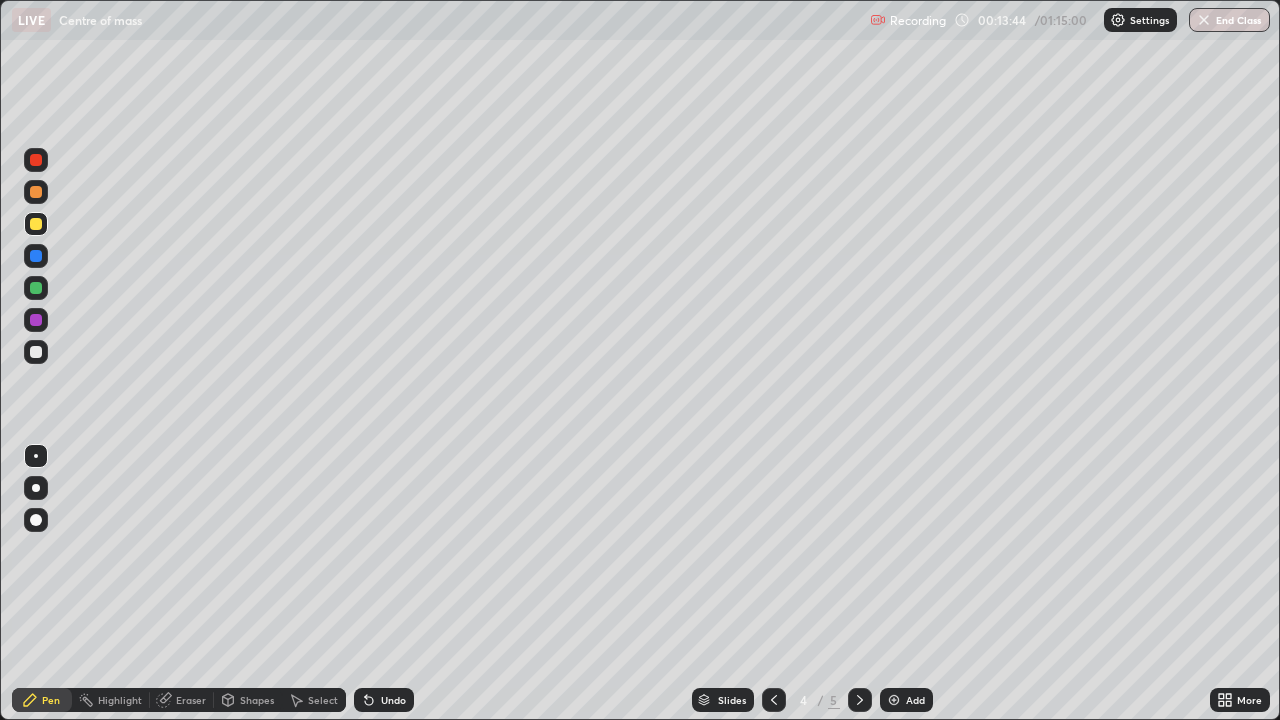 click 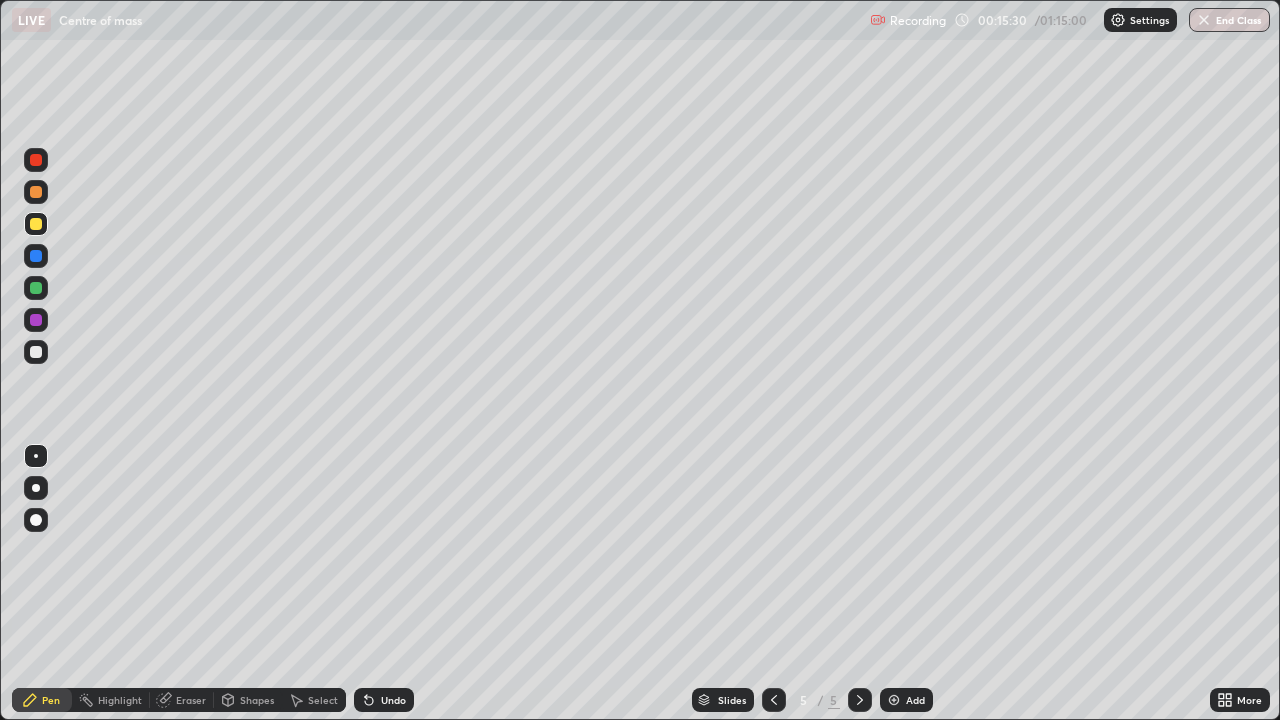 click on "Add" at bounding box center [915, 700] 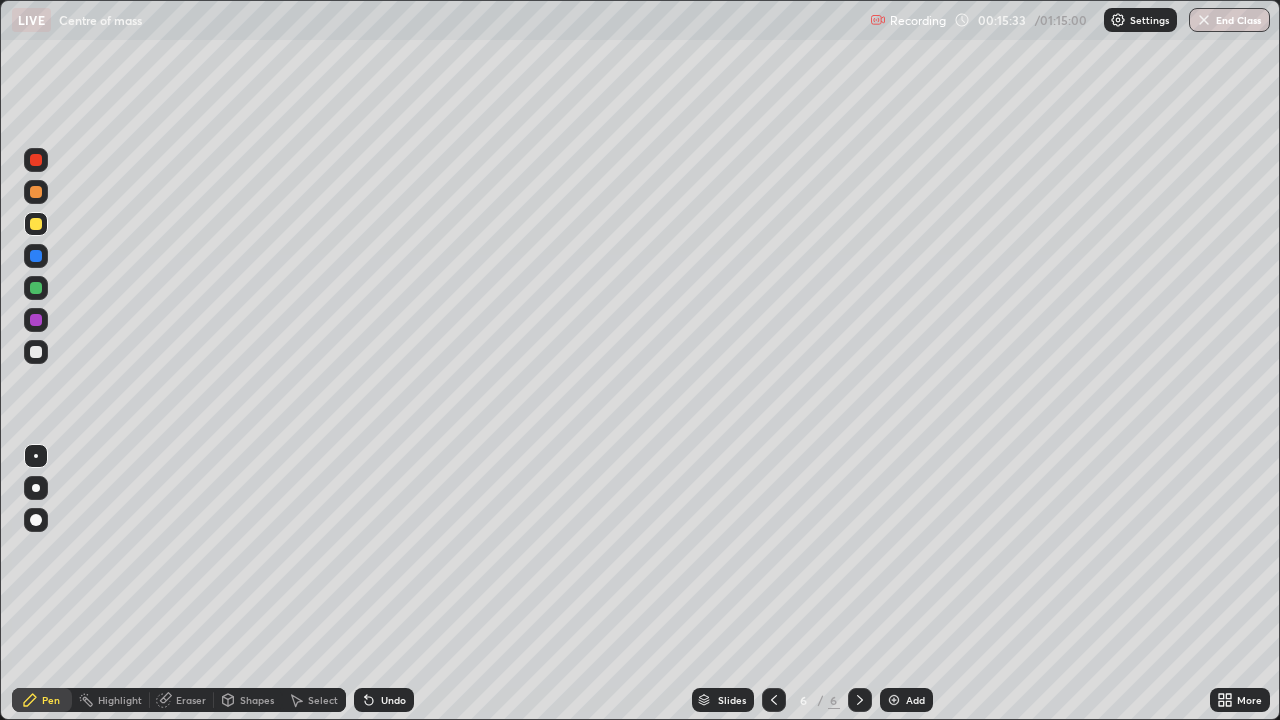 click at bounding box center (36, 160) 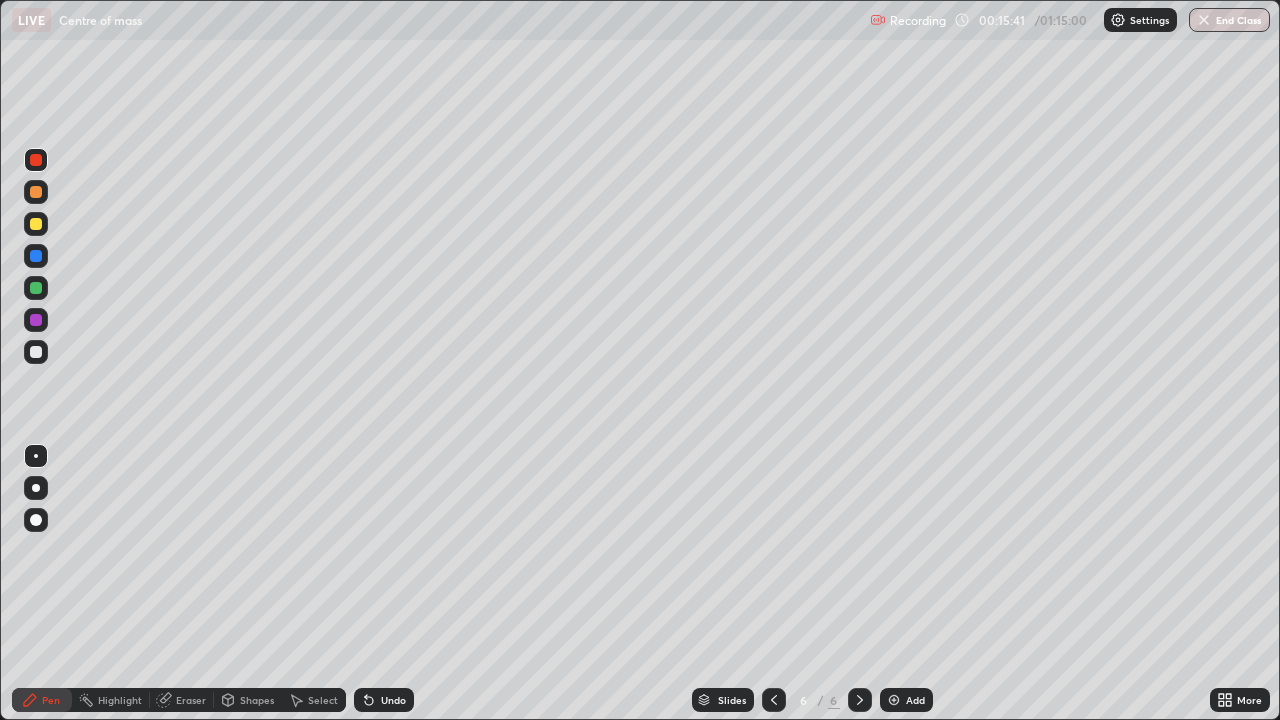 click at bounding box center [36, 224] 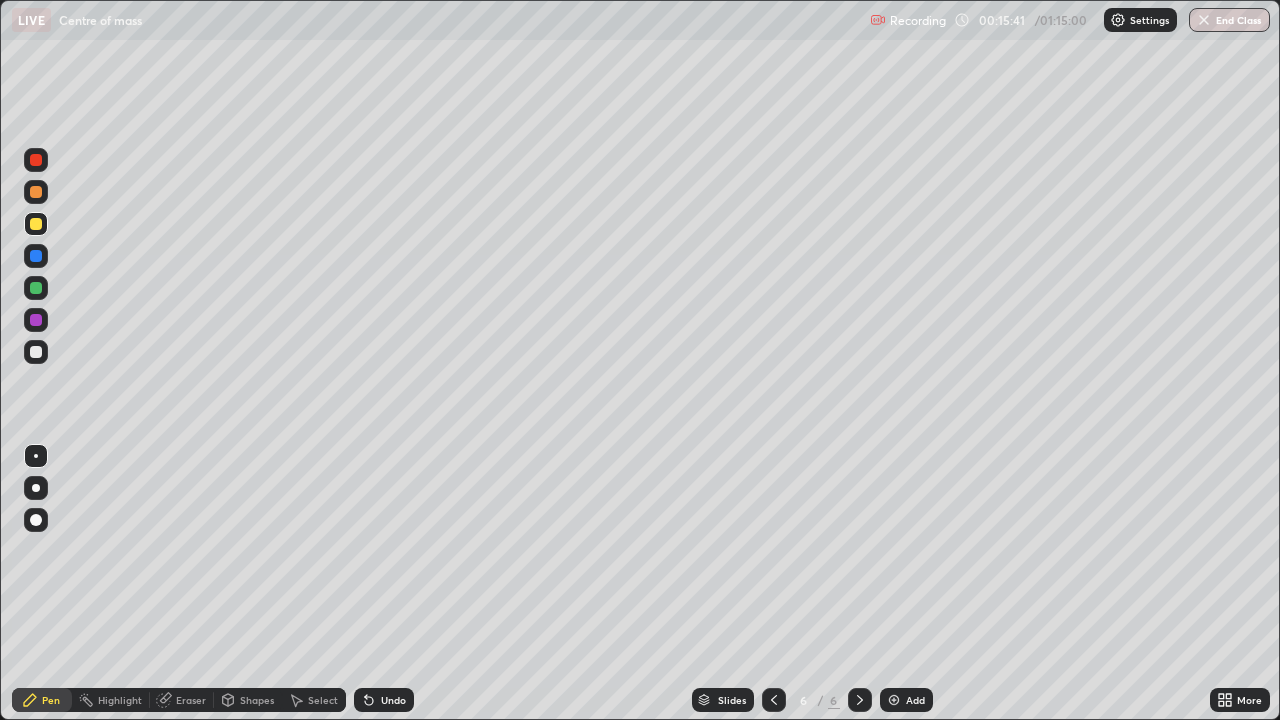 click at bounding box center (36, 192) 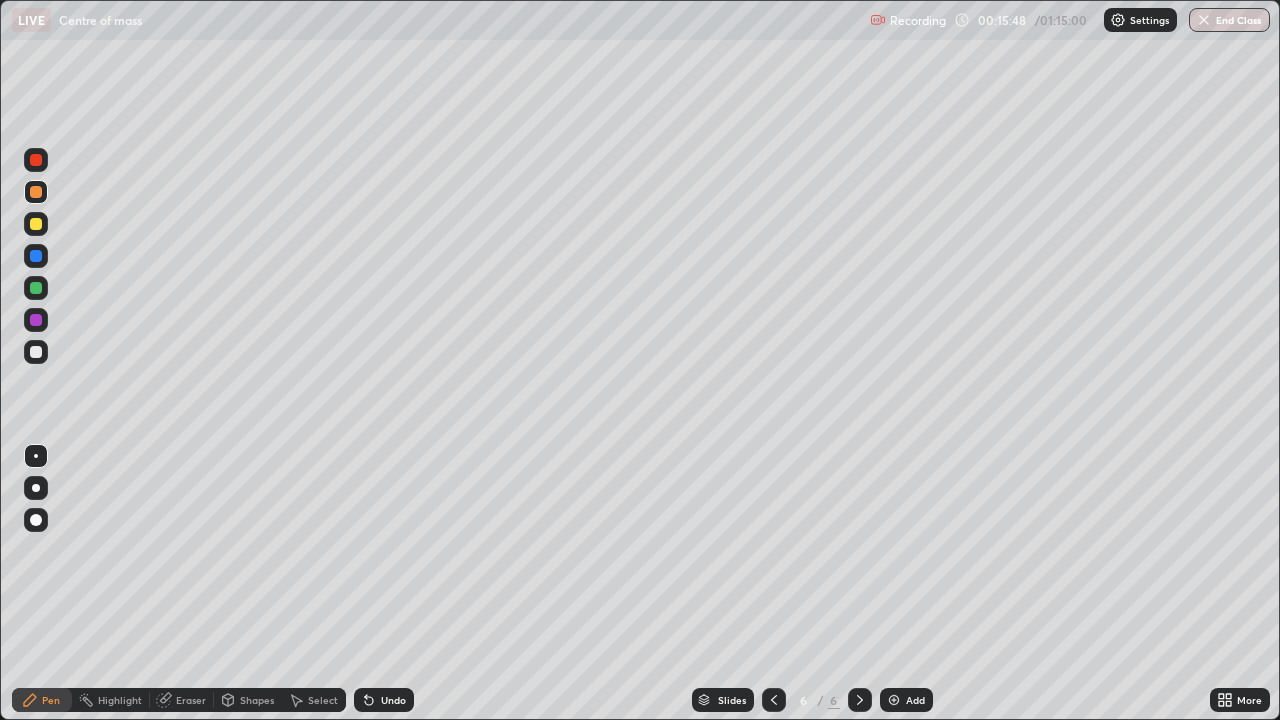 click at bounding box center (36, 288) 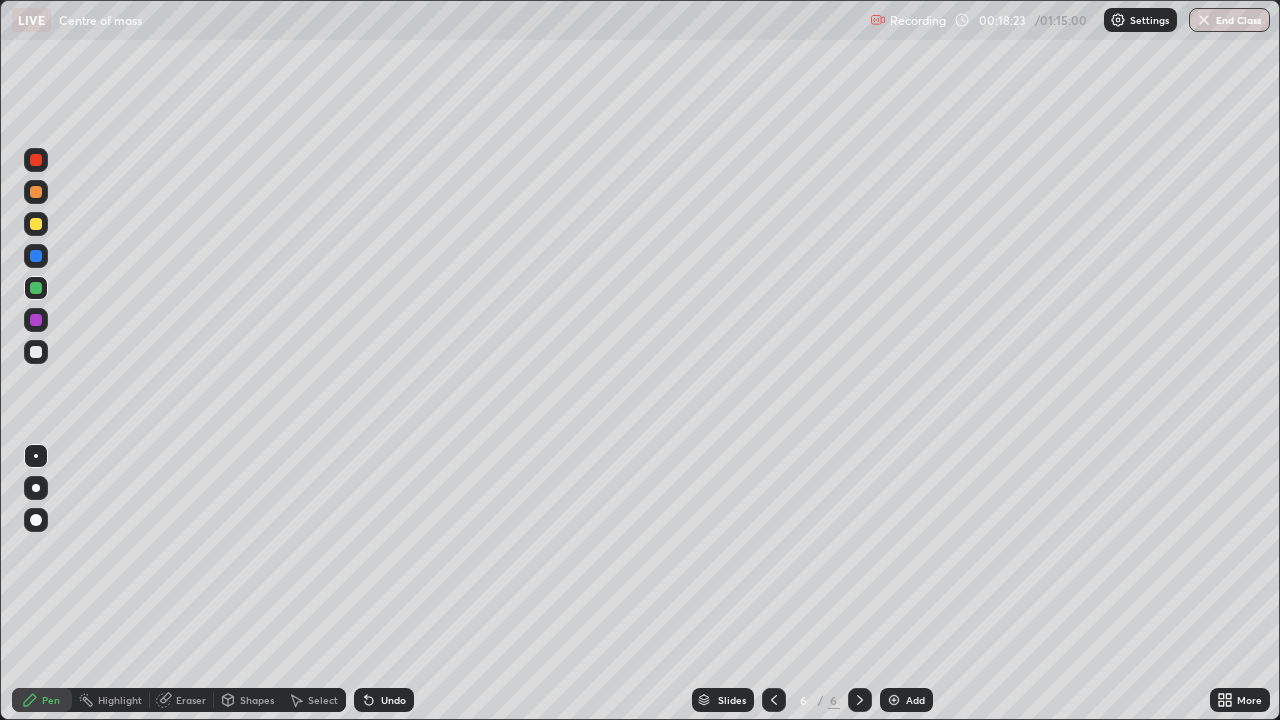 click at bounding box center [894, 700] 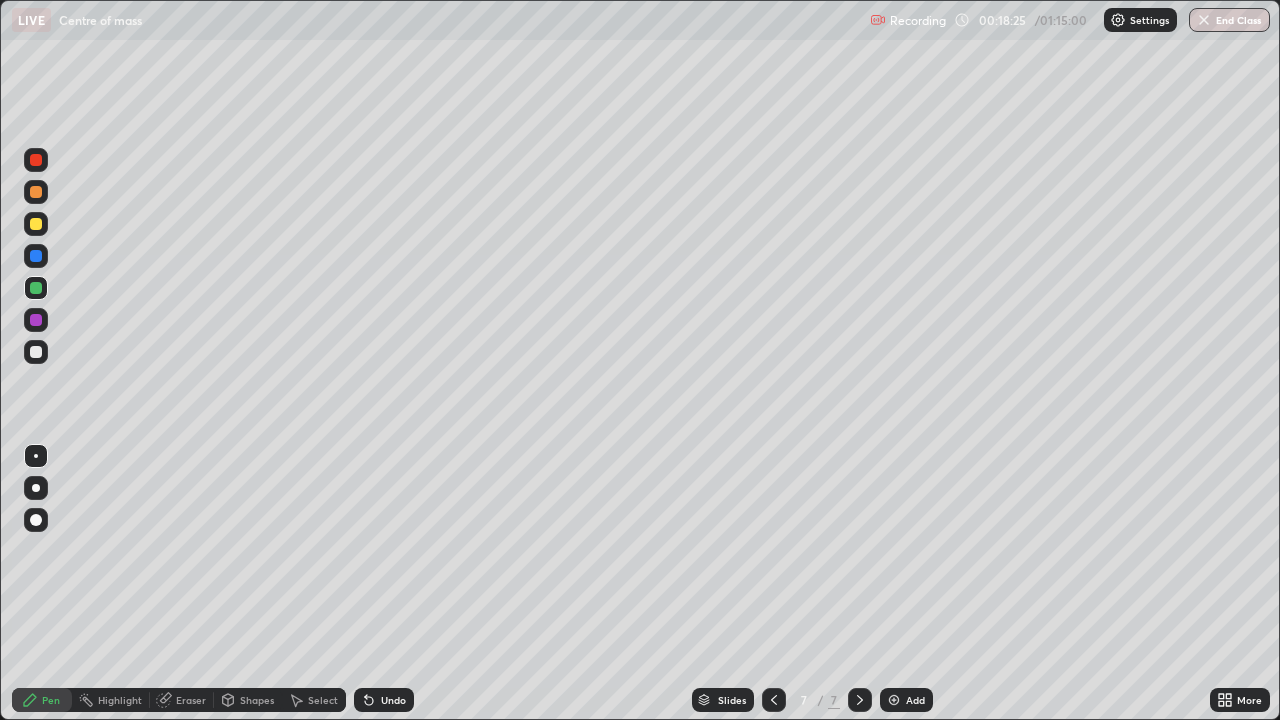 click at bounding box center [36, 160] 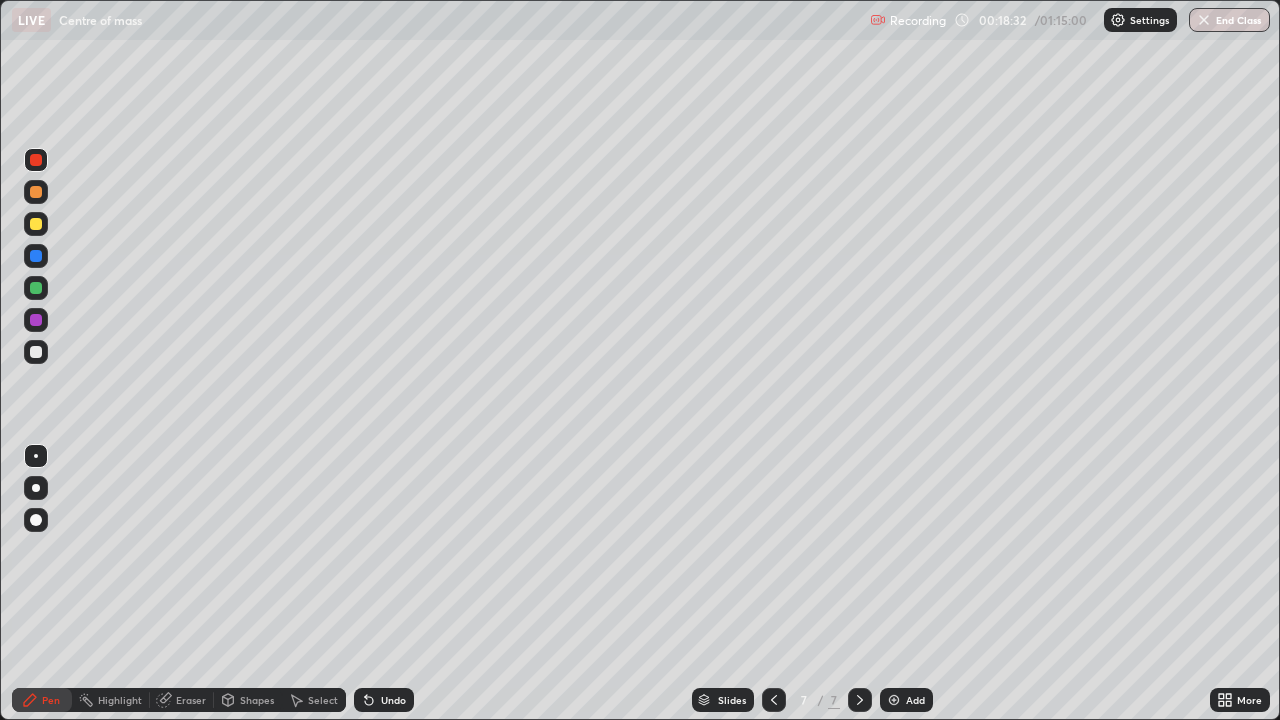click at bounding box center (36, 224) 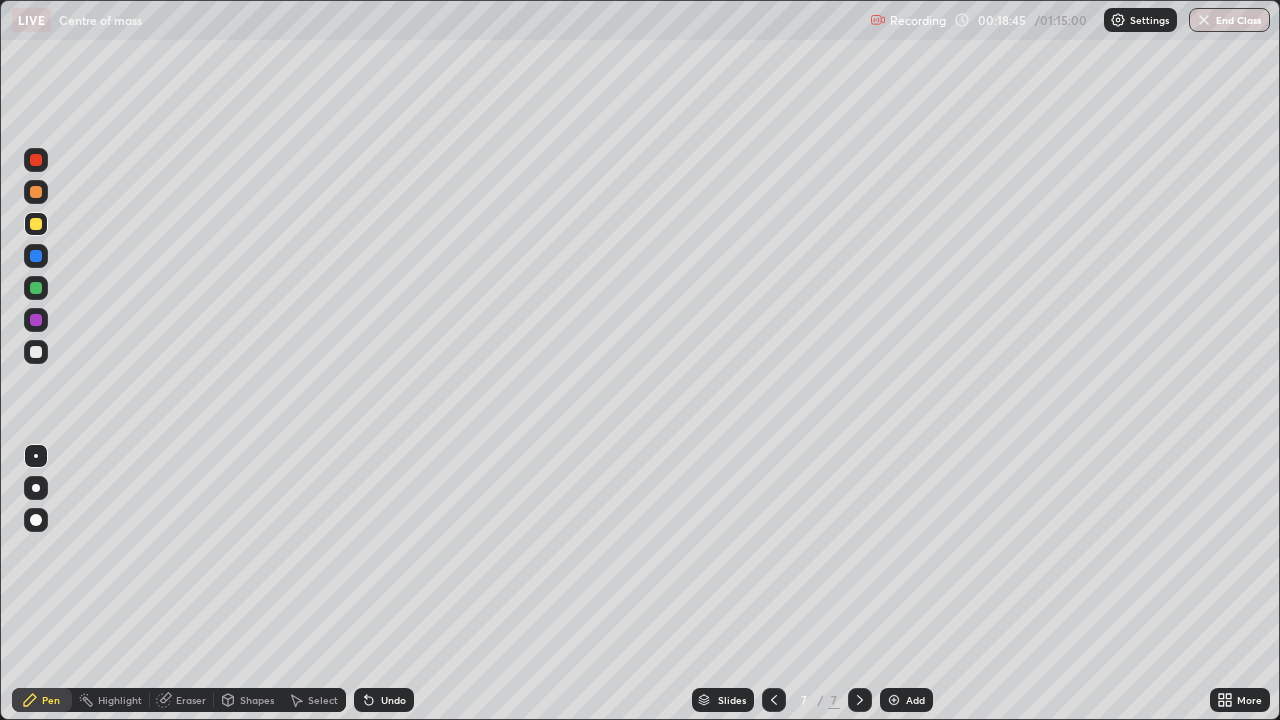 click at bounding box center [36, 288] 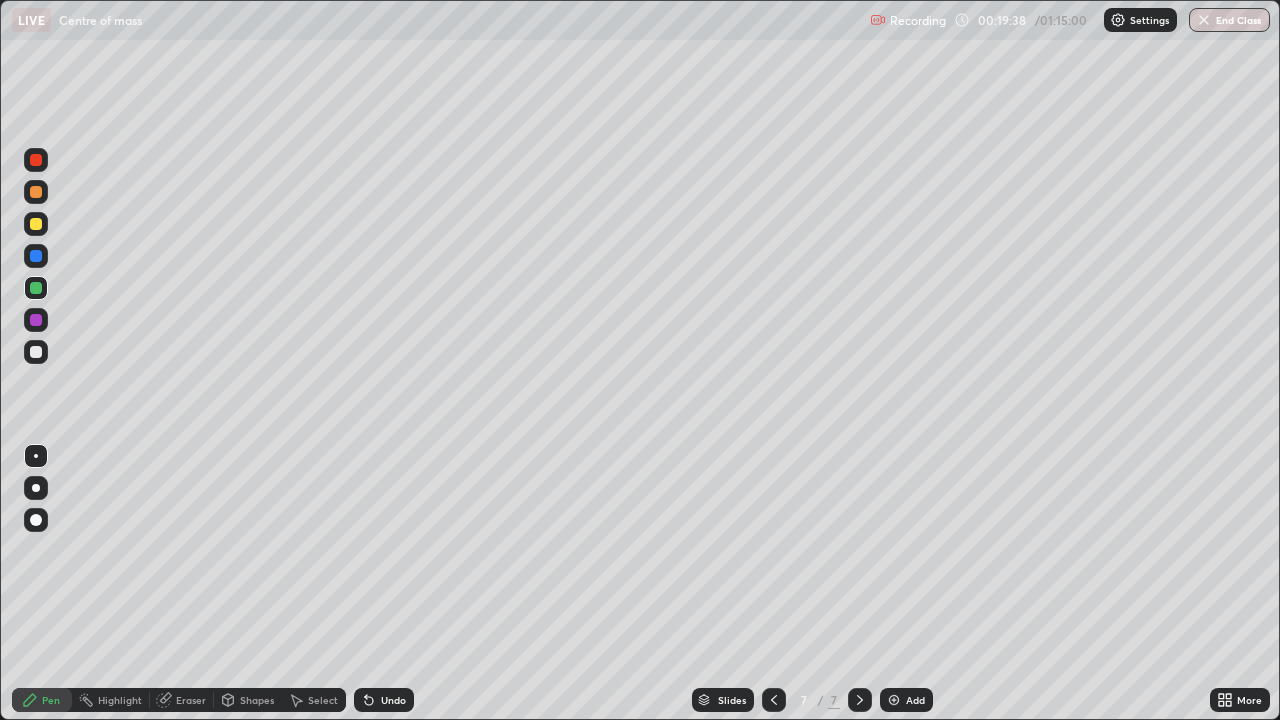 click at bounding box center [36, 256] 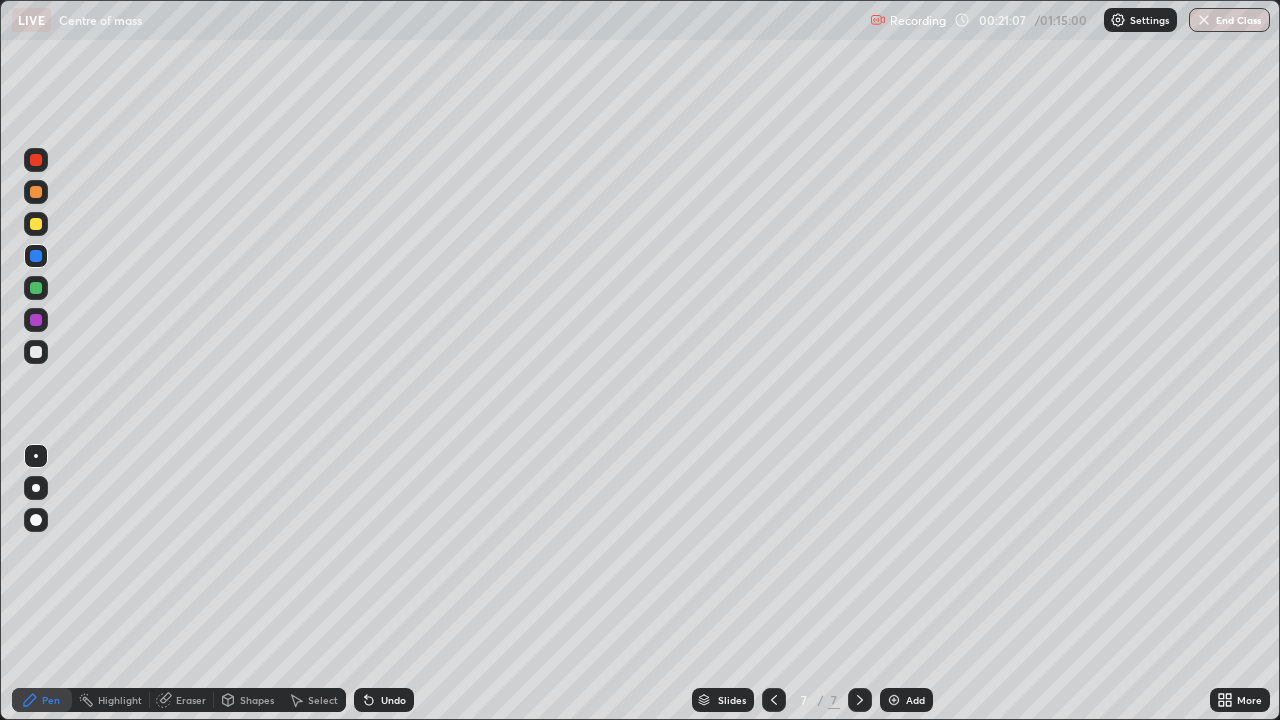 click on "Add" at bounding box center (915, 700) 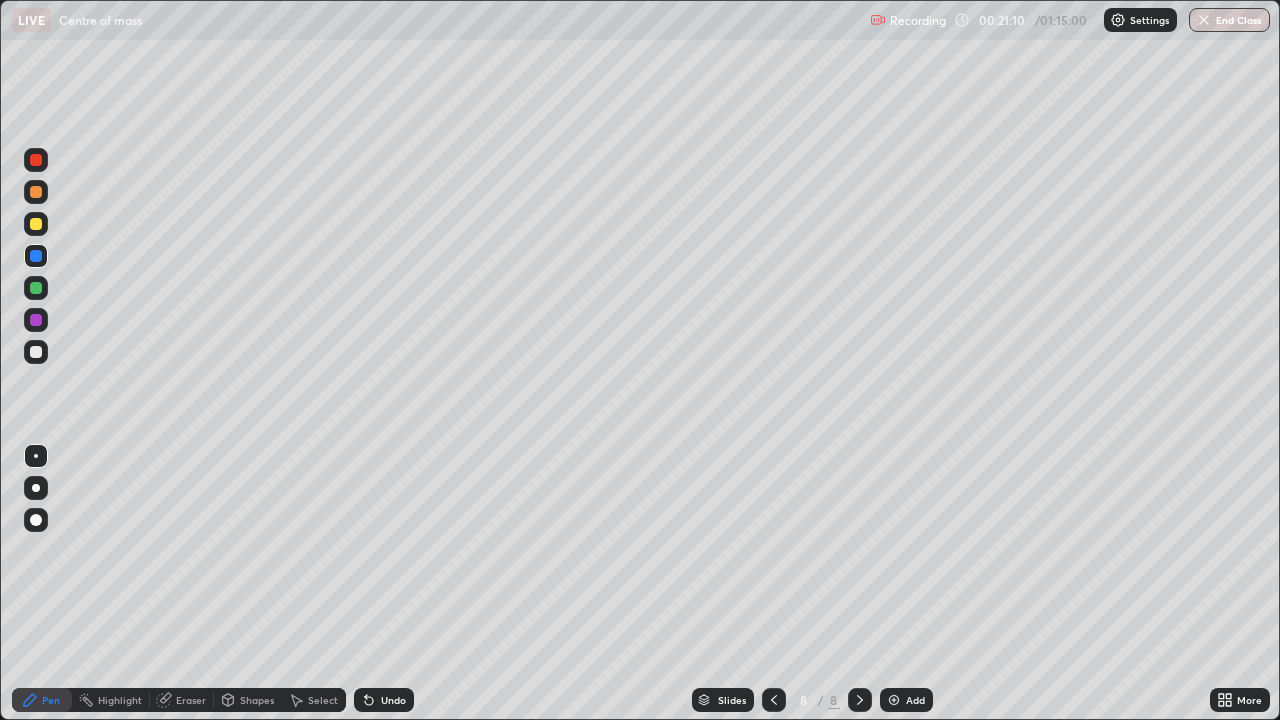 click at bounding box center [36, 192] 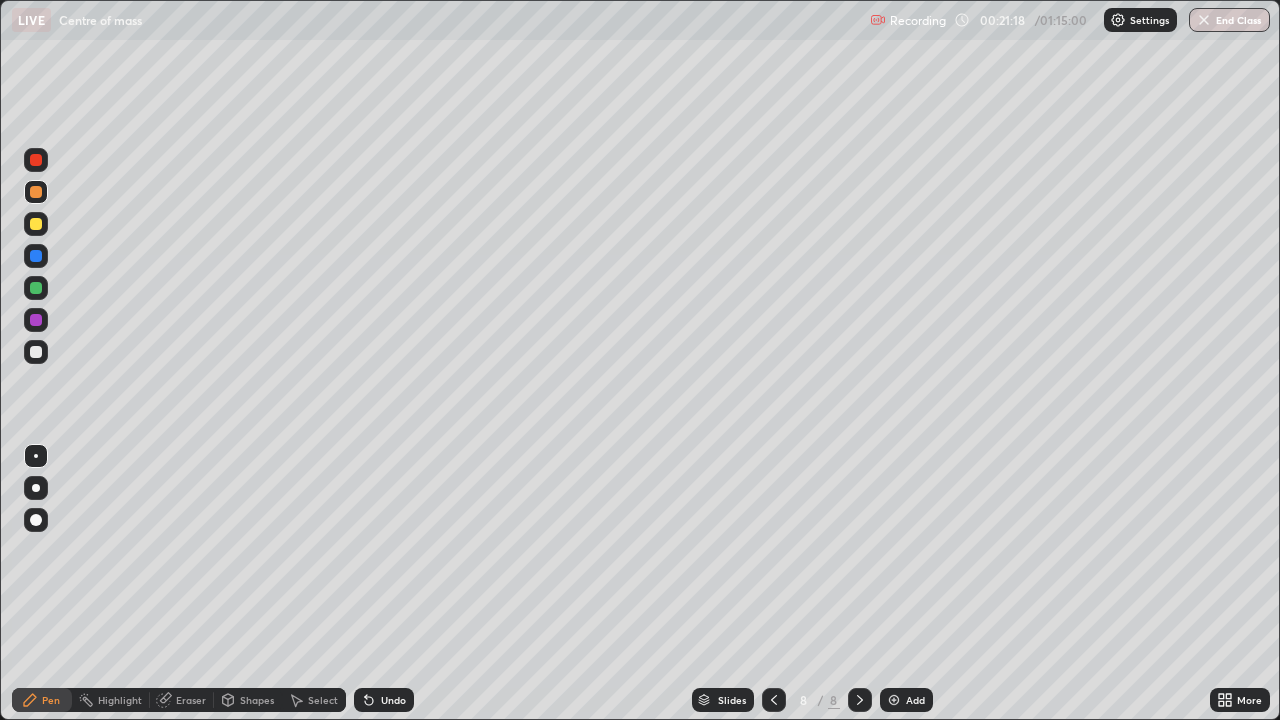 click at bounding box center [36, 288] 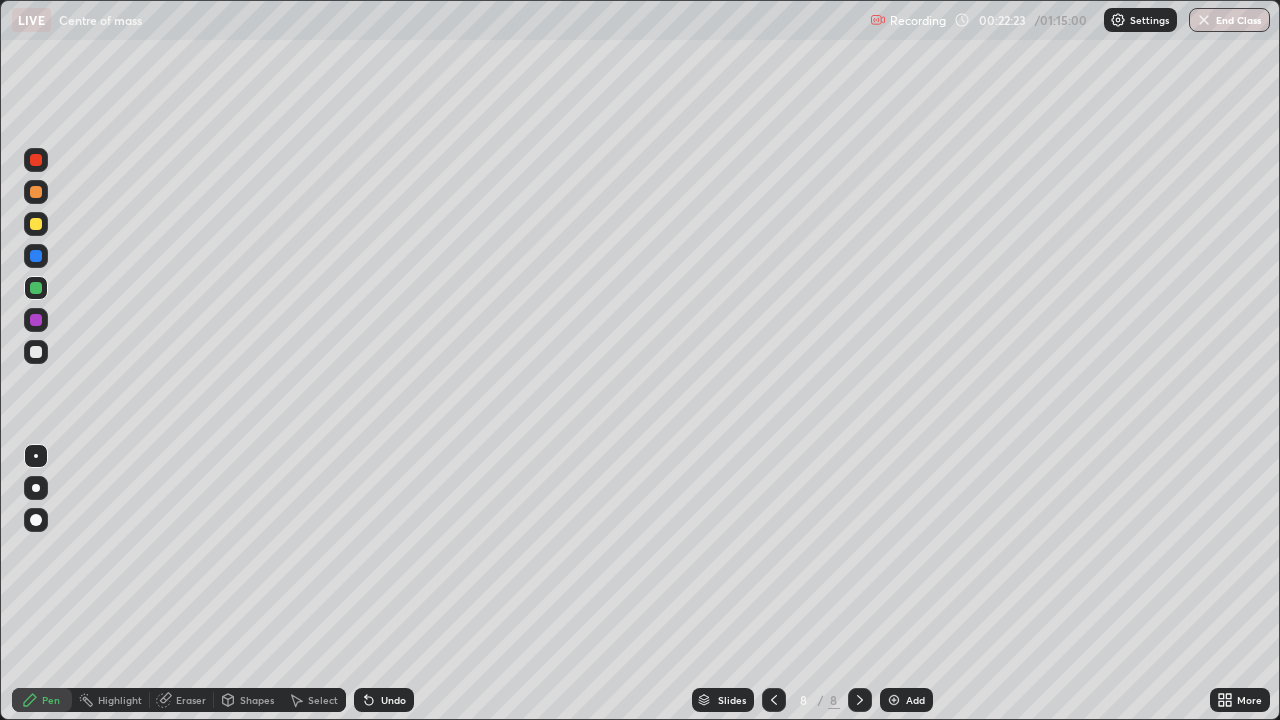 click at bounding box center (36, 224) 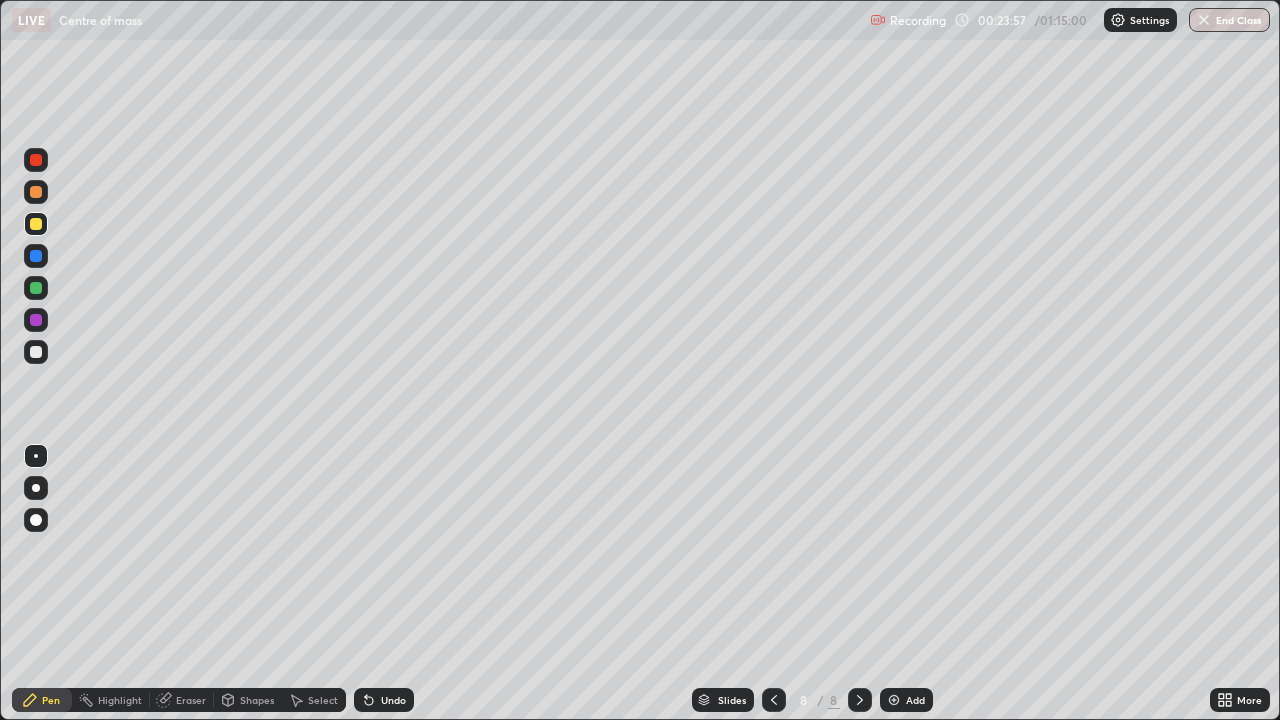 click at bounding box center [894, 700] 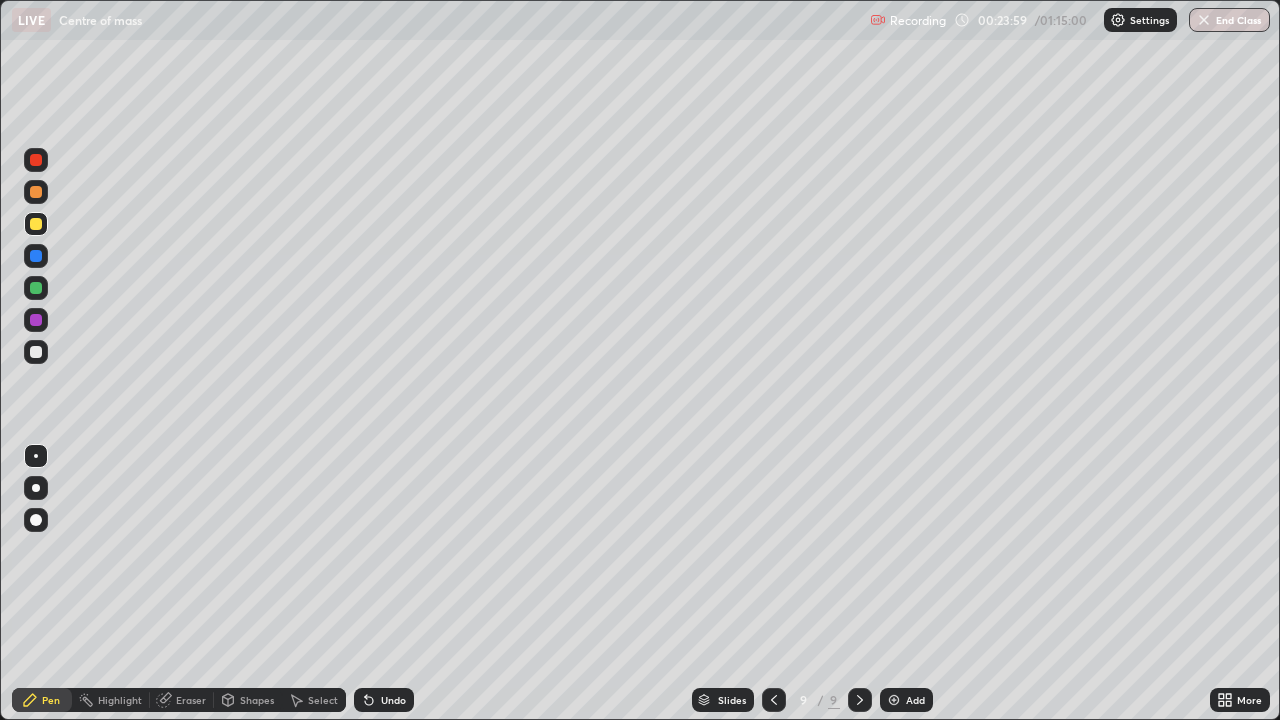 click at bounding box center [36, 192] 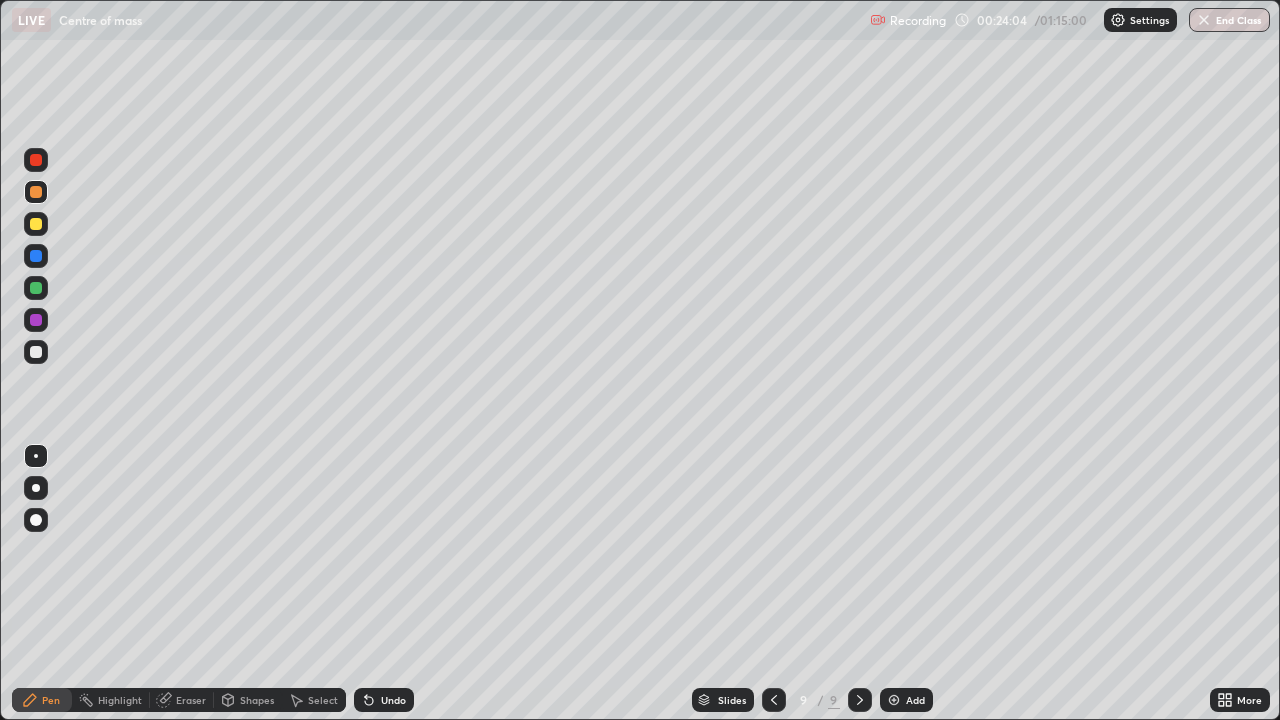 click at bounding box center (36, 160) 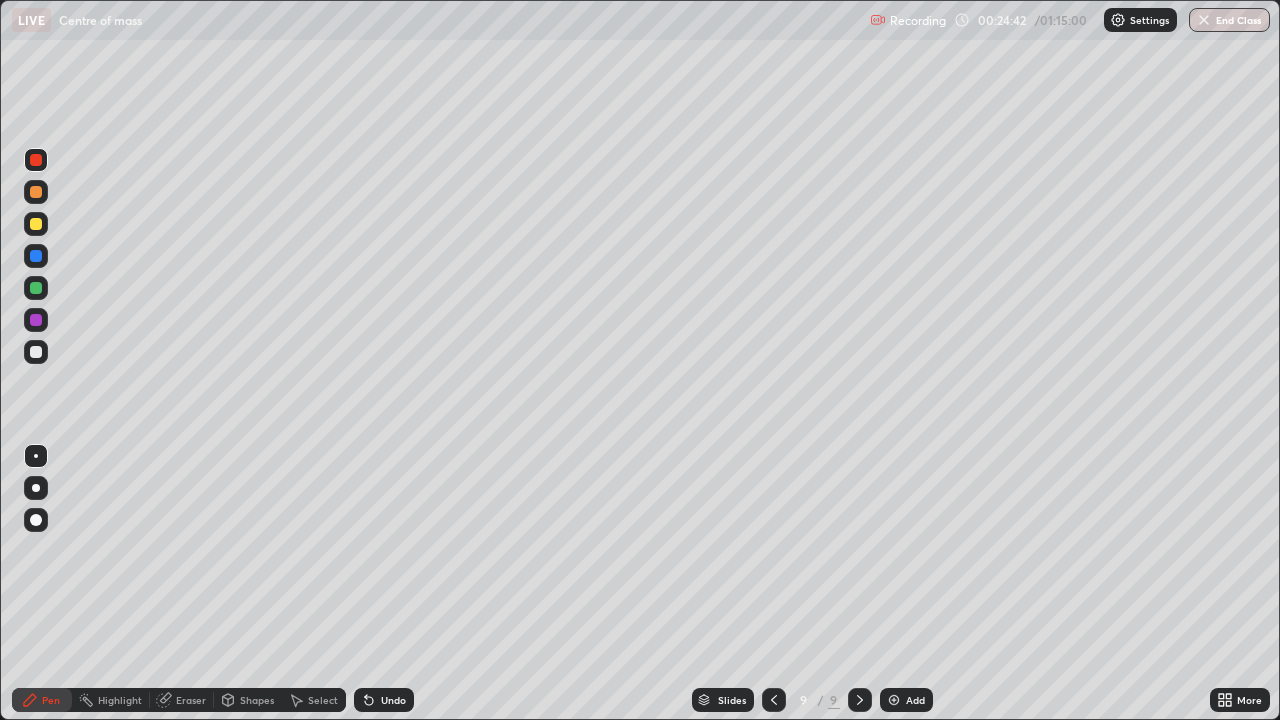click on "Undo" at bounding box center (384, 700) 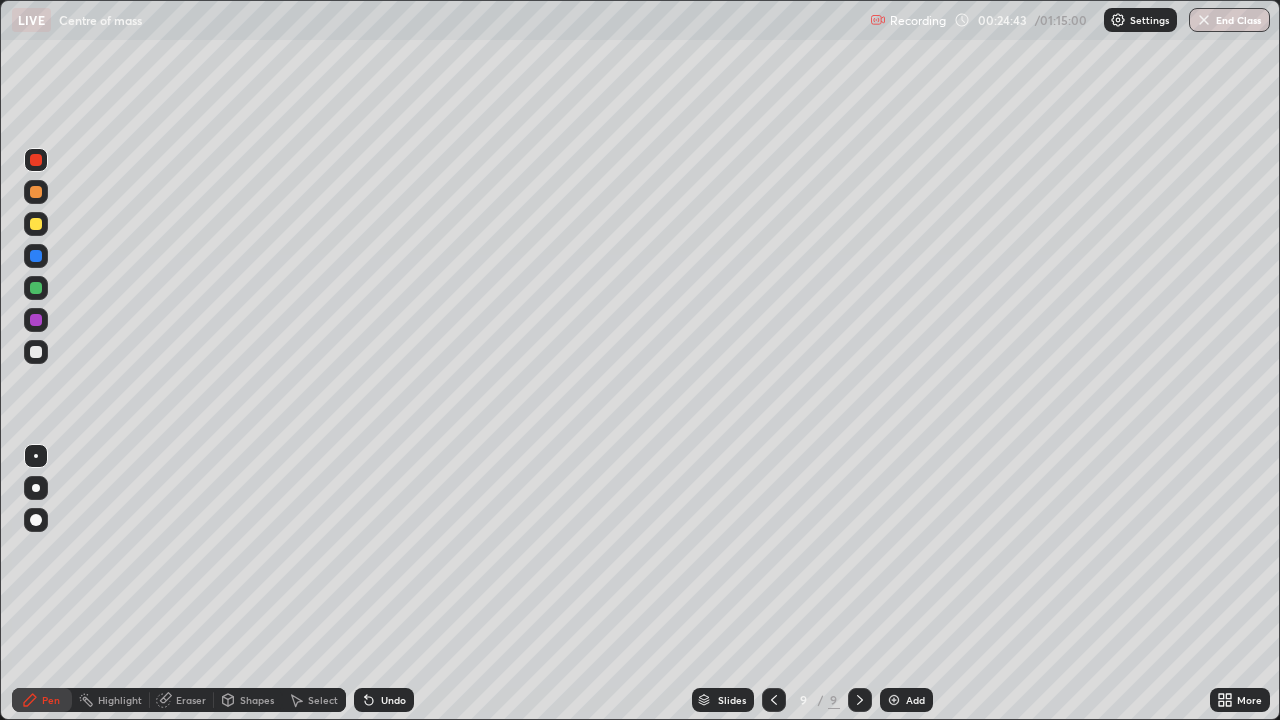 click at bounding box center [36, 192] 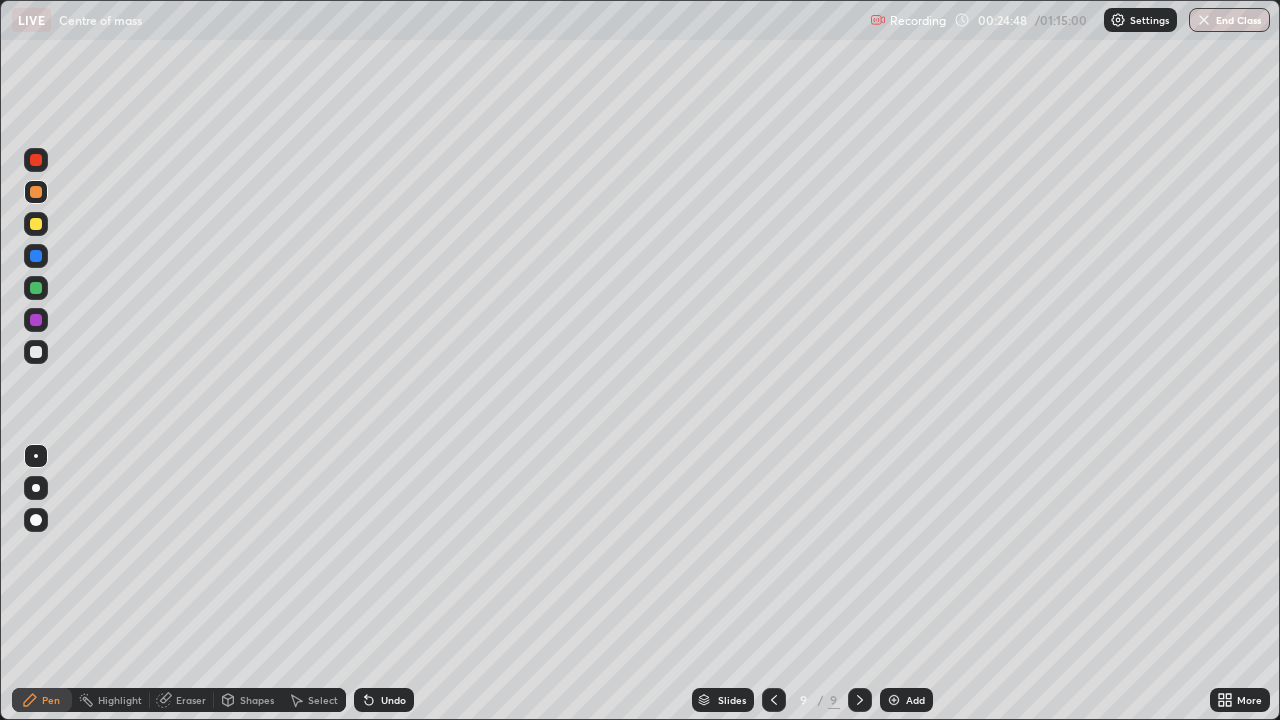 click 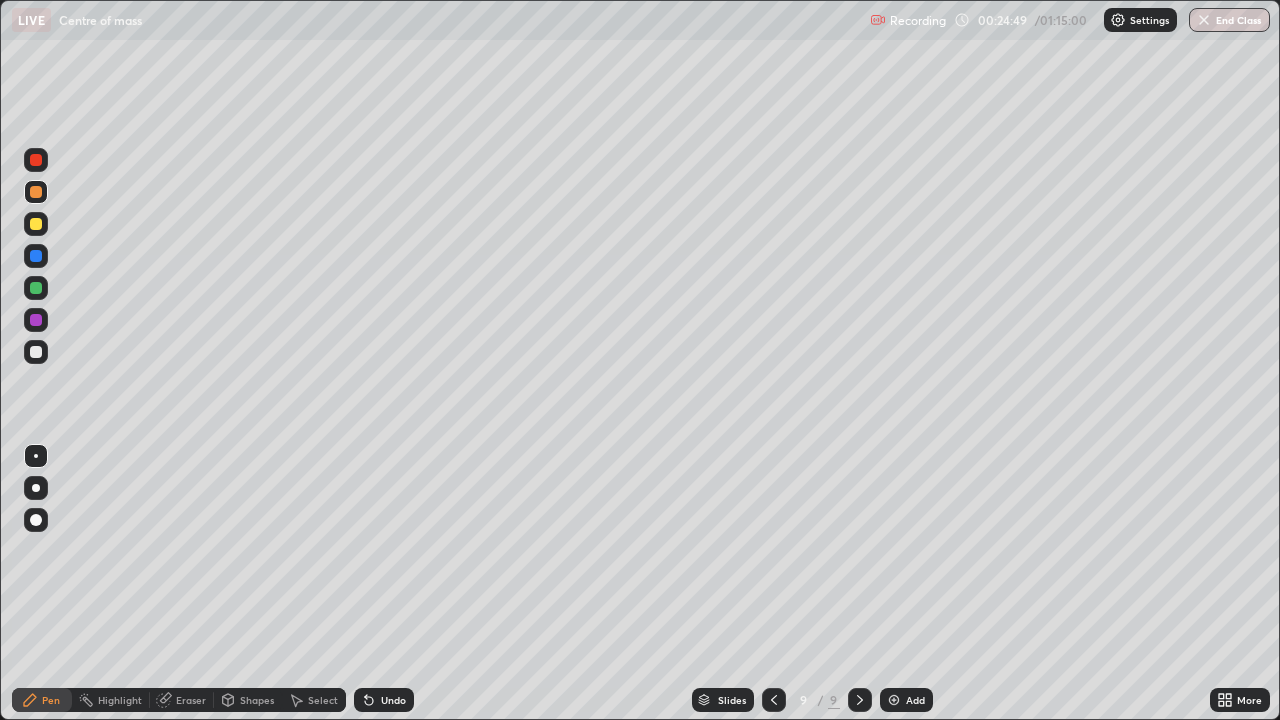 click on "Undo" at bounding box center [393, 700] 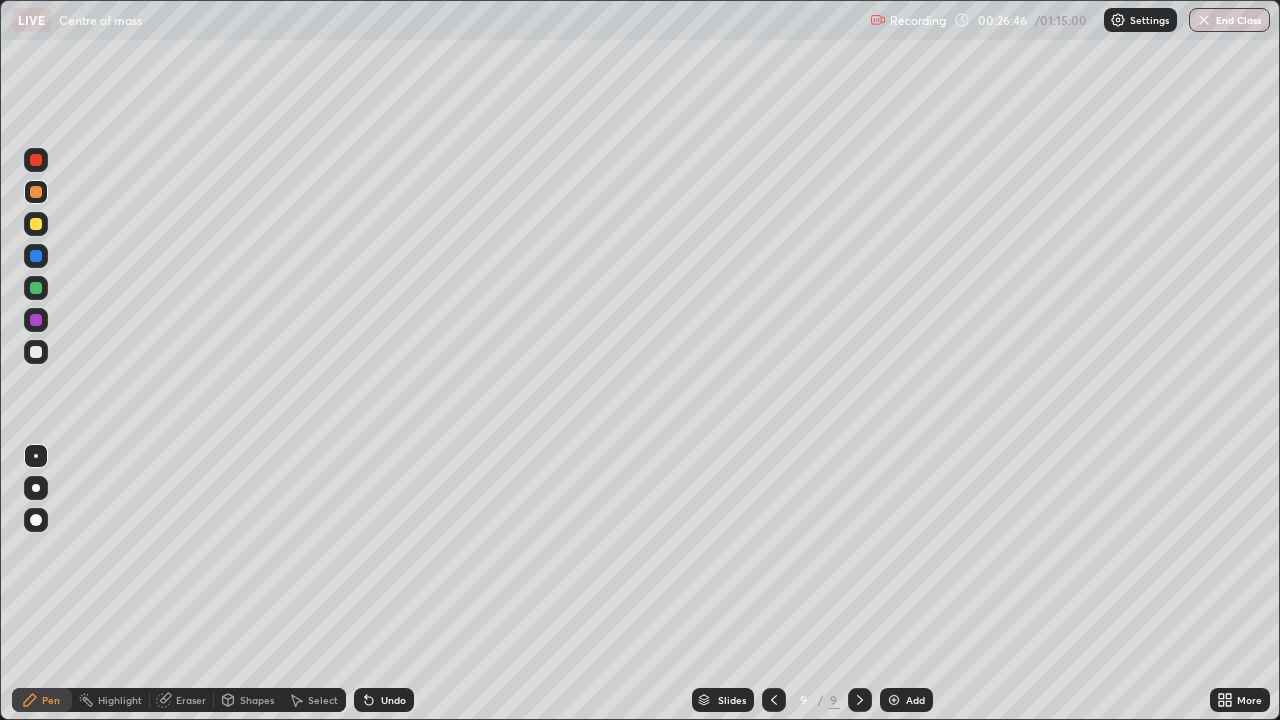 click at bounding box center (36, 352) 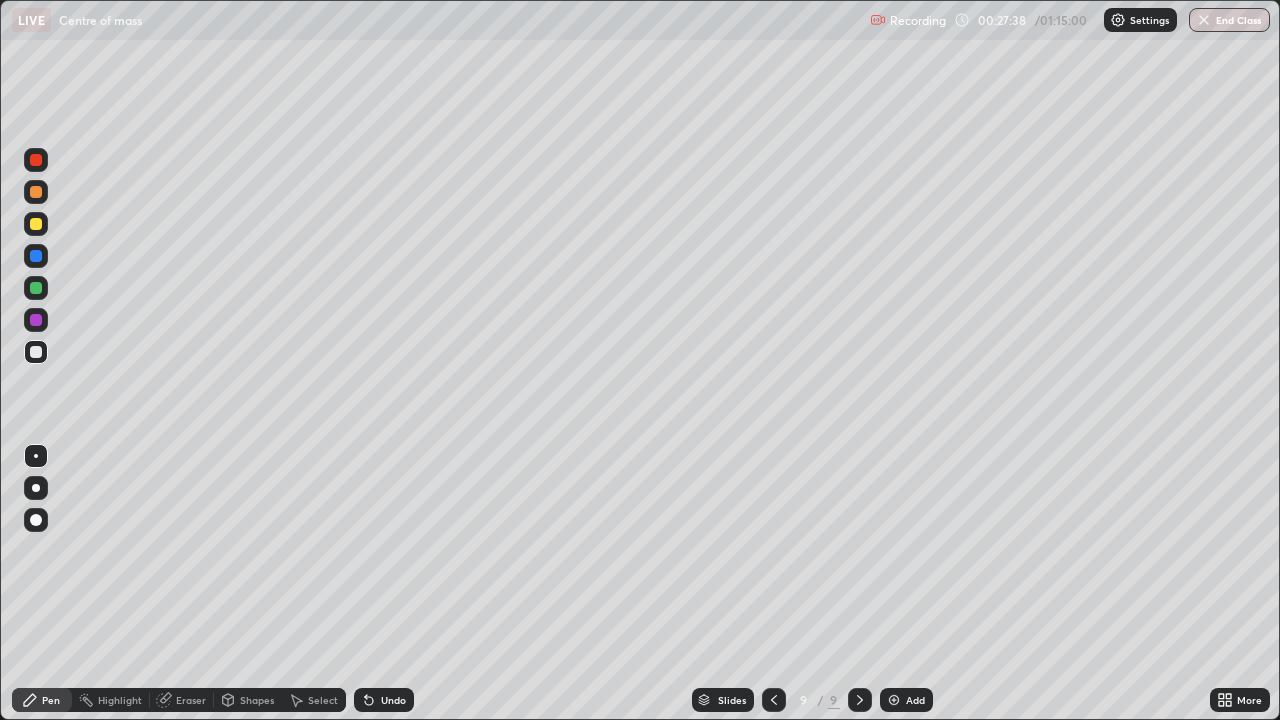 click at bounding box center (36, 224) 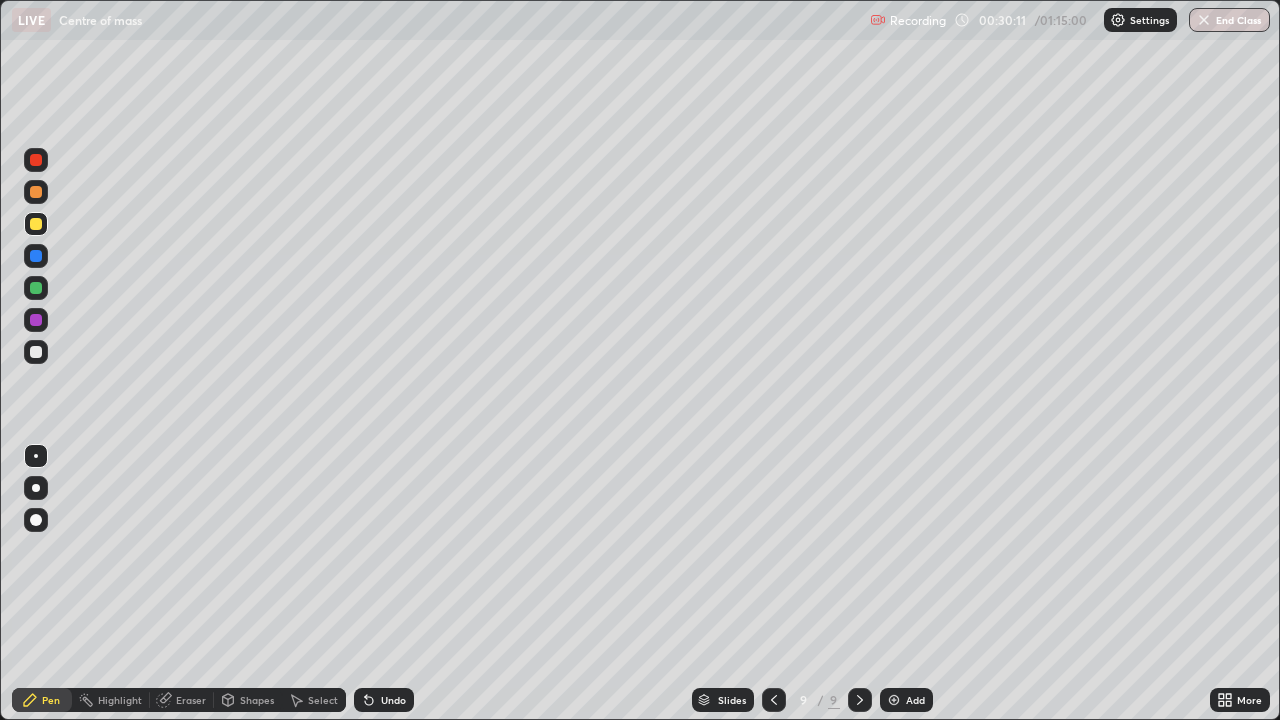 click at bounding box center [36, 192] 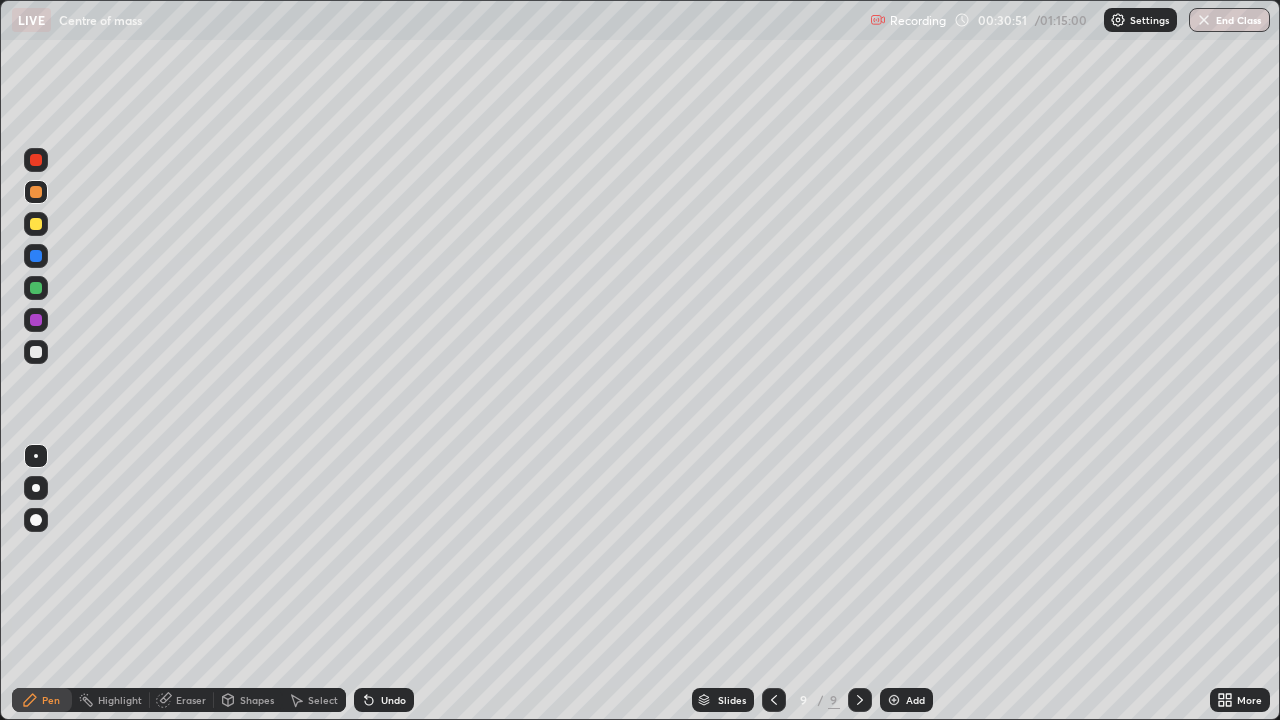 click at bounding box center [894, 700] 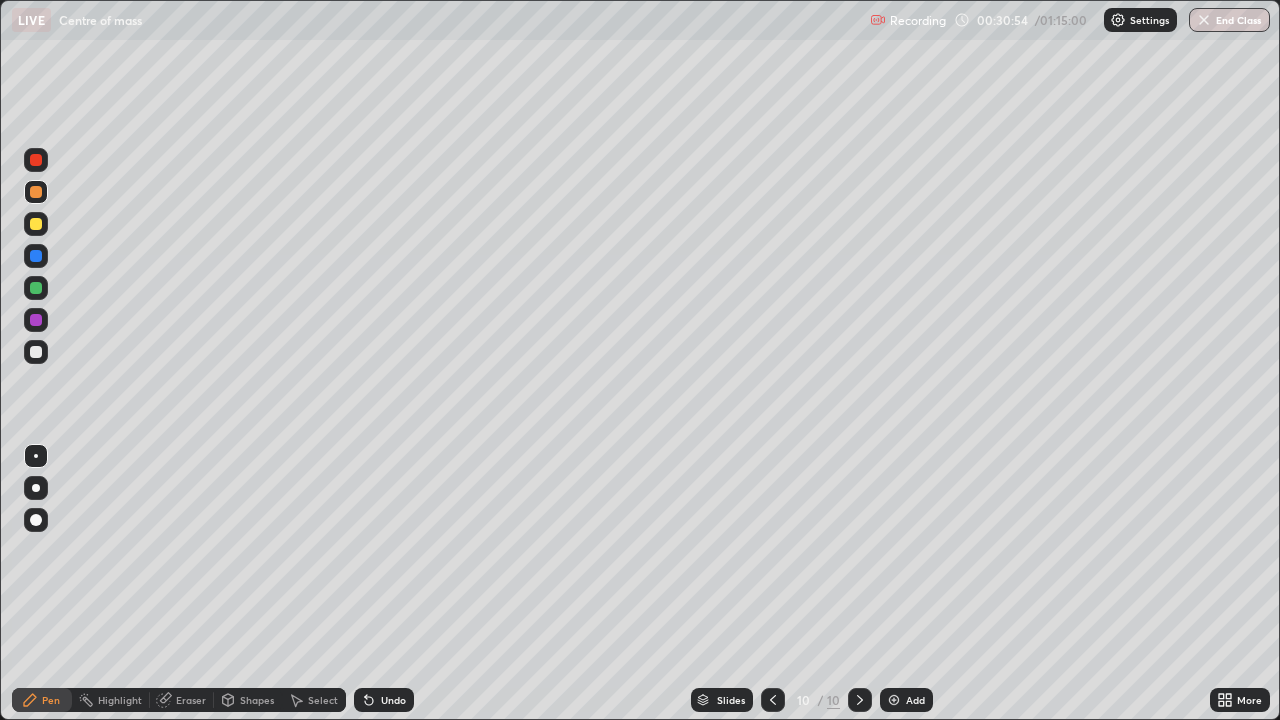 click at bounding box center [36, 160] 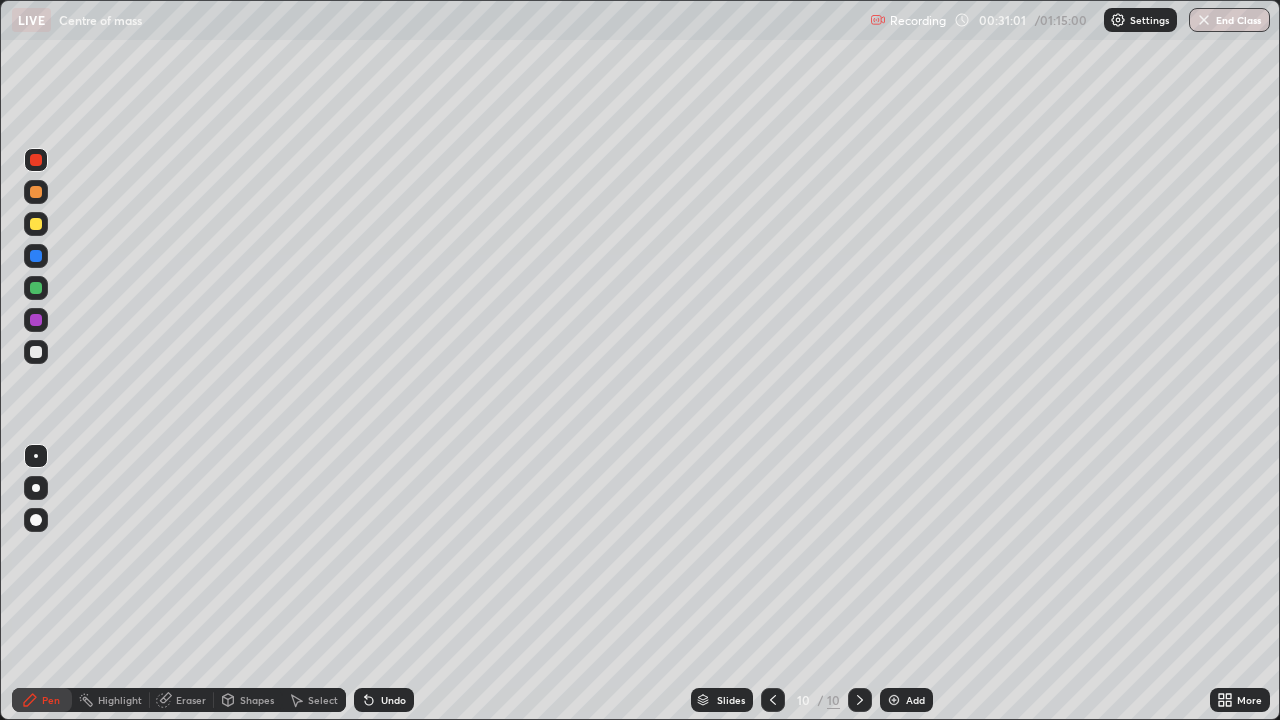 click at bounding box center (36, 192) 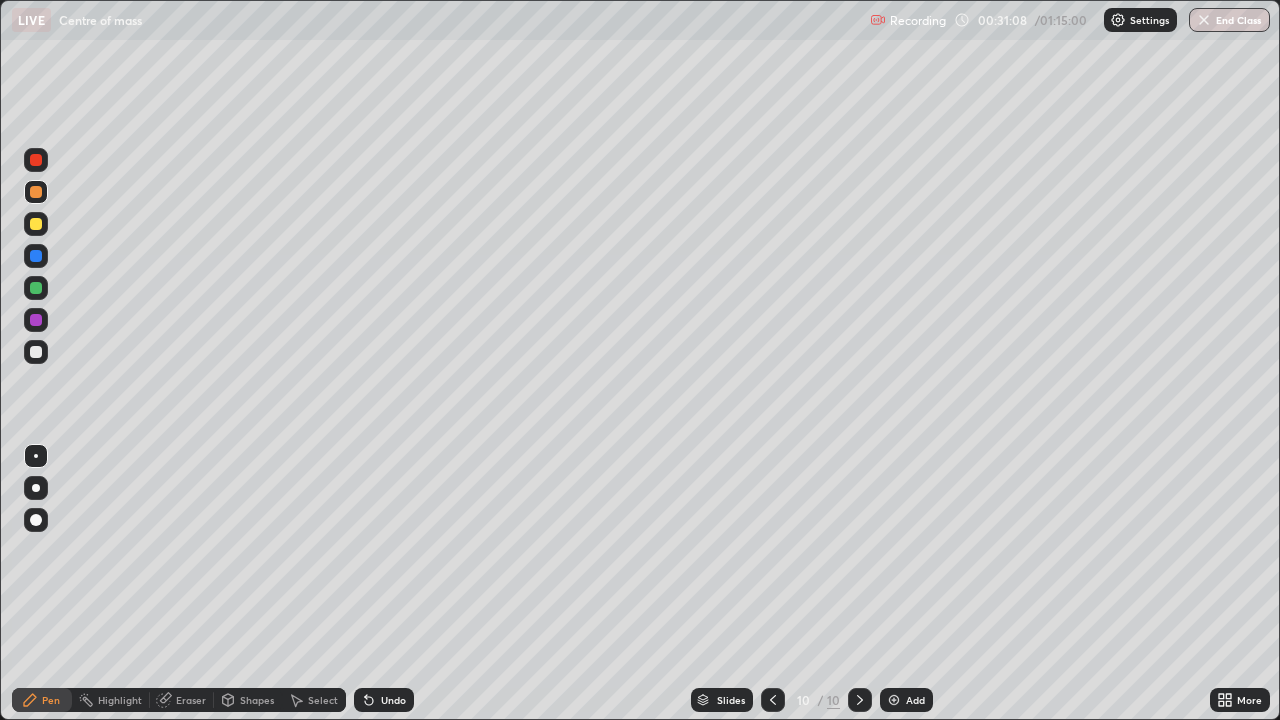 click at bounding box center (36, 352) 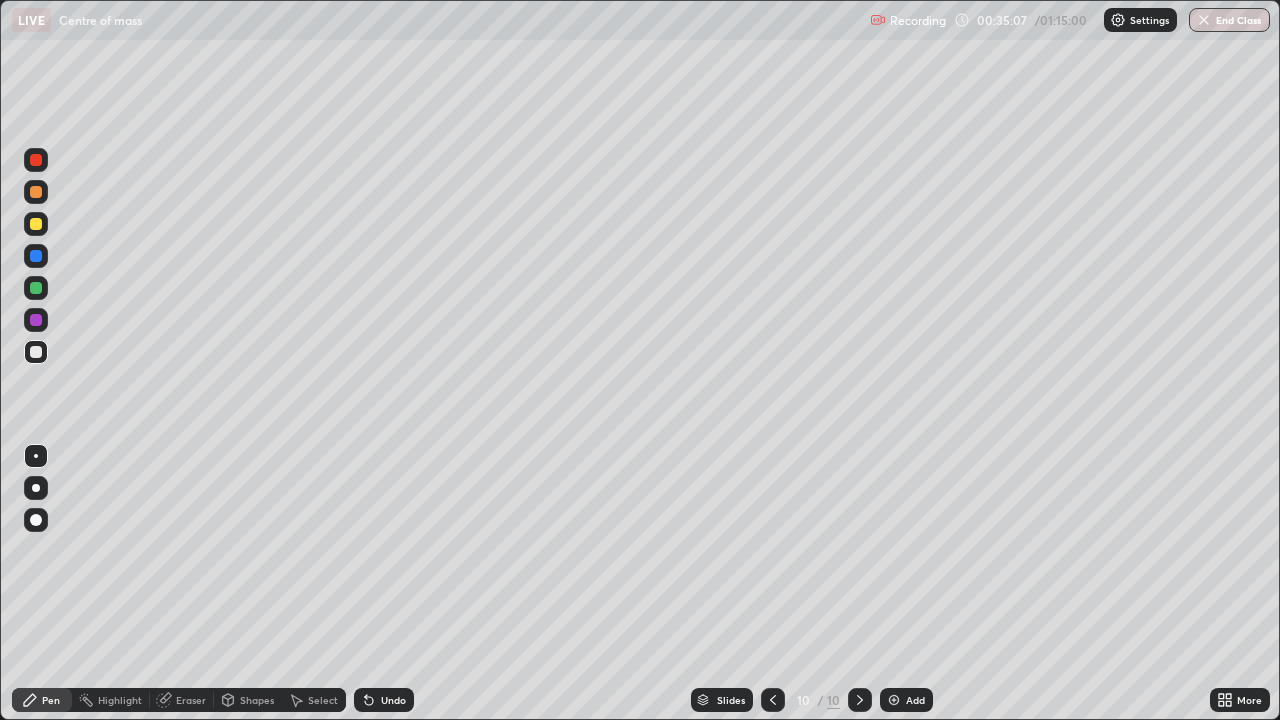 click on "Add" at bounding box center [915, 700] 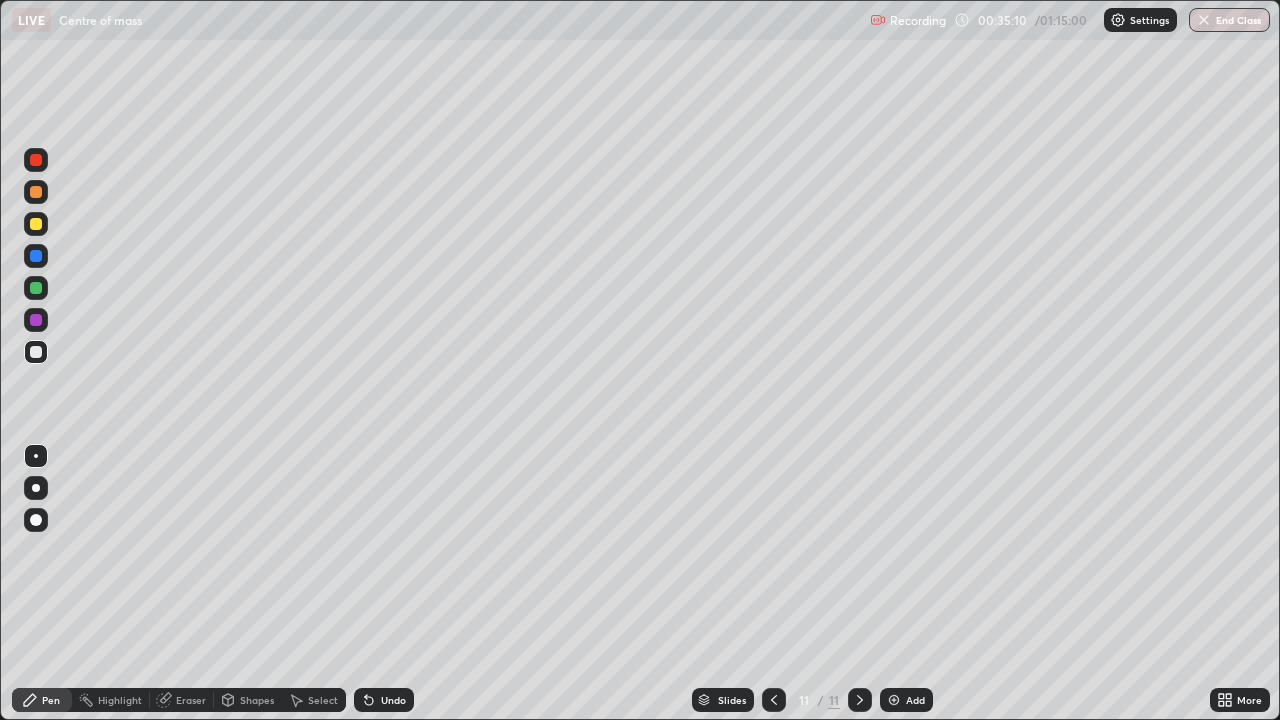 click at bounding box center (36, 192) 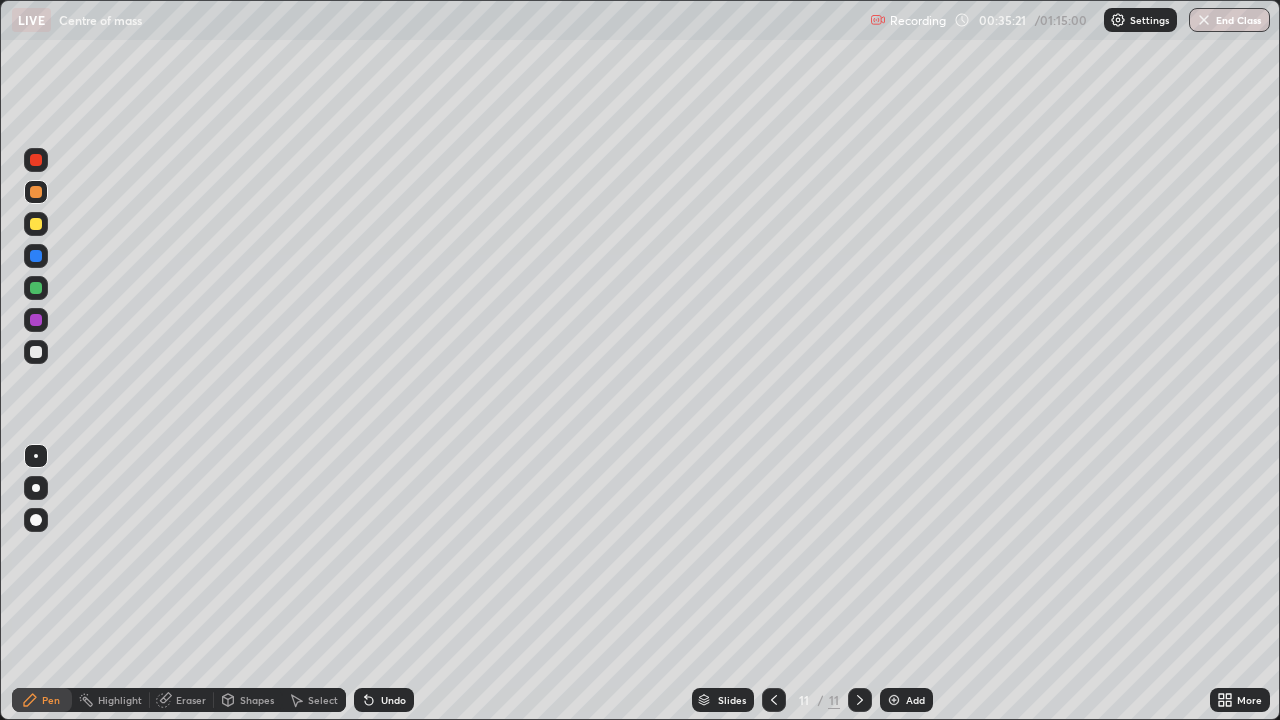 click at bounding box center [36, 224] 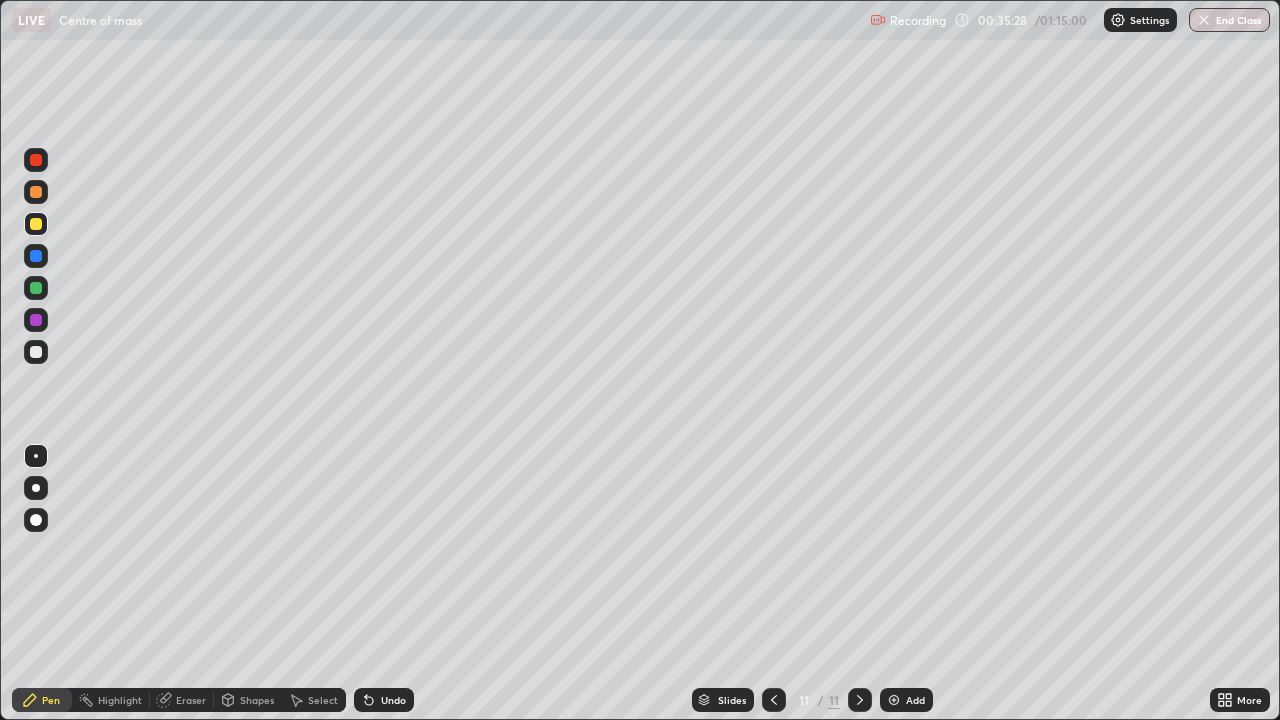 click at bounding box center [36, 192] 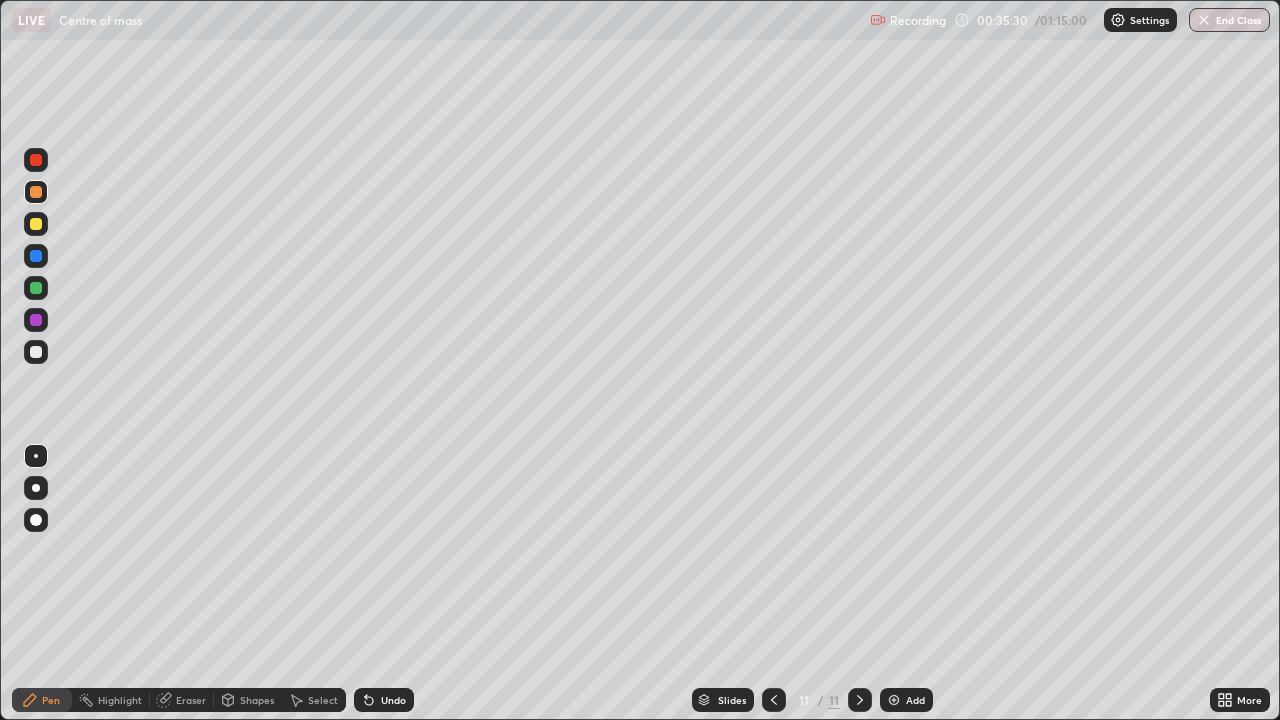 click at bounding box center [36, 352] 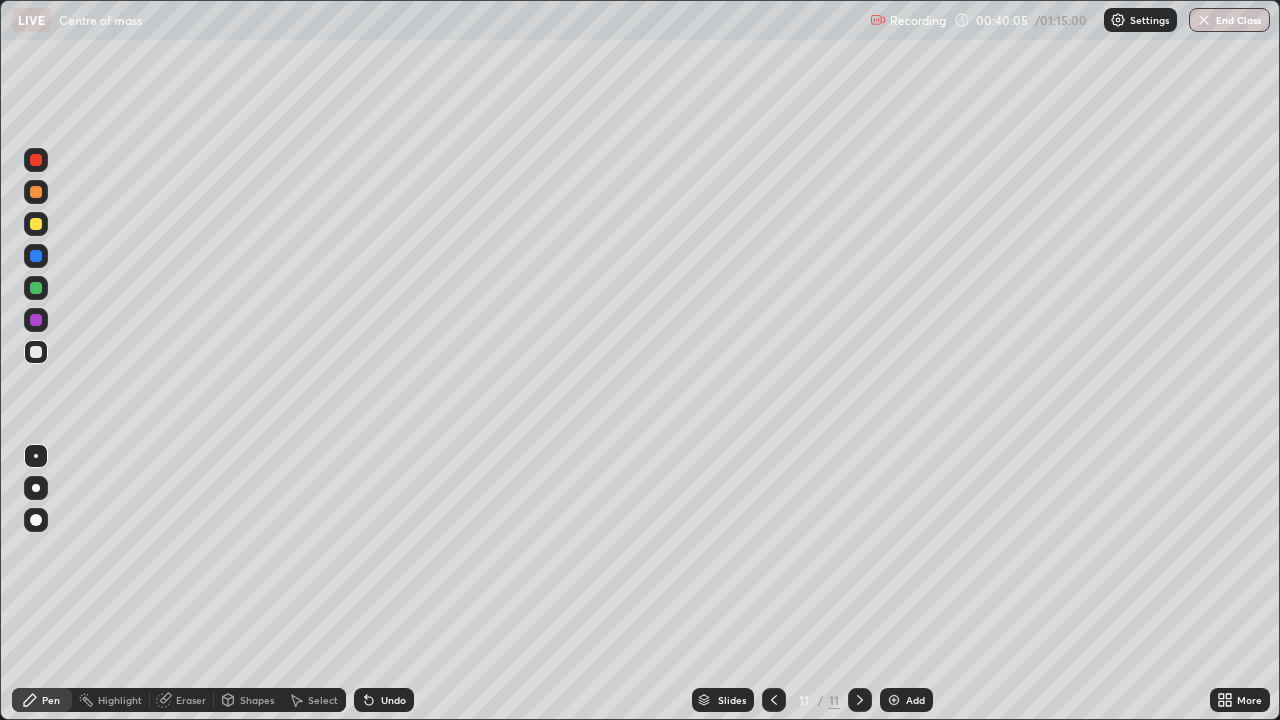 click on "Add" at bounding box center (906, 700) 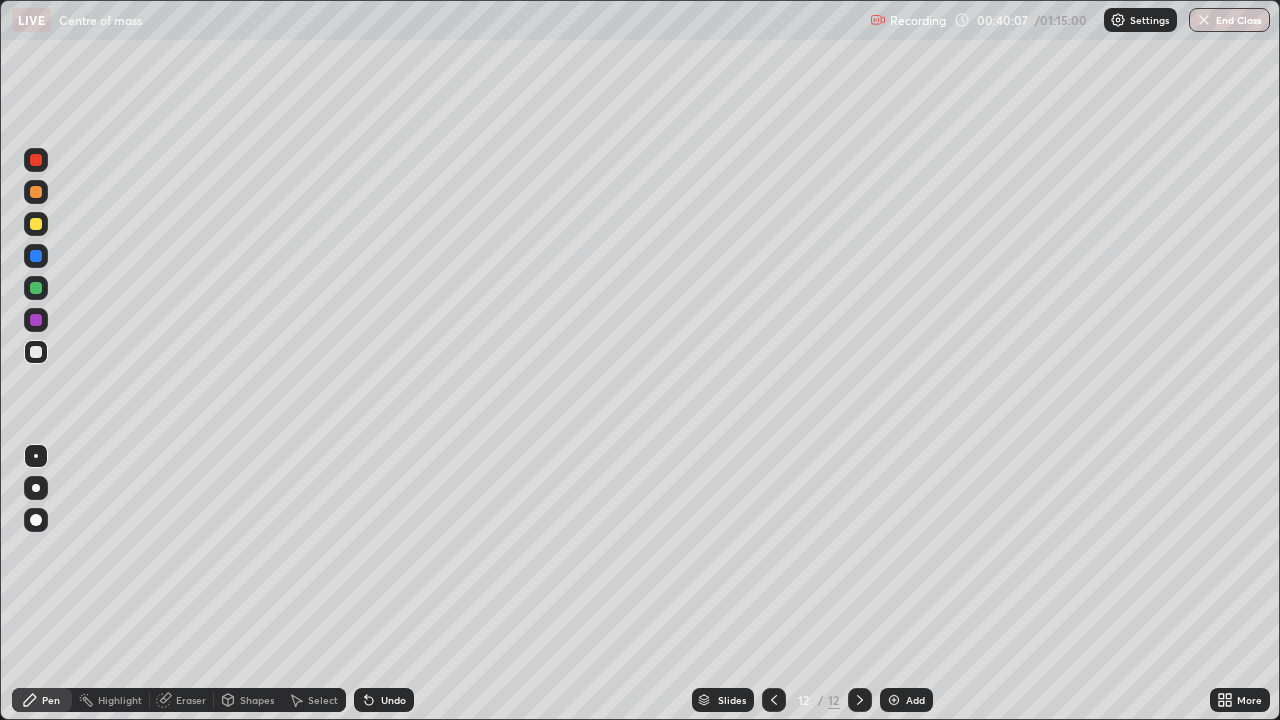click at bounding box center [36, 160] 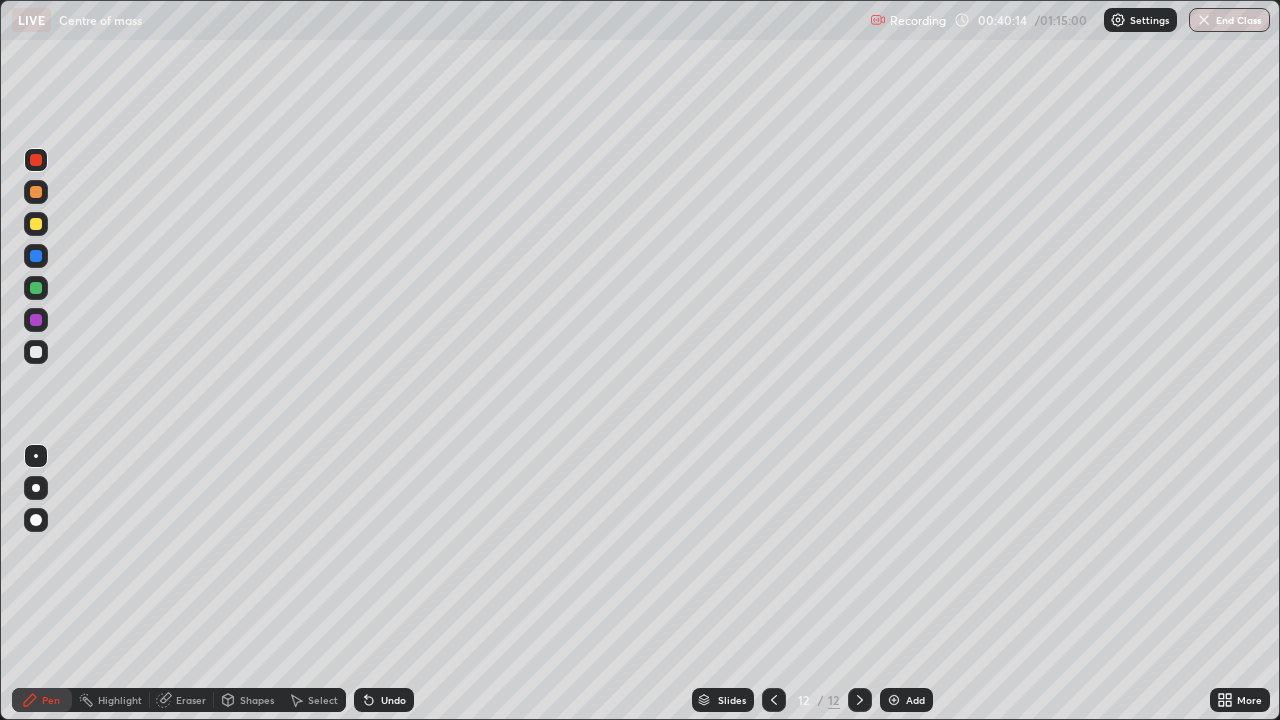 click at bounding box center (36, 192) 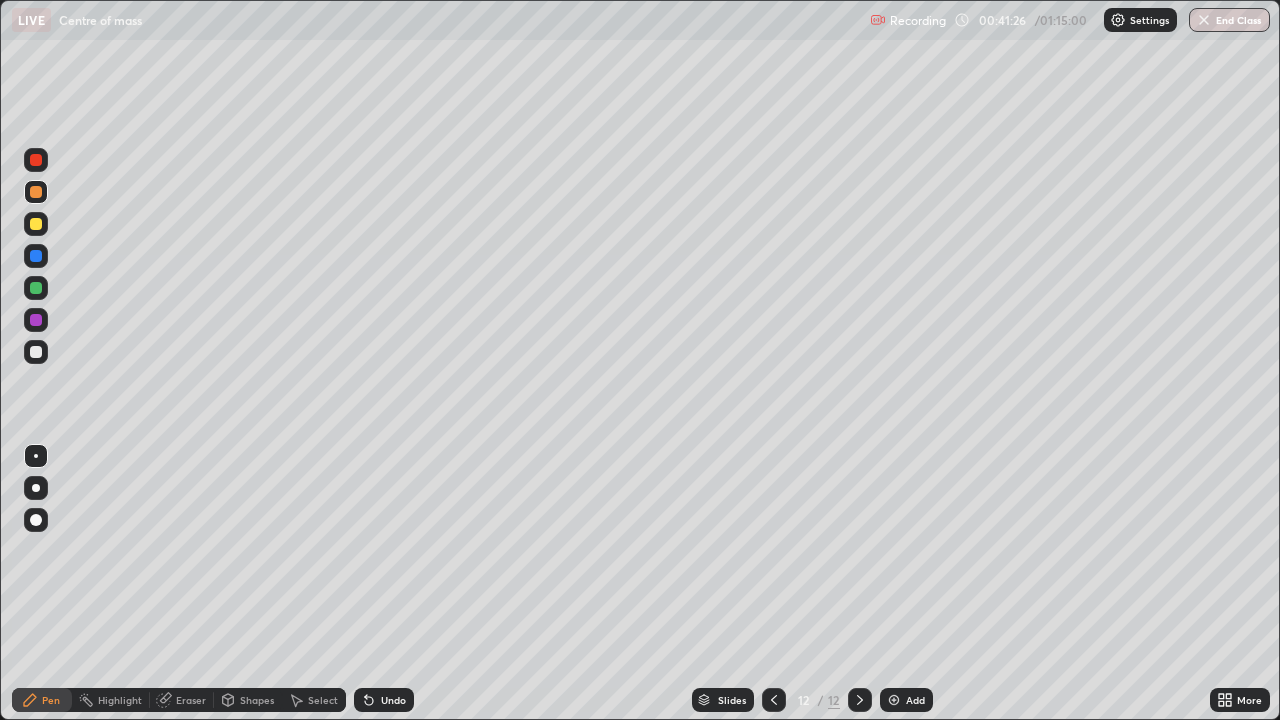click at bounding box center (36, 352) 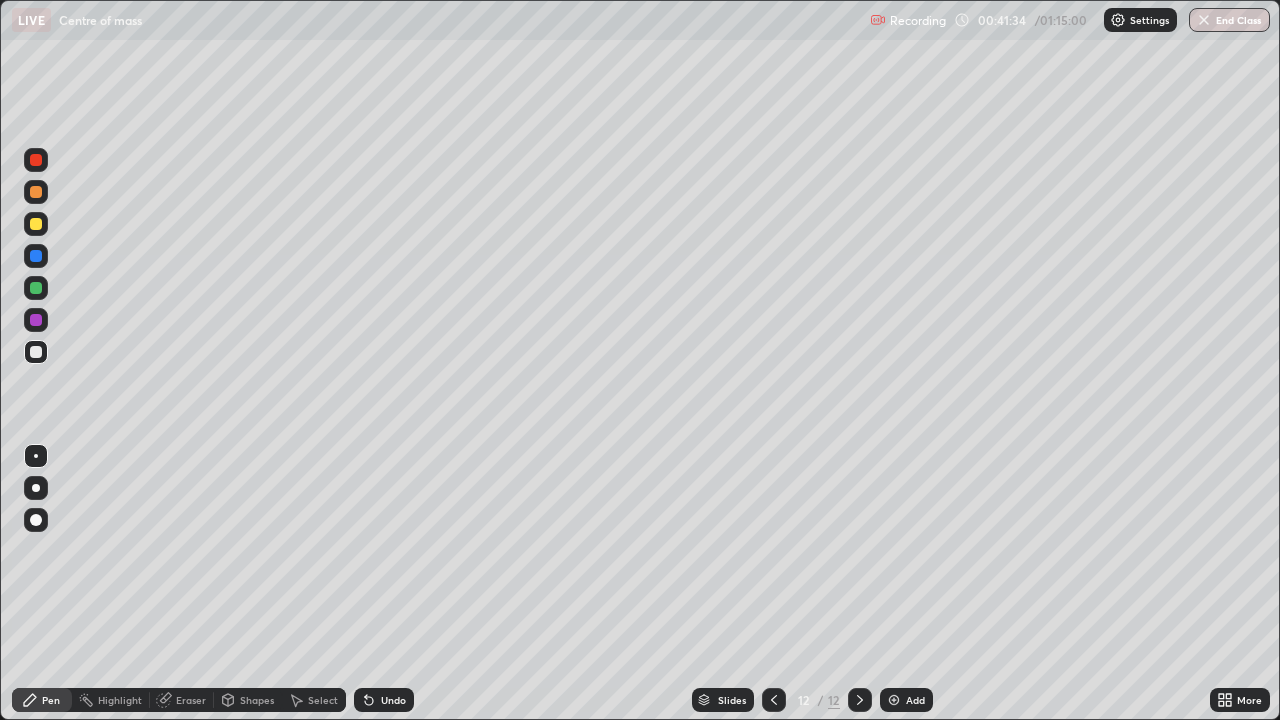 click at bounding box center (774, 700) 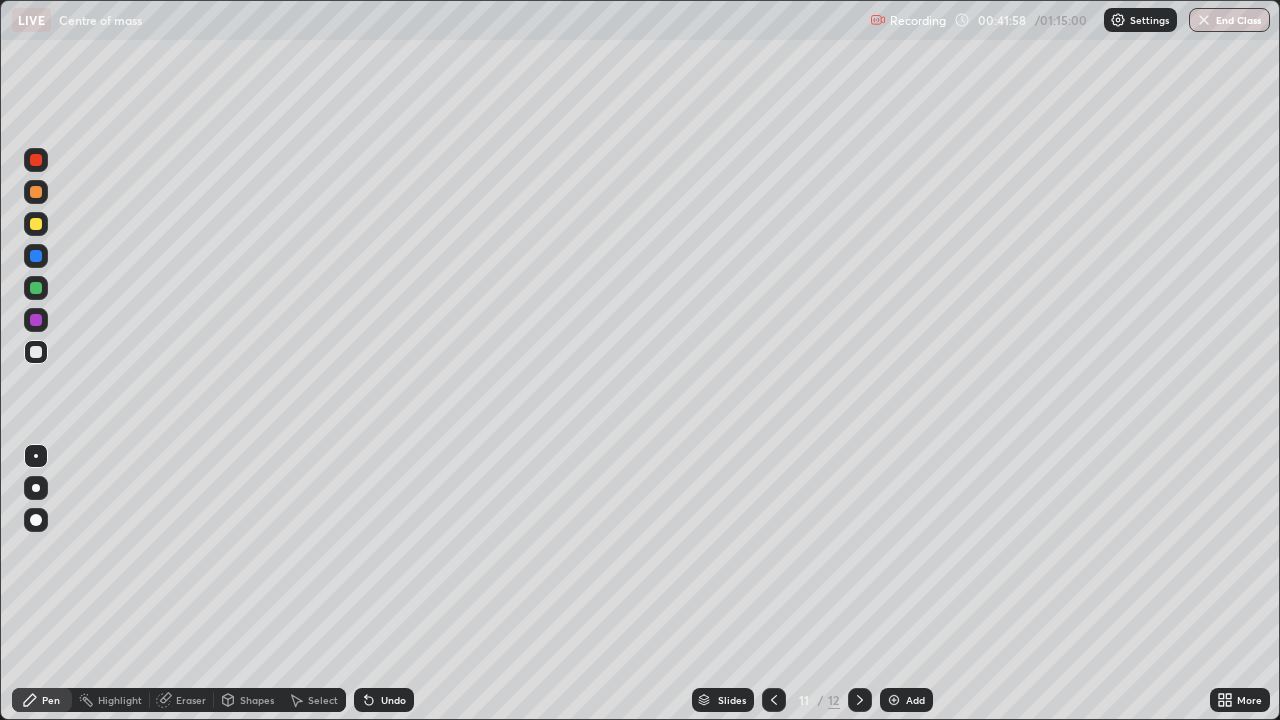 click at bounding box center [860, 700] 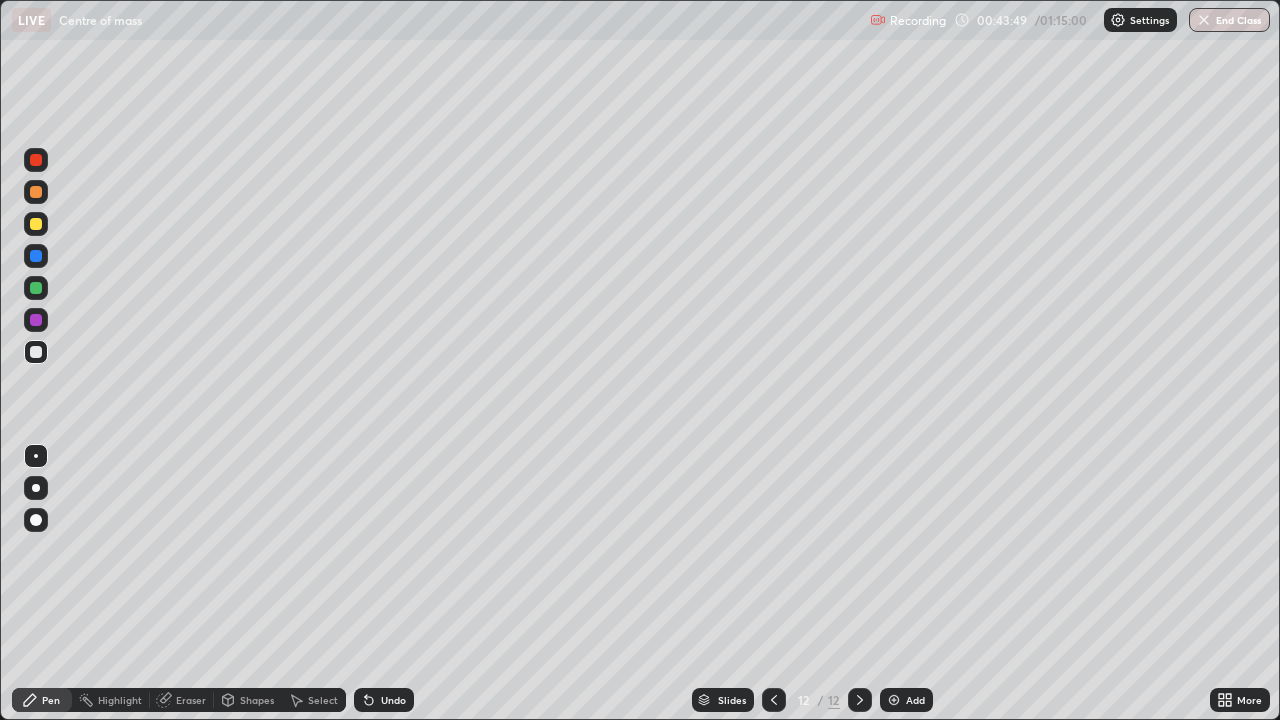 click on "Add" at bounding box center [906, 700] 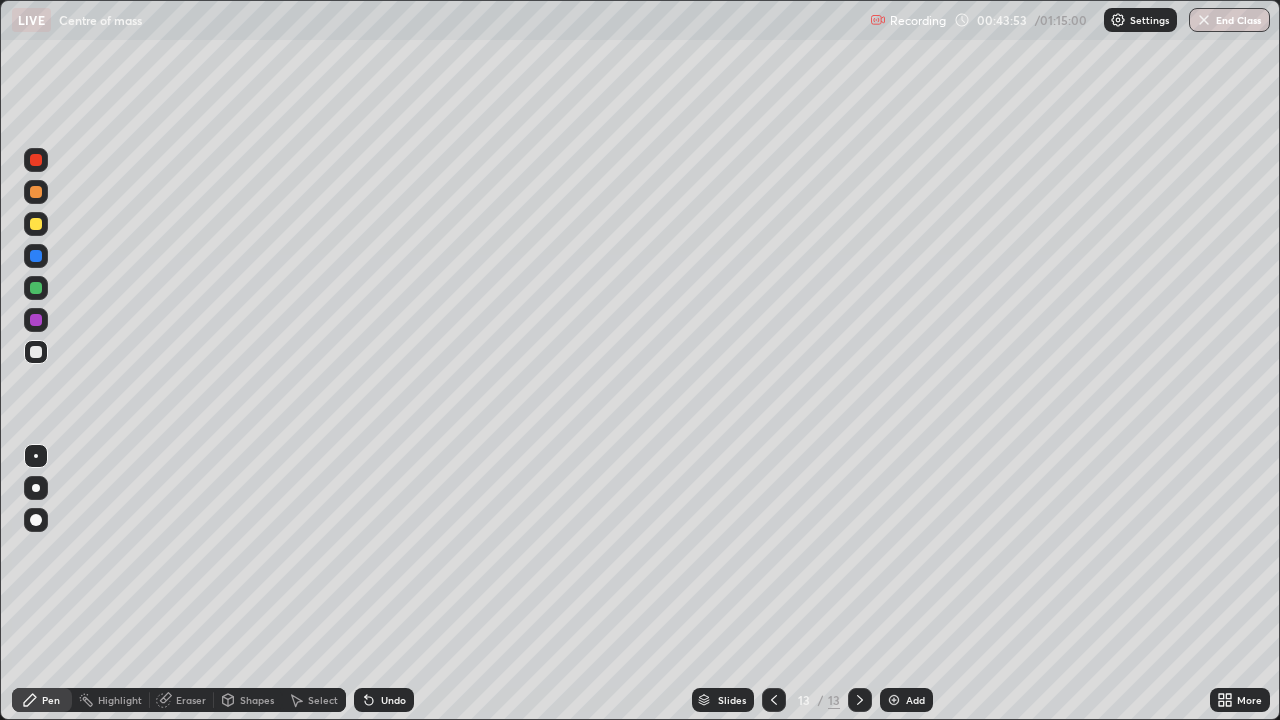 click at bounding box center [36, 192] 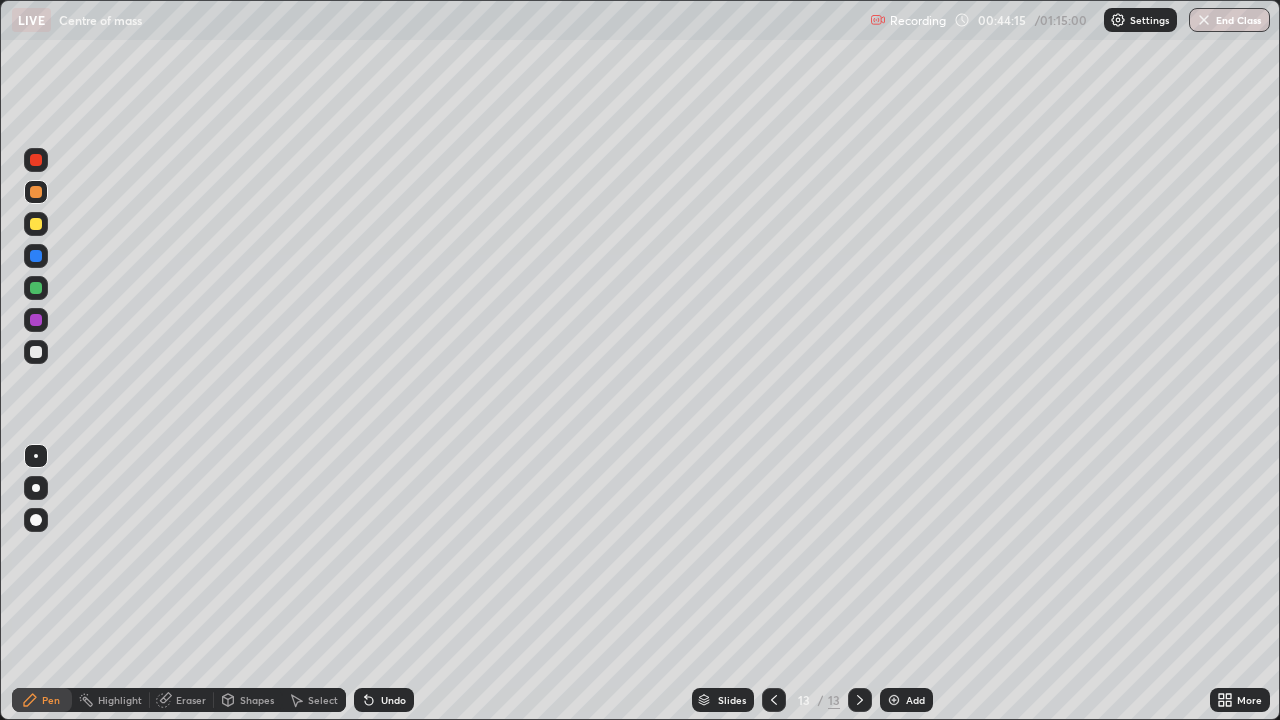 click at bounding box center (36, 224) 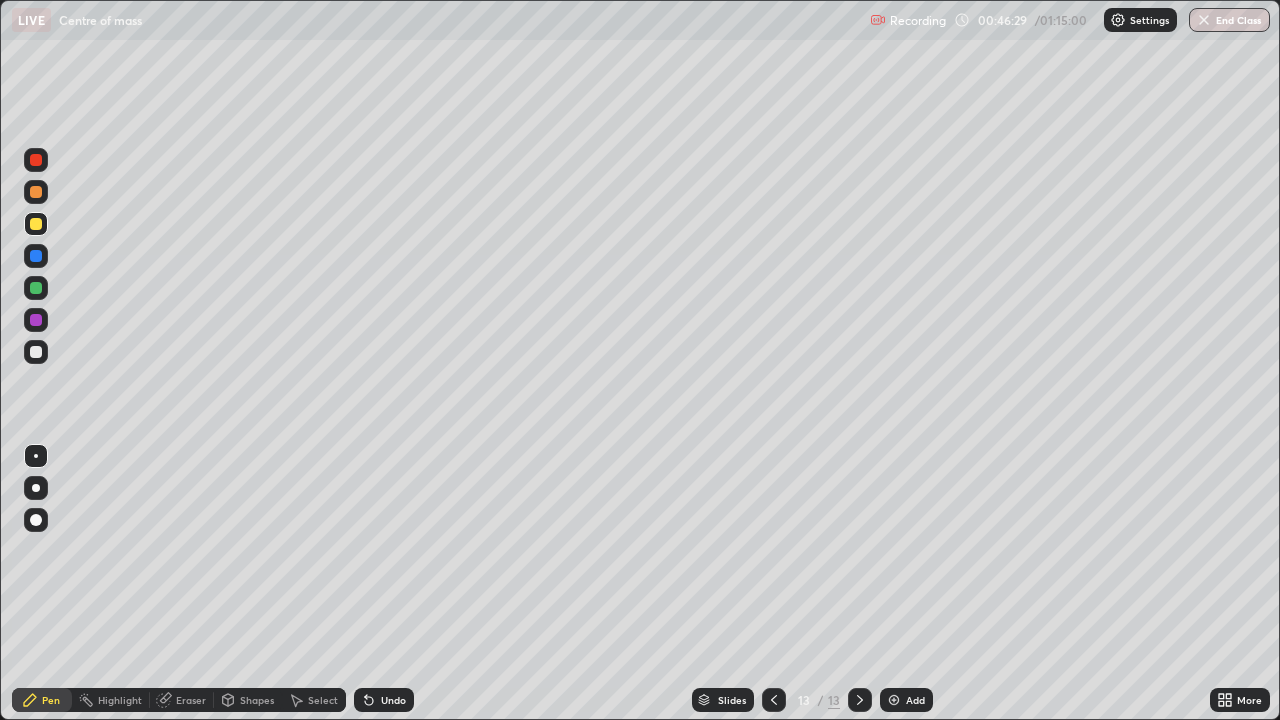 click on "Add" at bounding box center [906, 700] 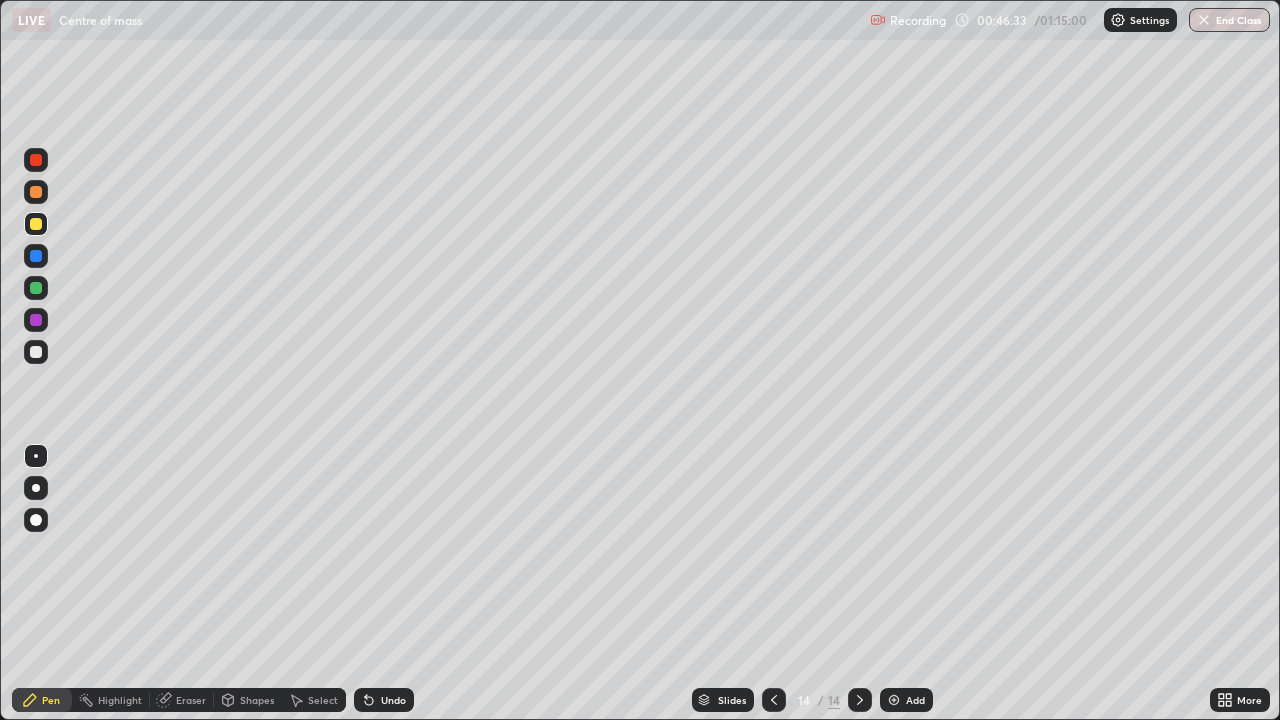 click at bounding box center [36, 160] 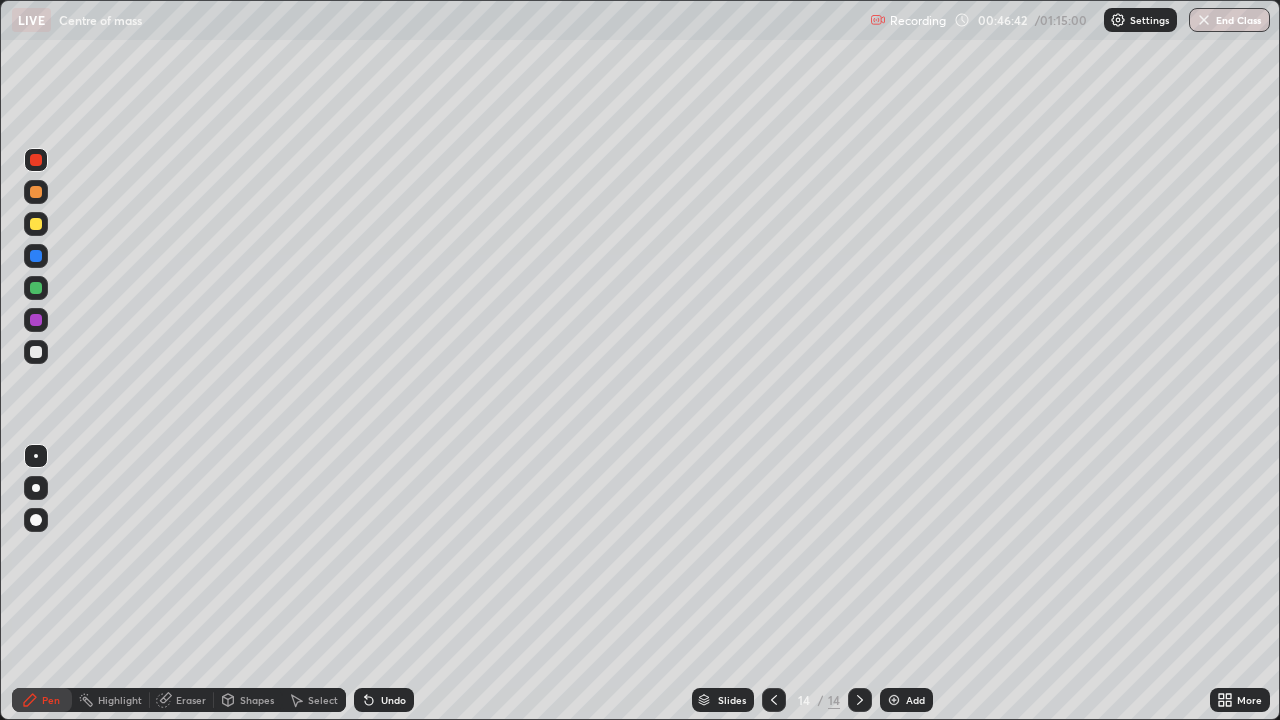 click at bounding box center (36, 192) 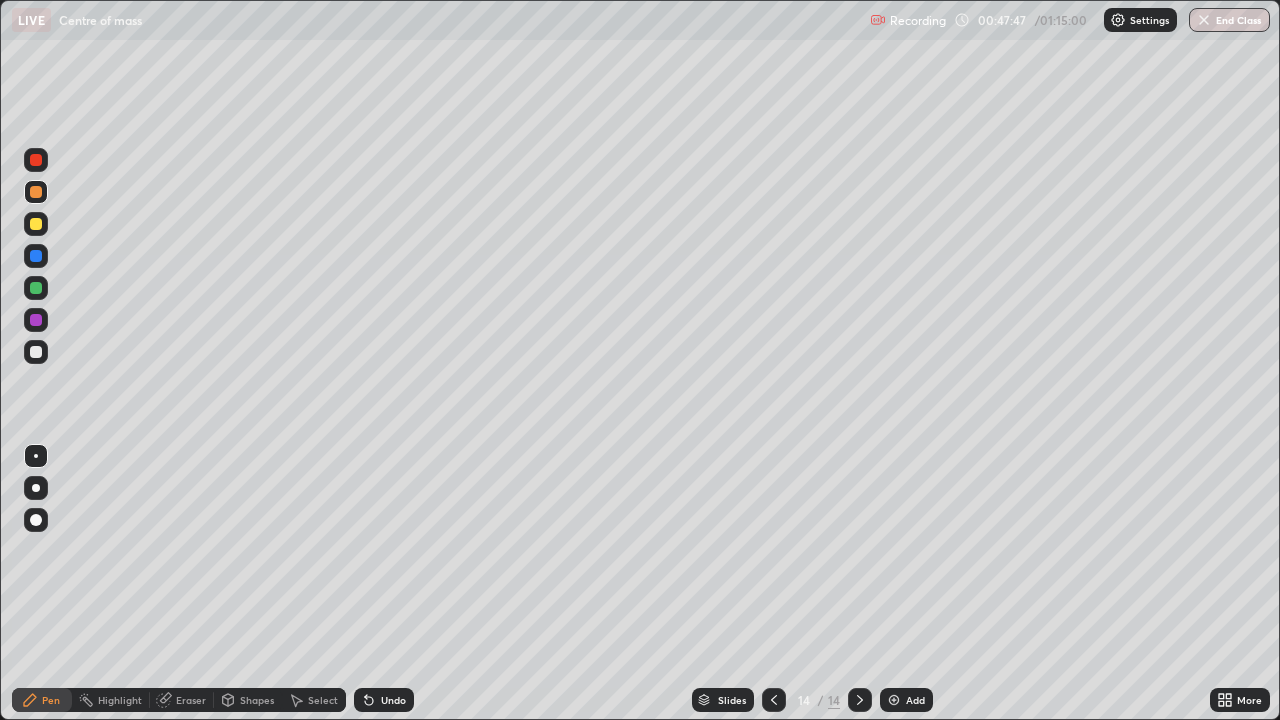 click at bounding box center (36, 224) 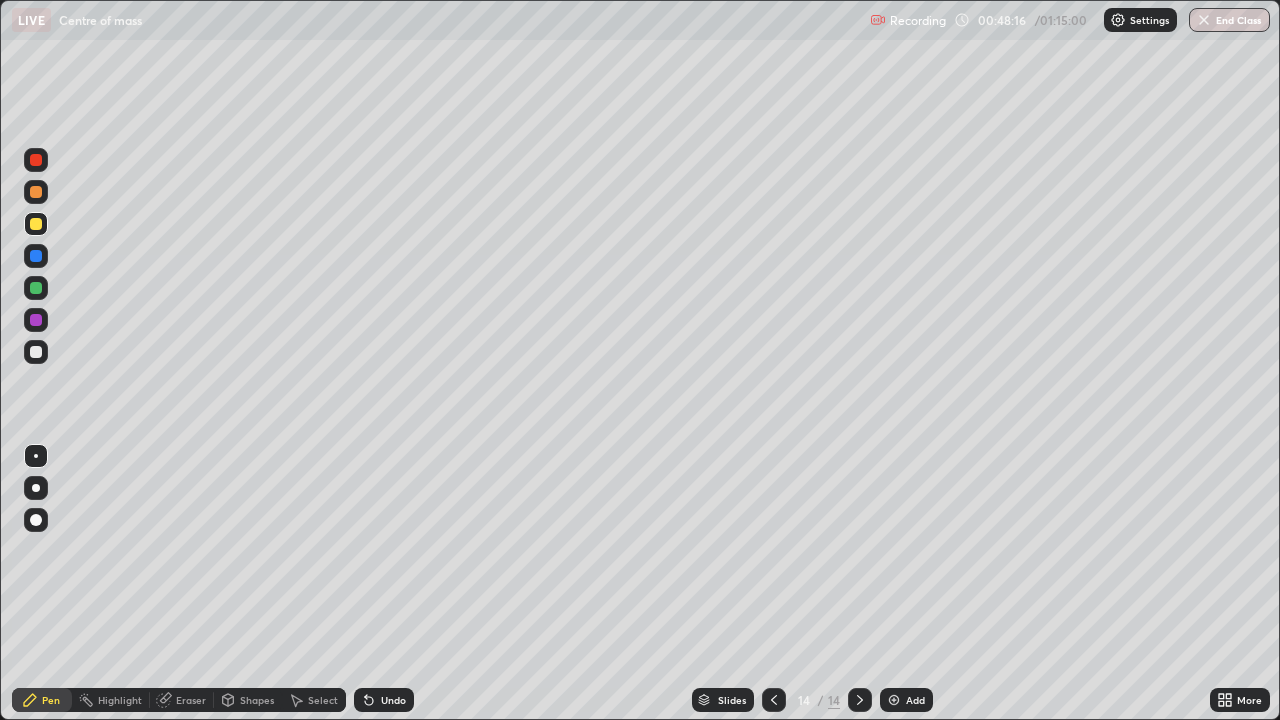 click at bounding box center [36, 352] 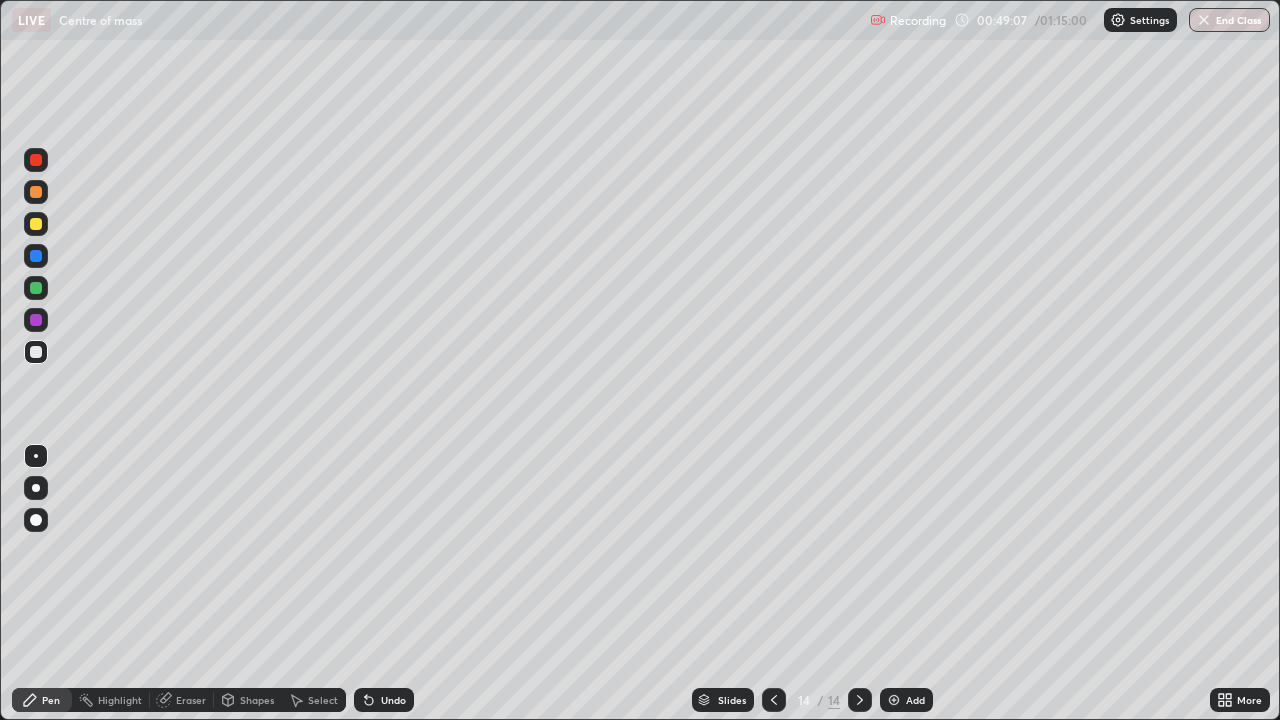 click at bounding box center [36, 160] 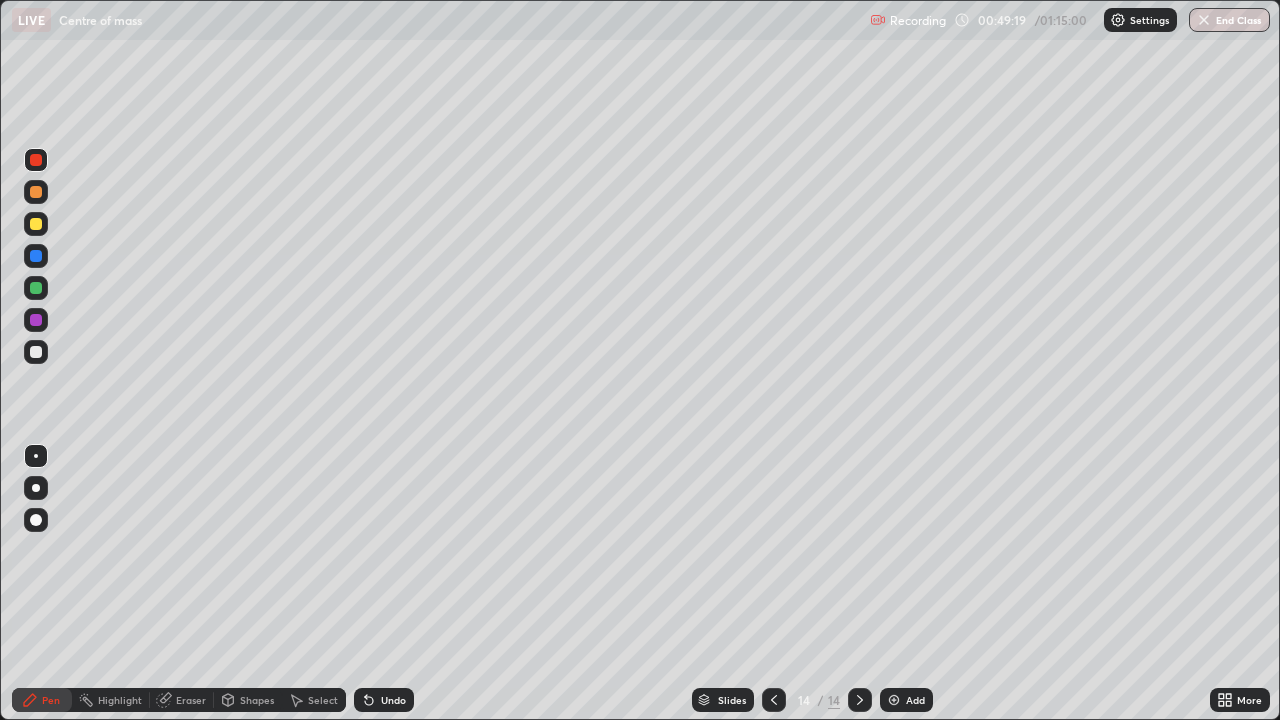 click on "Add" at bounding box center [906, 700] 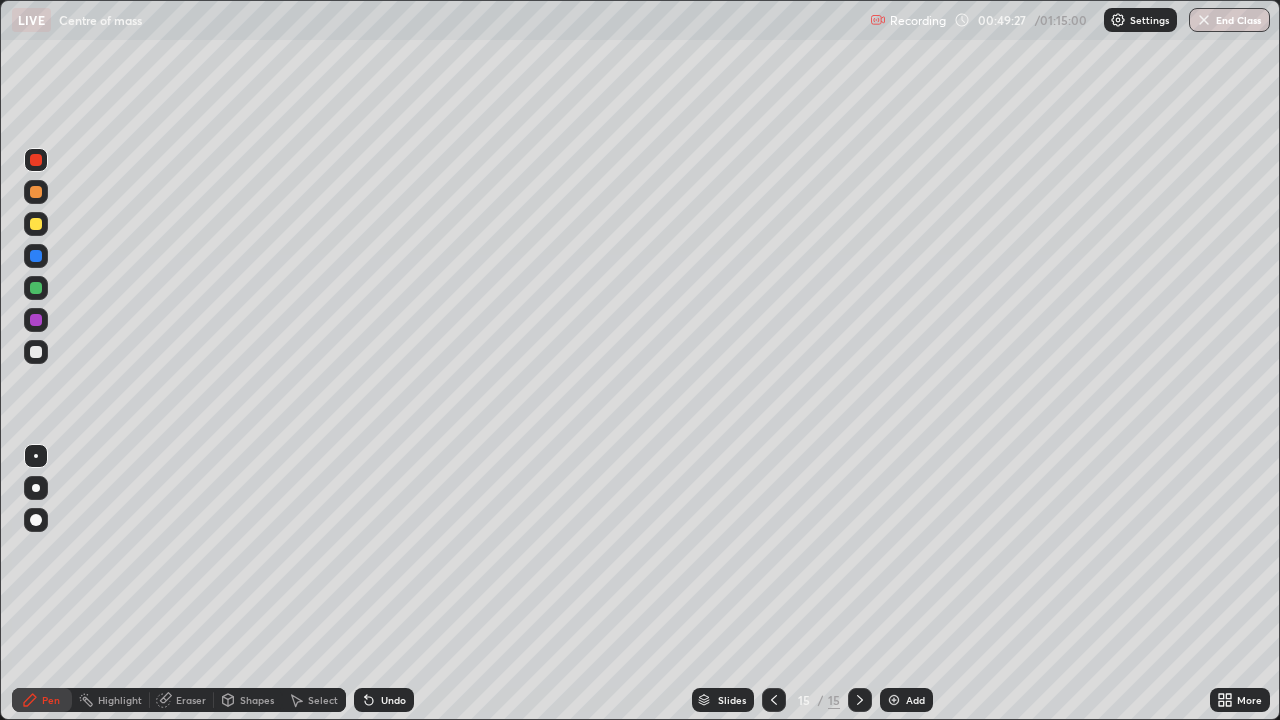 click at bounding box center (36, 192) 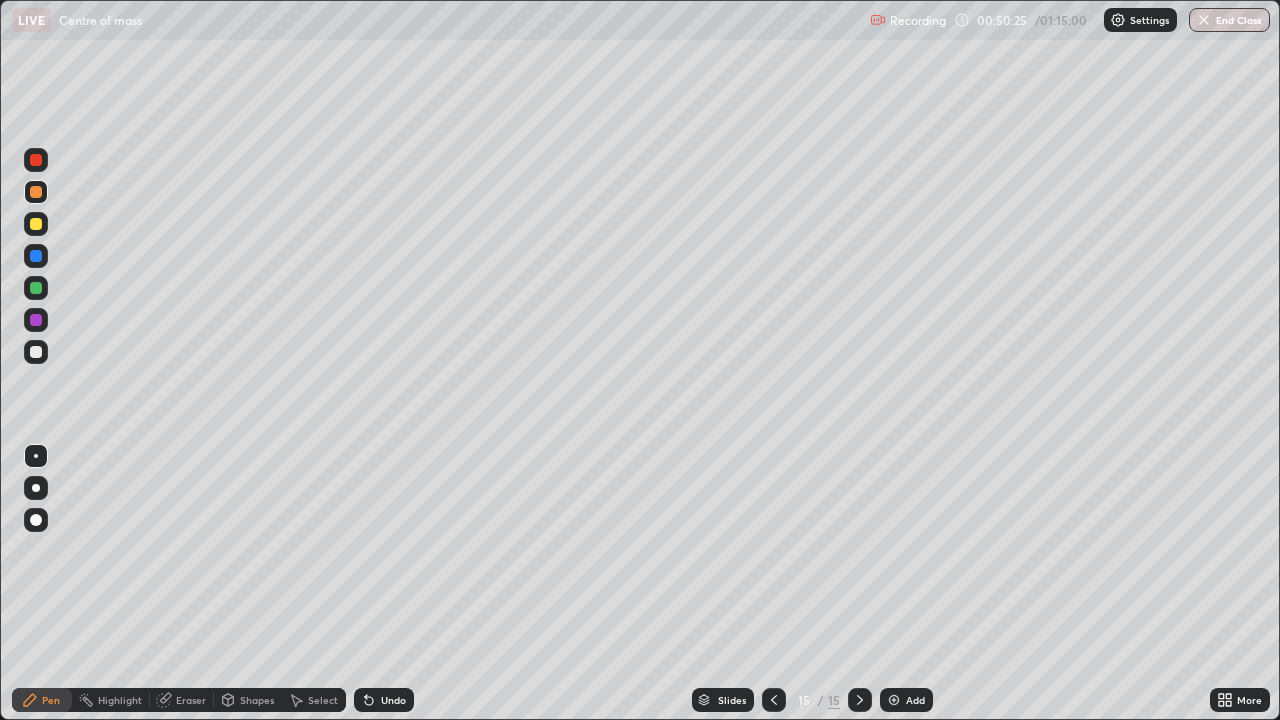 click at bounding box center [36, 224] 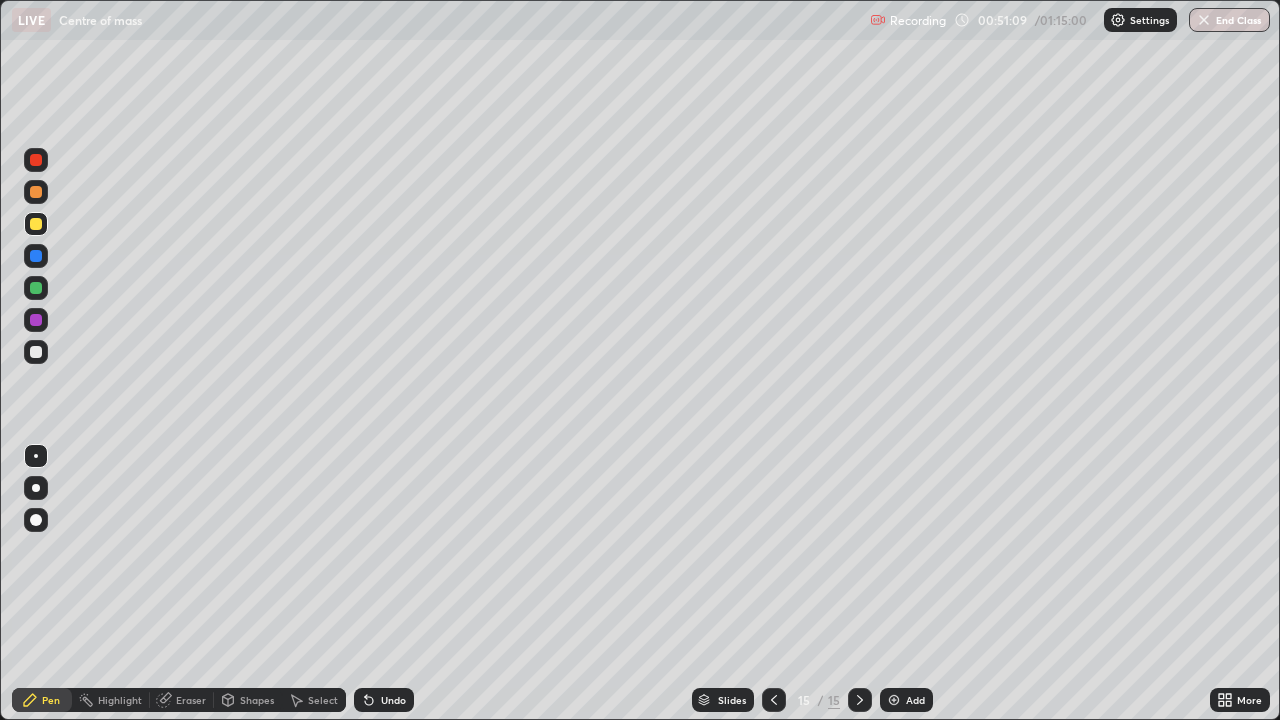 click at bounding box center [36, 352] 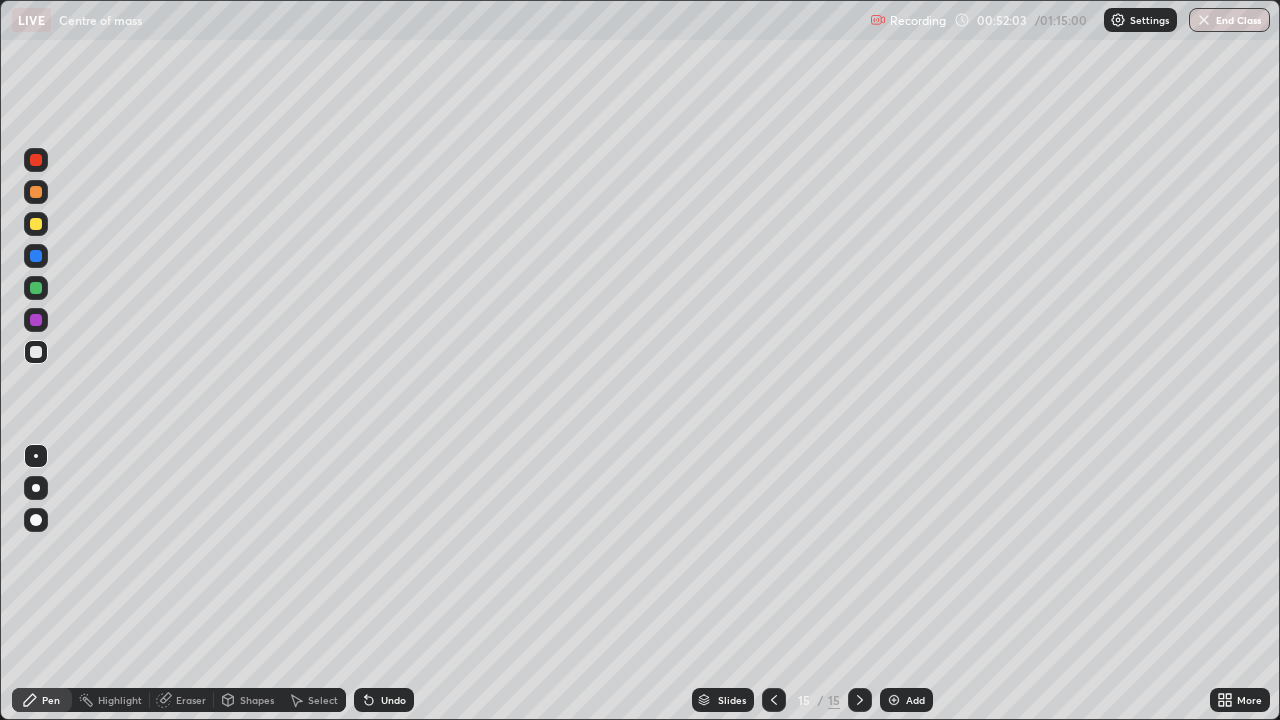 click at bounding box center (774, 700) 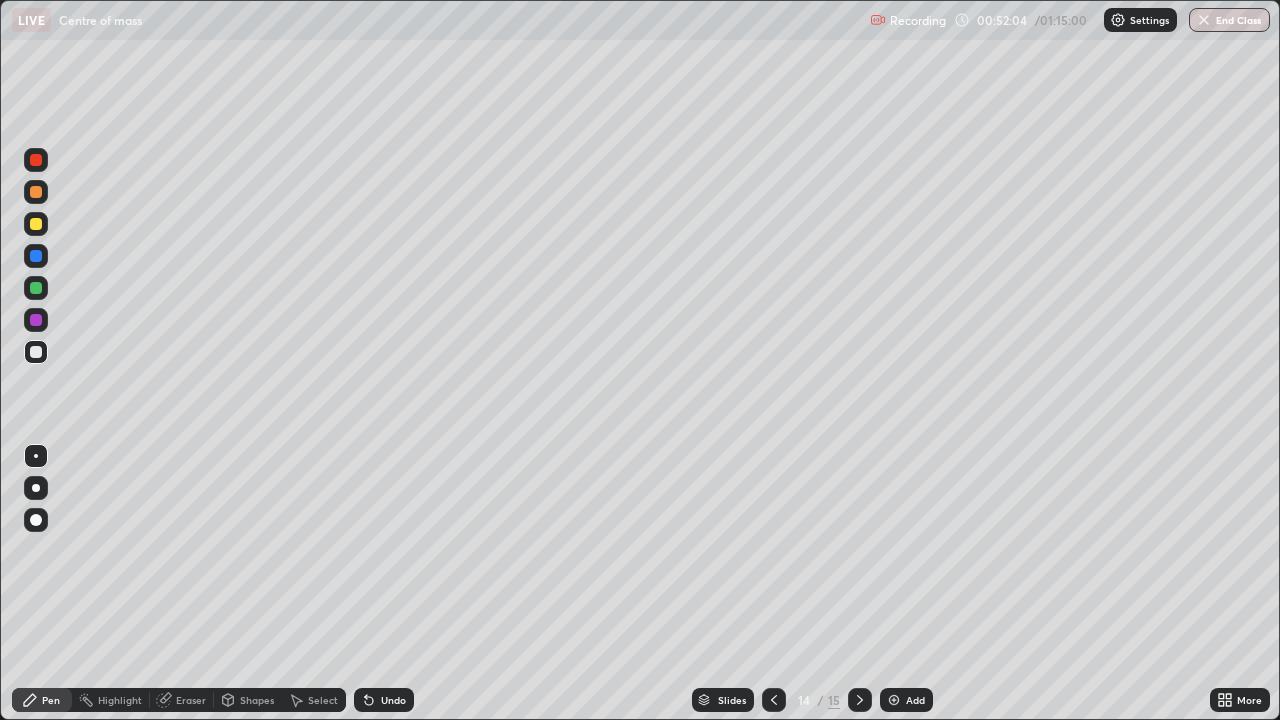 click at bounding box center (774, 700) 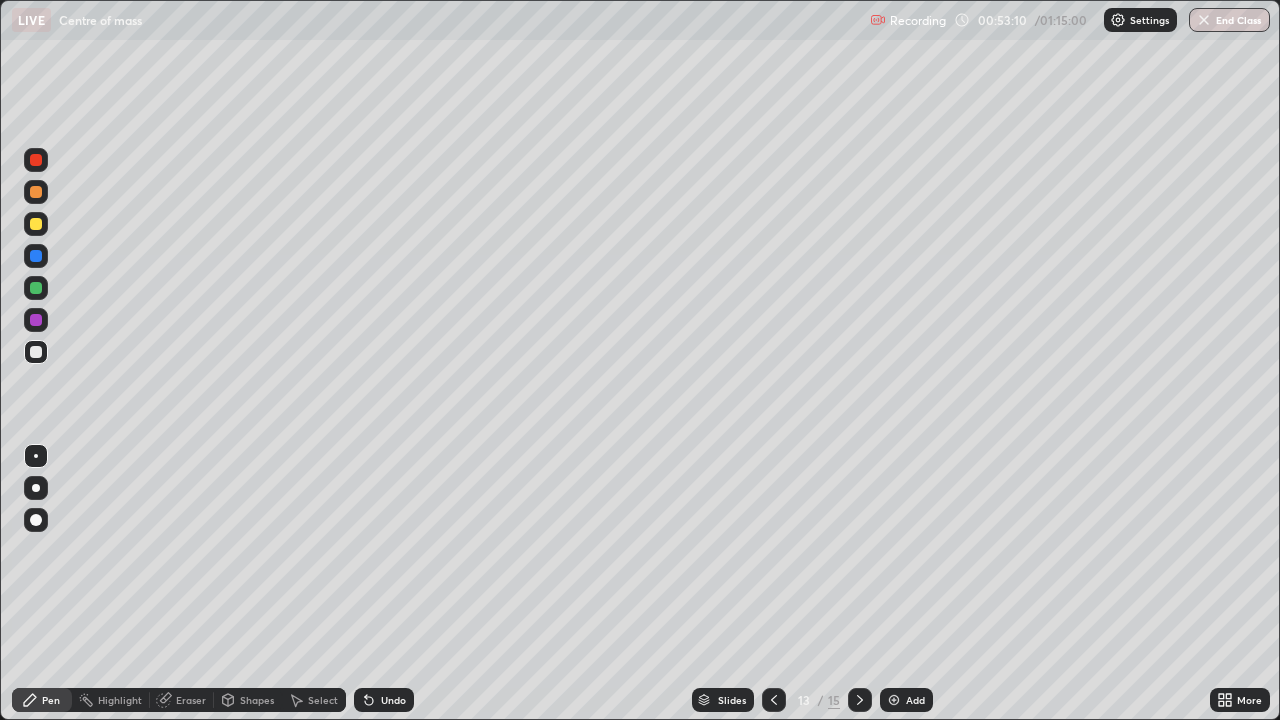 click at bounding box center [36, 224] 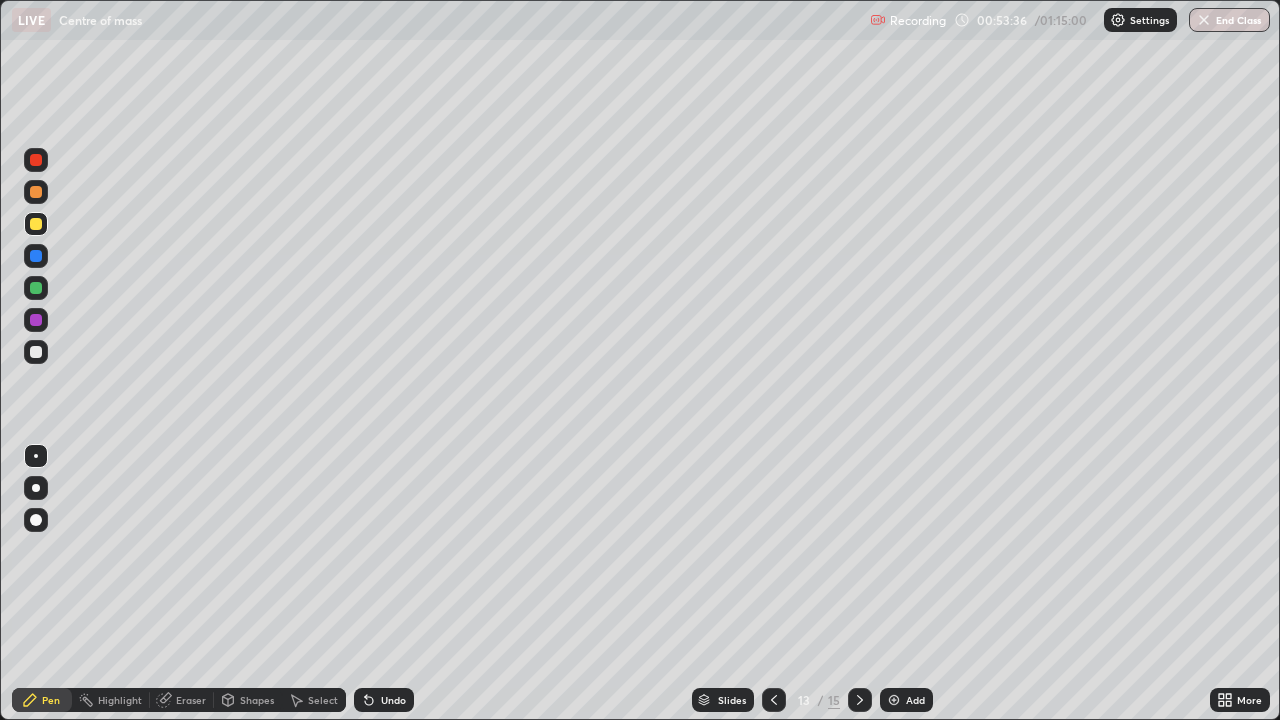 click at bounding box center [36, 352] 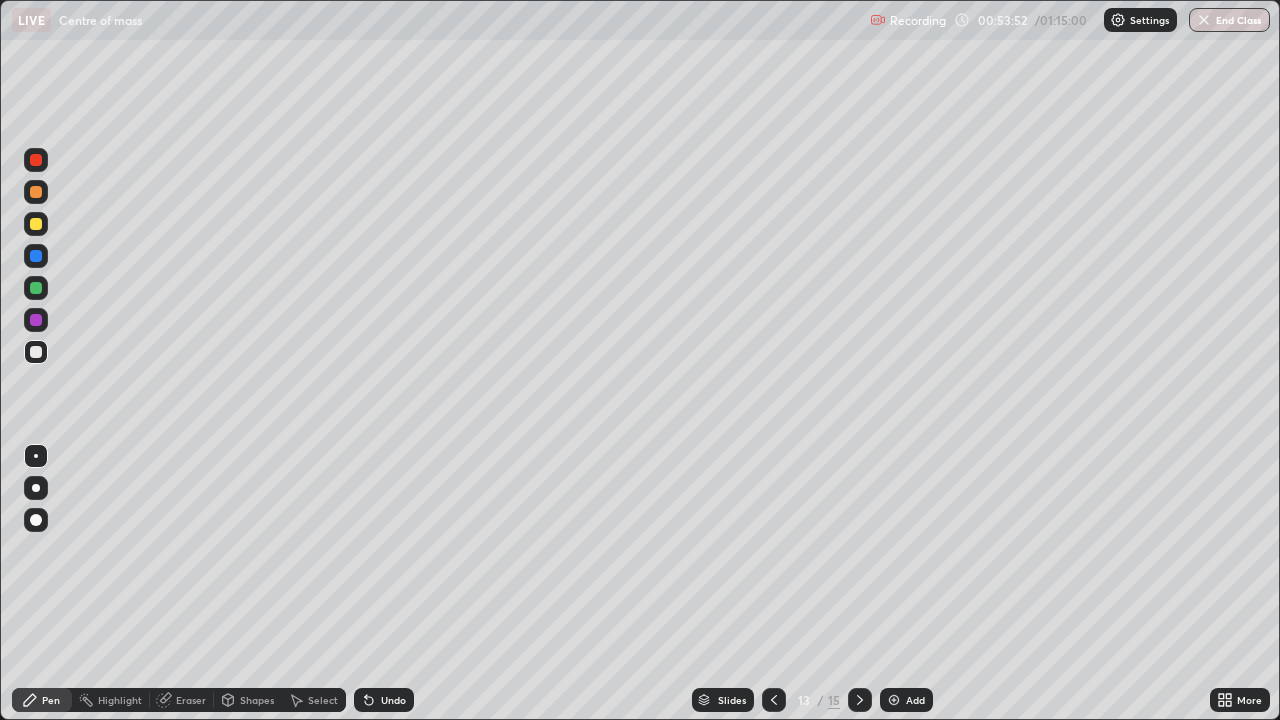 click on "Eraser" at bounding box center [191, 700] 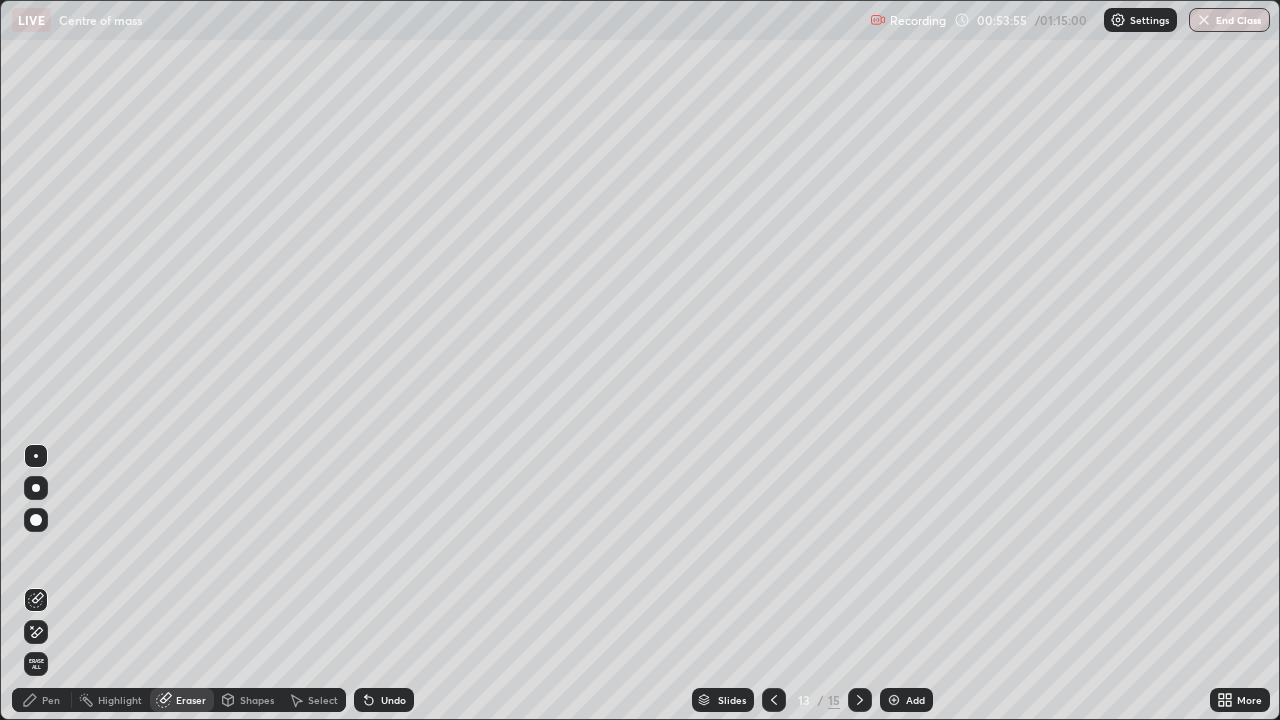 click on "Pen" at bounding box center (51, 700) 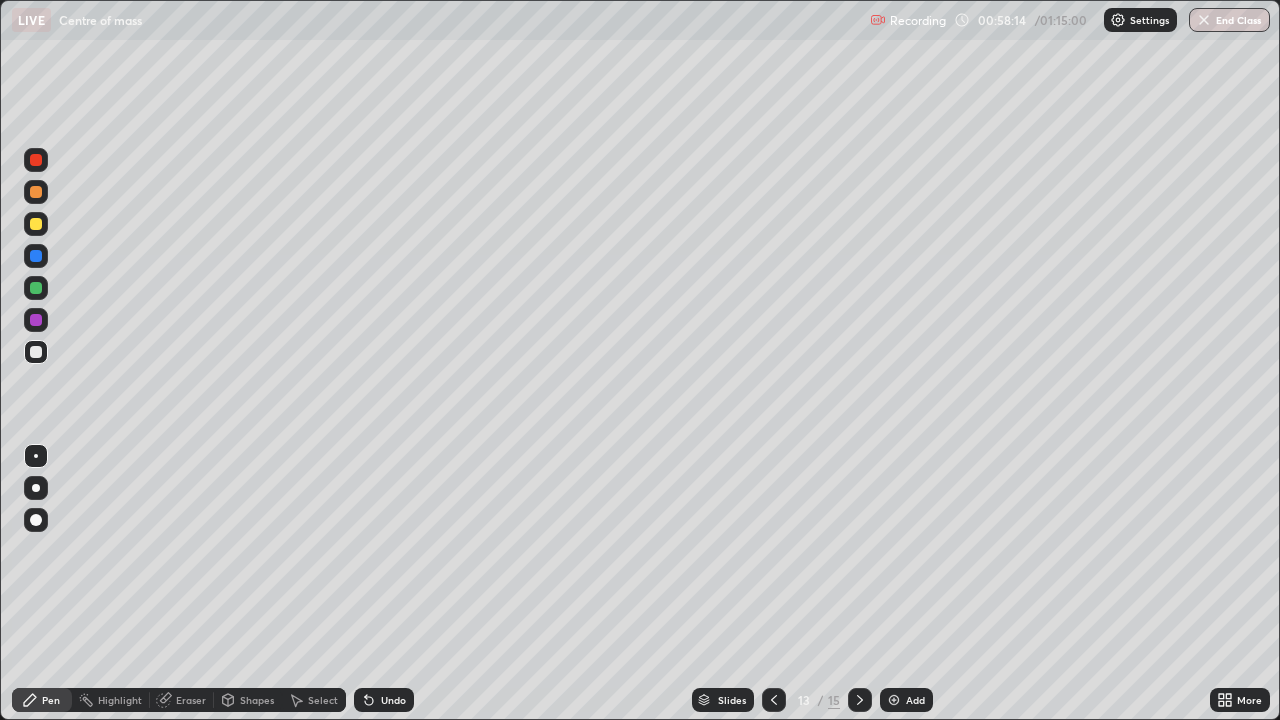 click at bounding box center [894, 700] 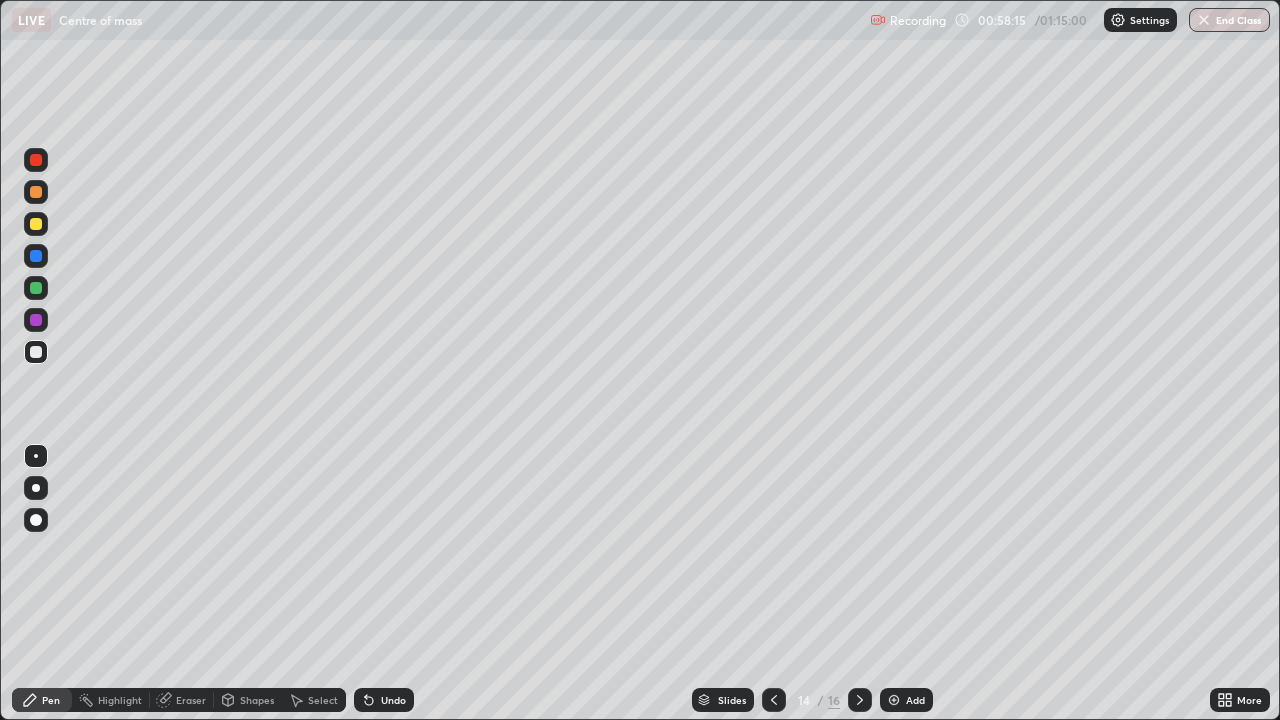 click at bounding box center [36, 192] 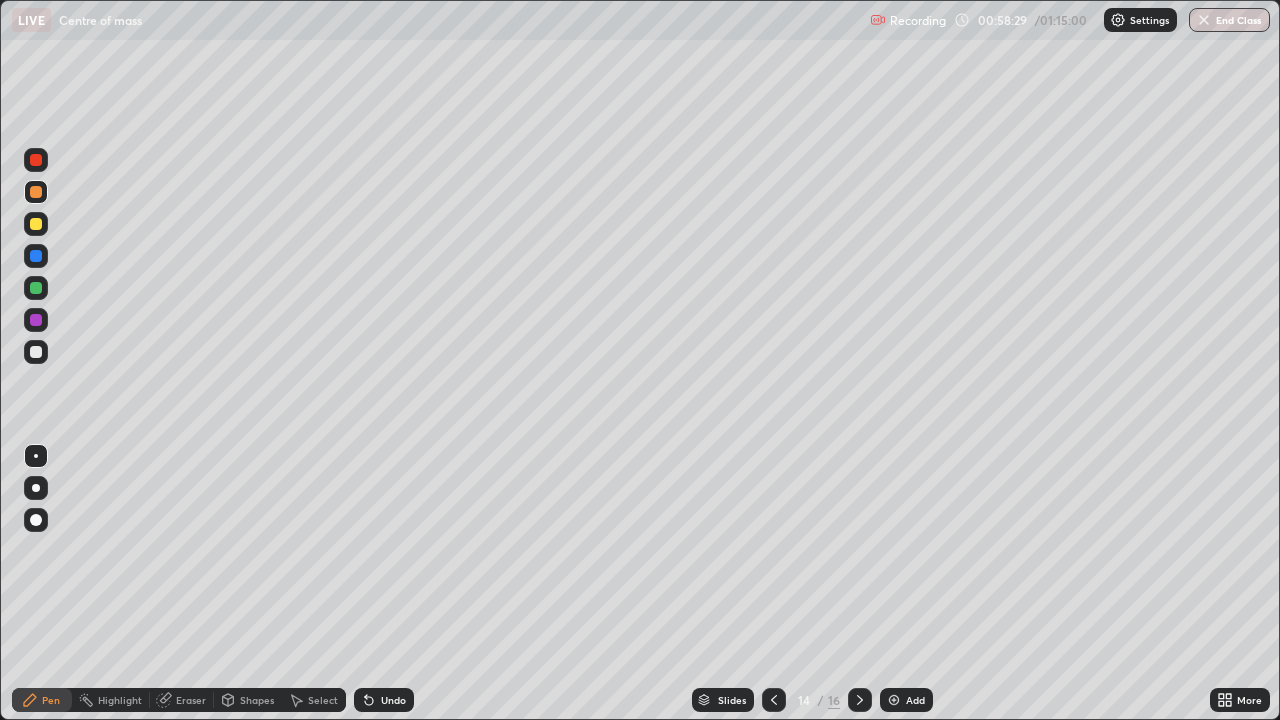 click at bounding box center [36, 224] 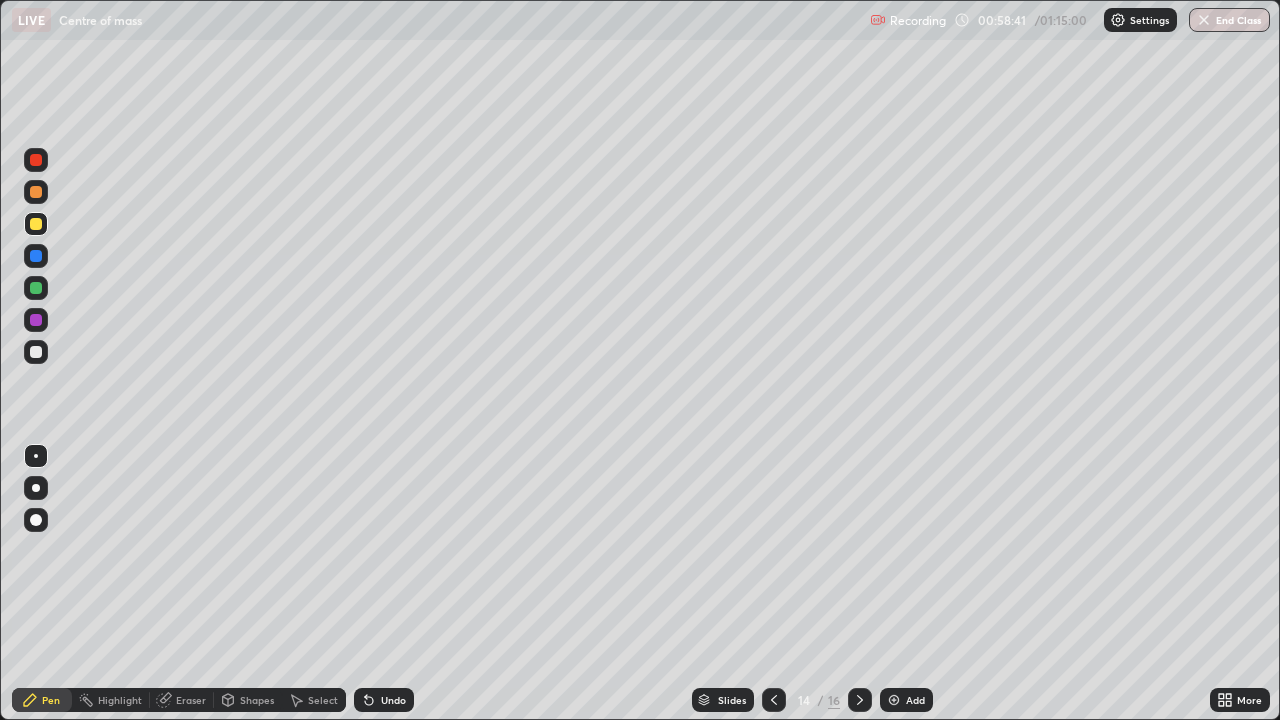 click at bounding box center (36, 256) 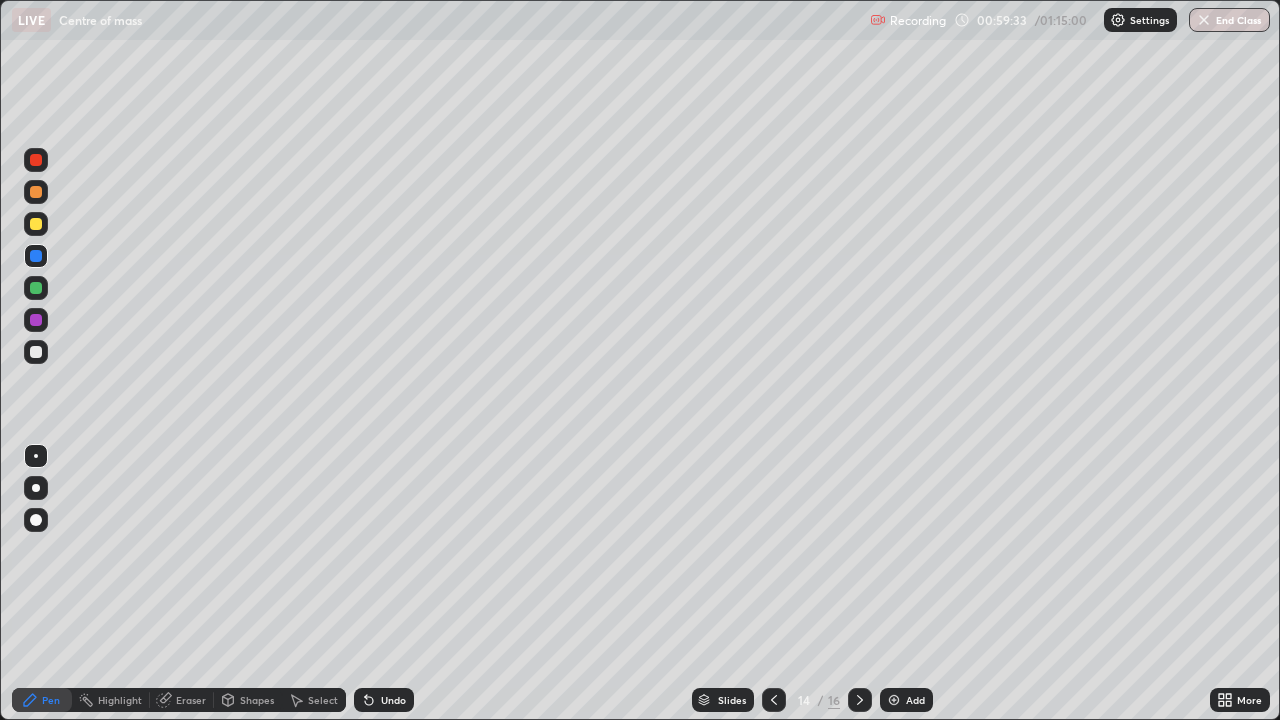 click 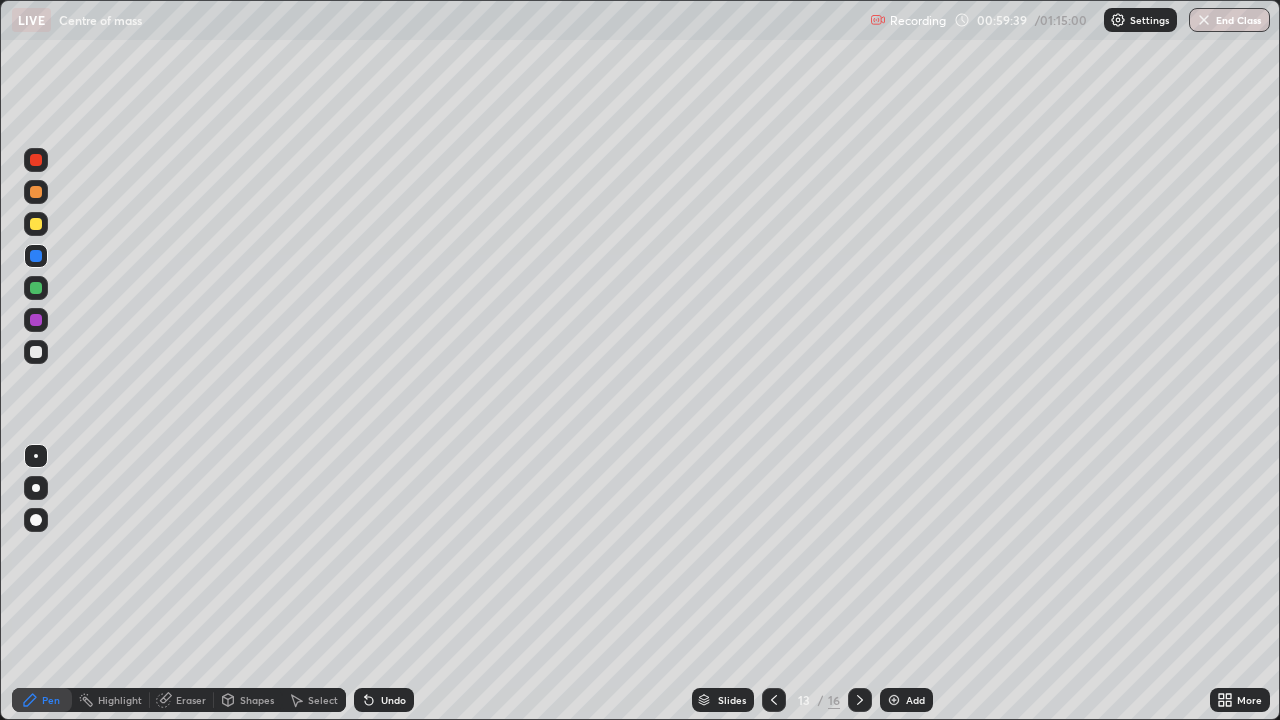 click at bounding box center (36, 352) 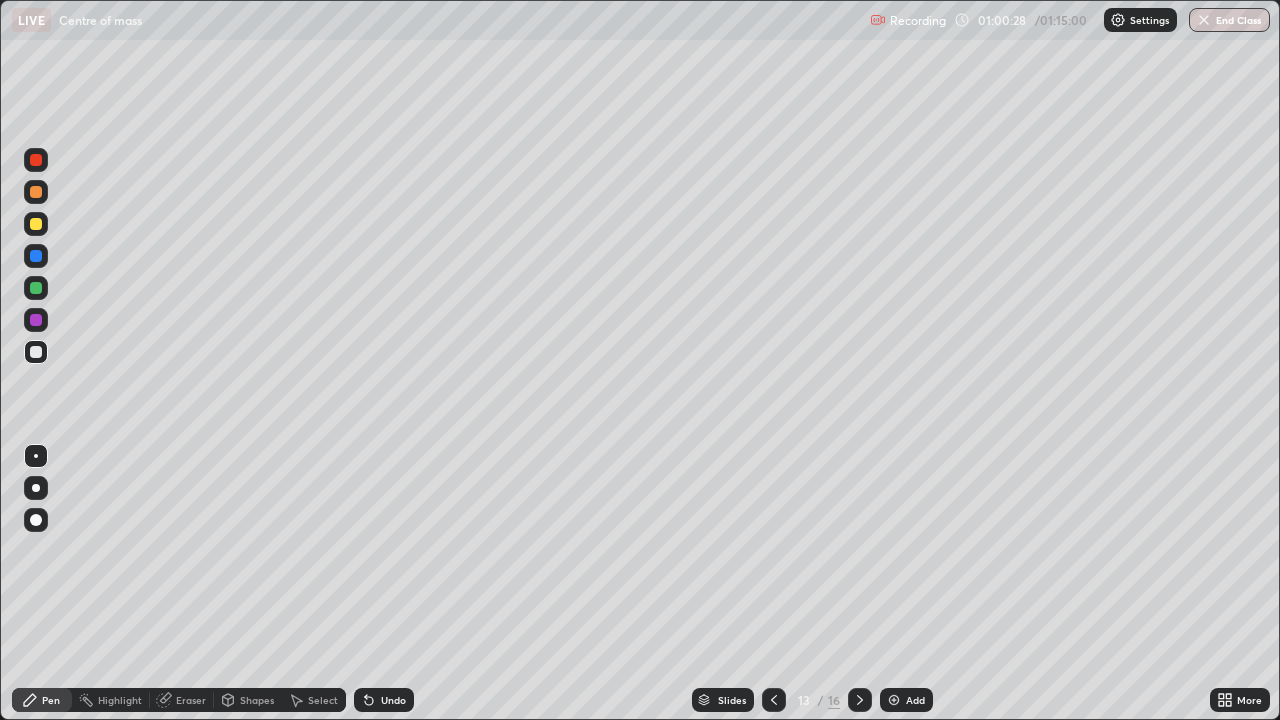 click 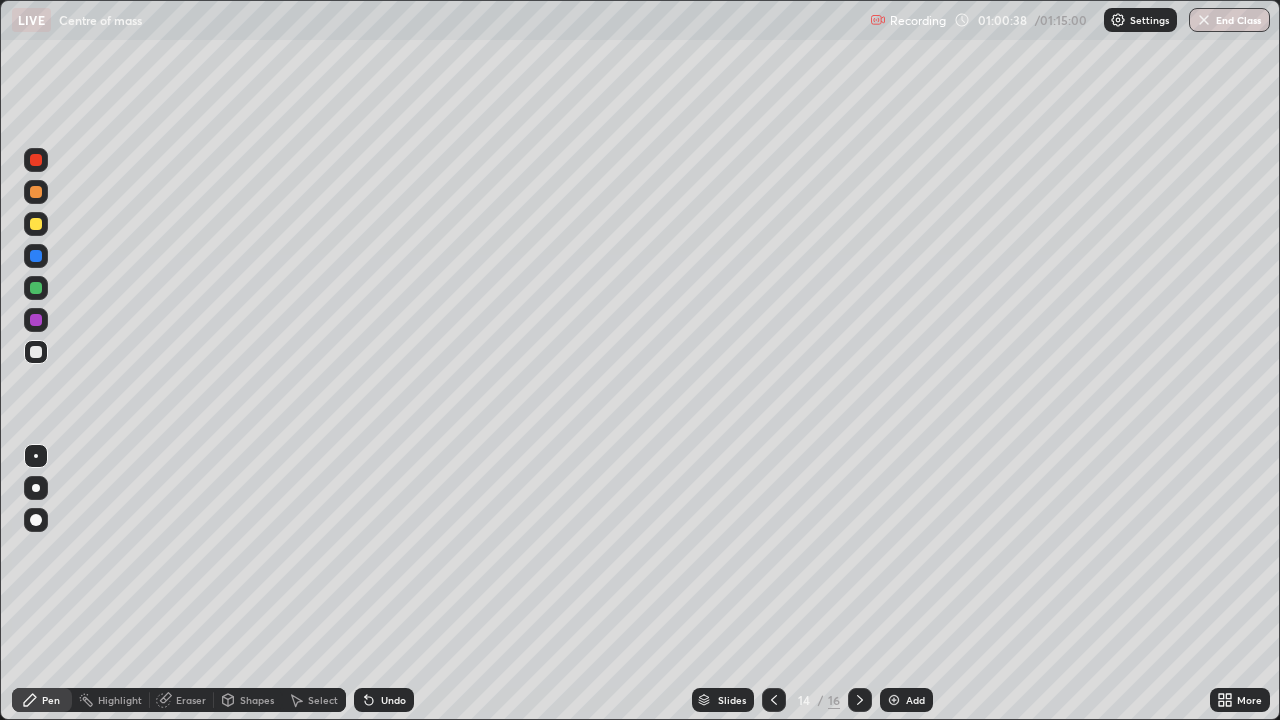 click at bounding box center (774, 700) 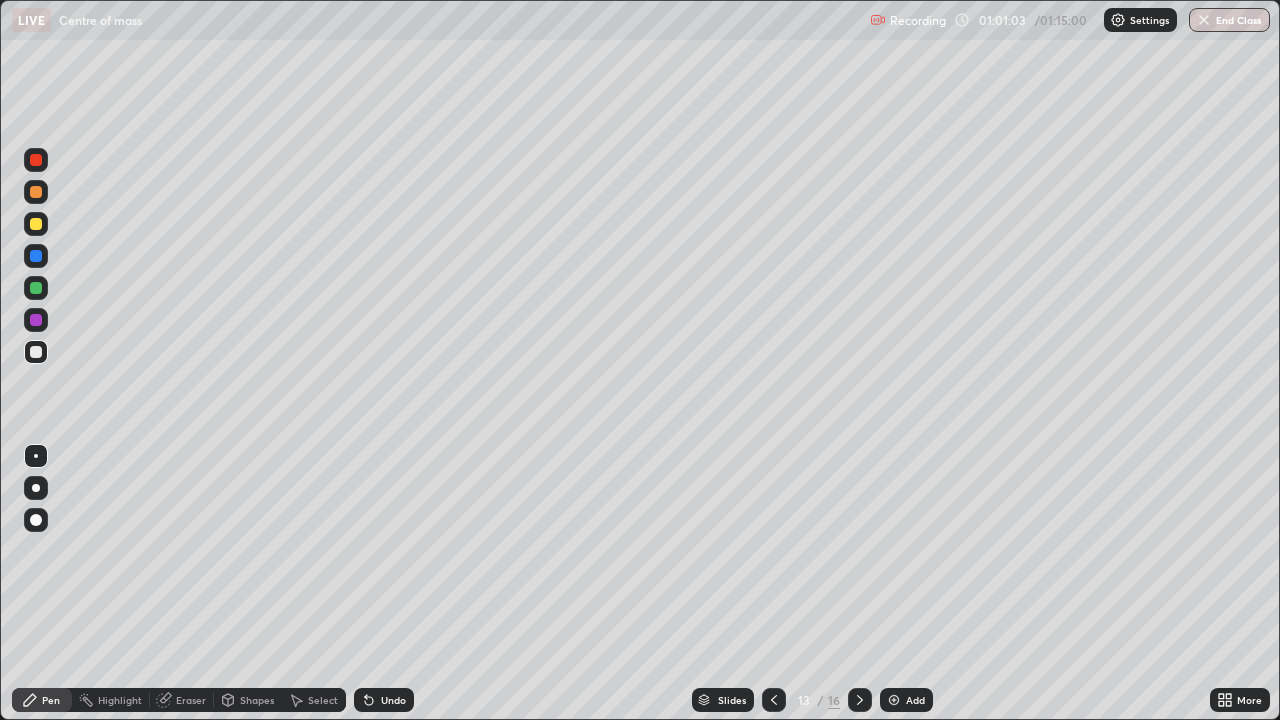 click 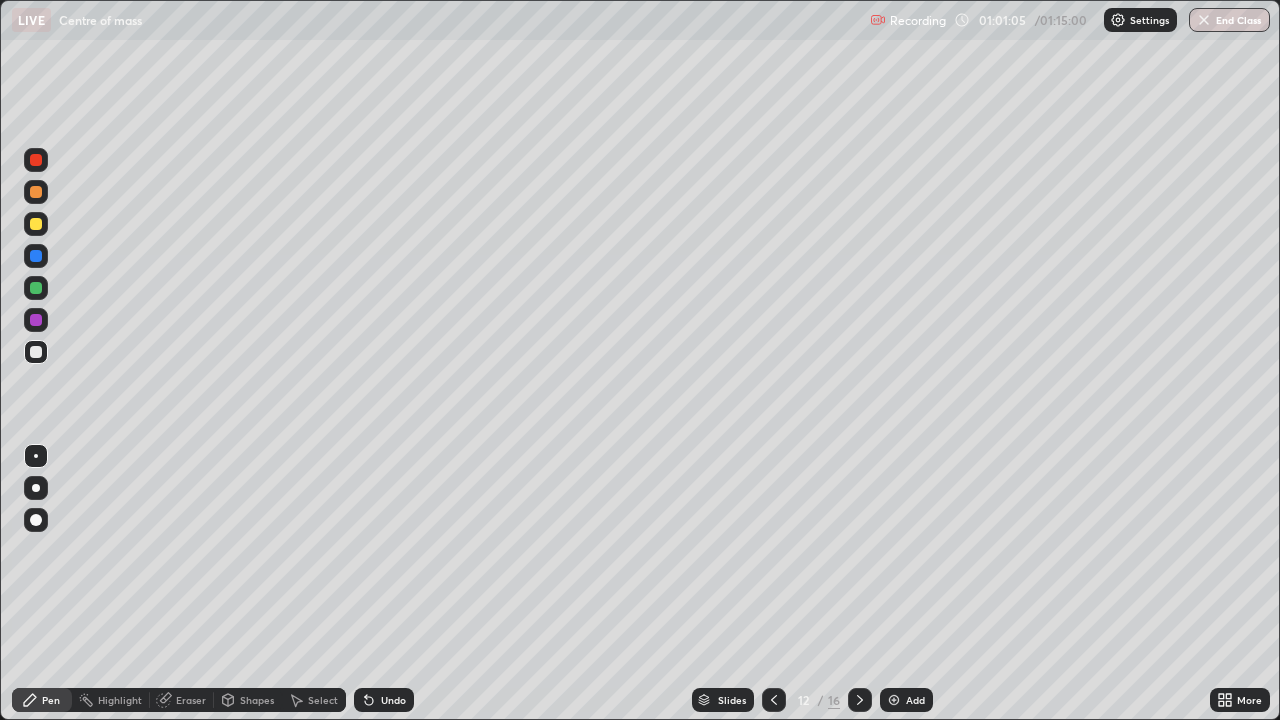click 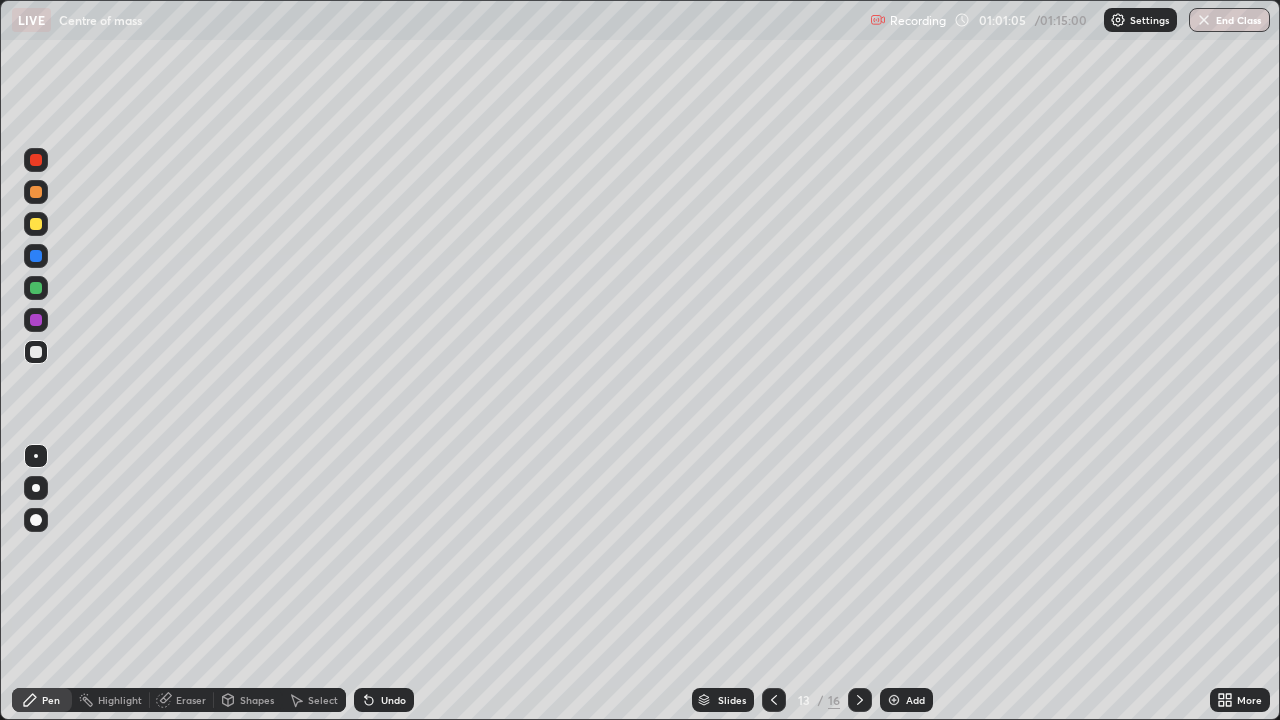 click at bounding box center [860, 700] 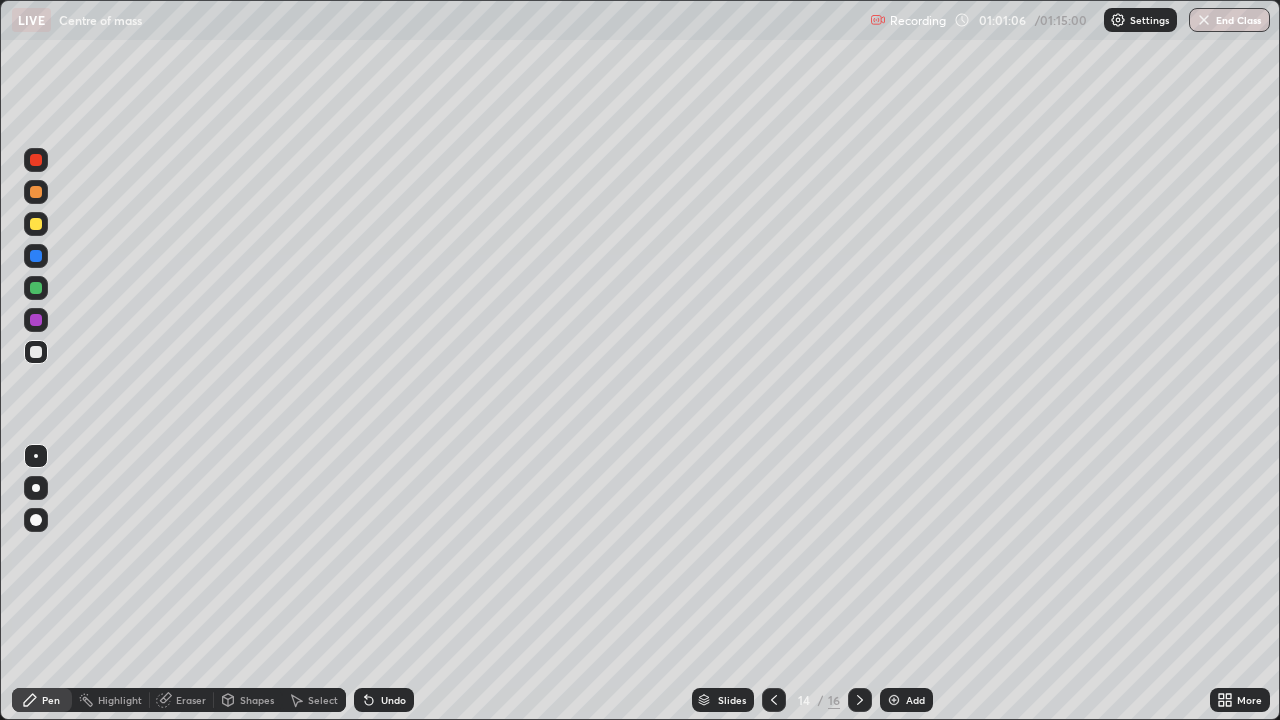 click 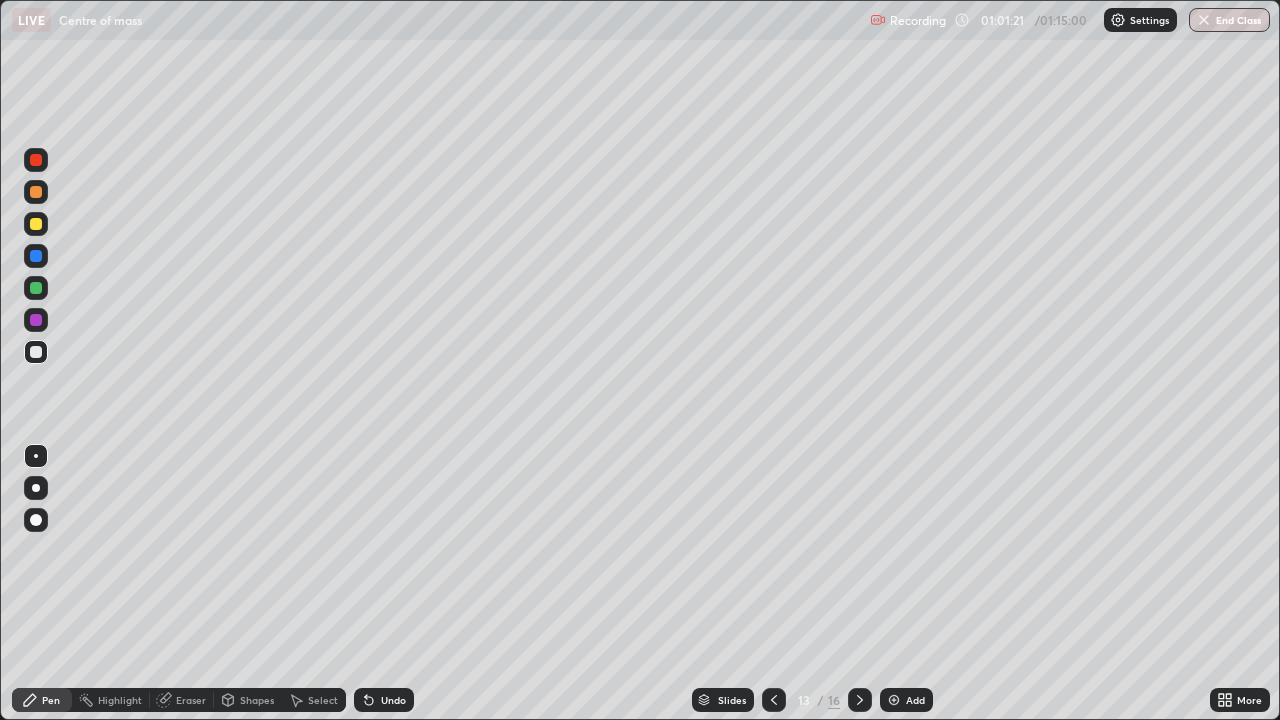 click on "Add" at bounding box center [906, 700] 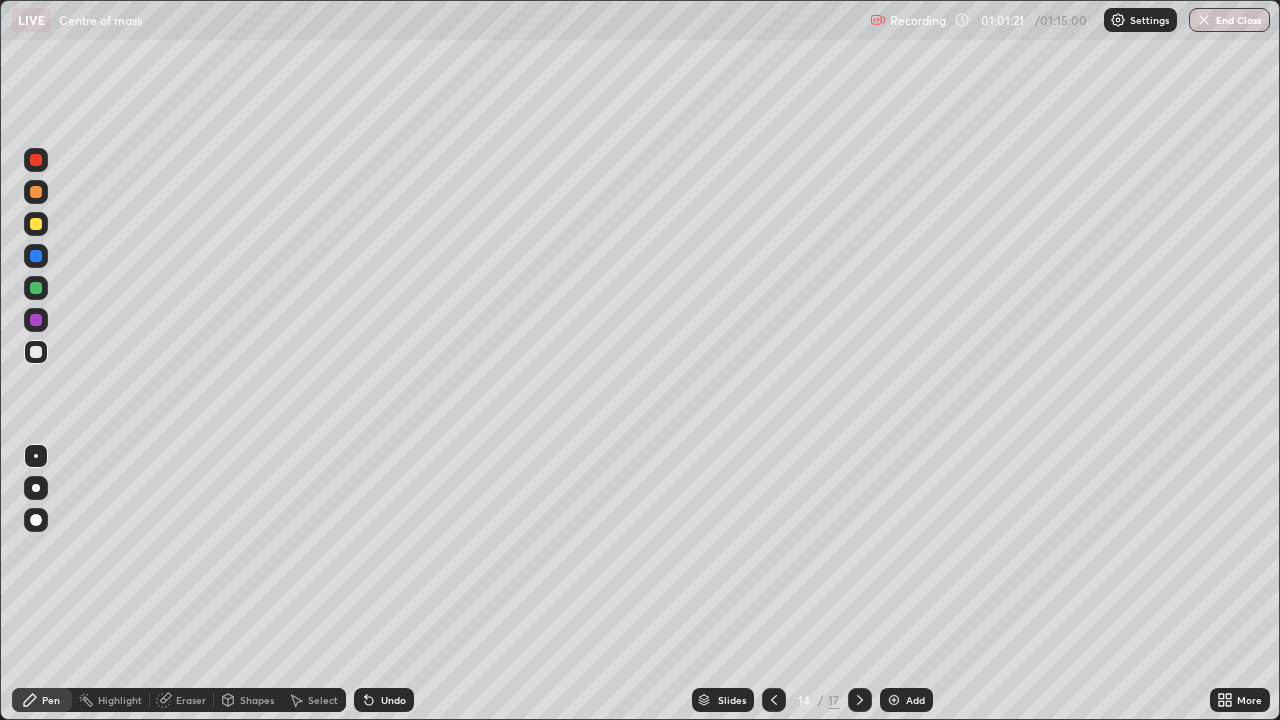 click on "Add" at bounding box center [906, 700] 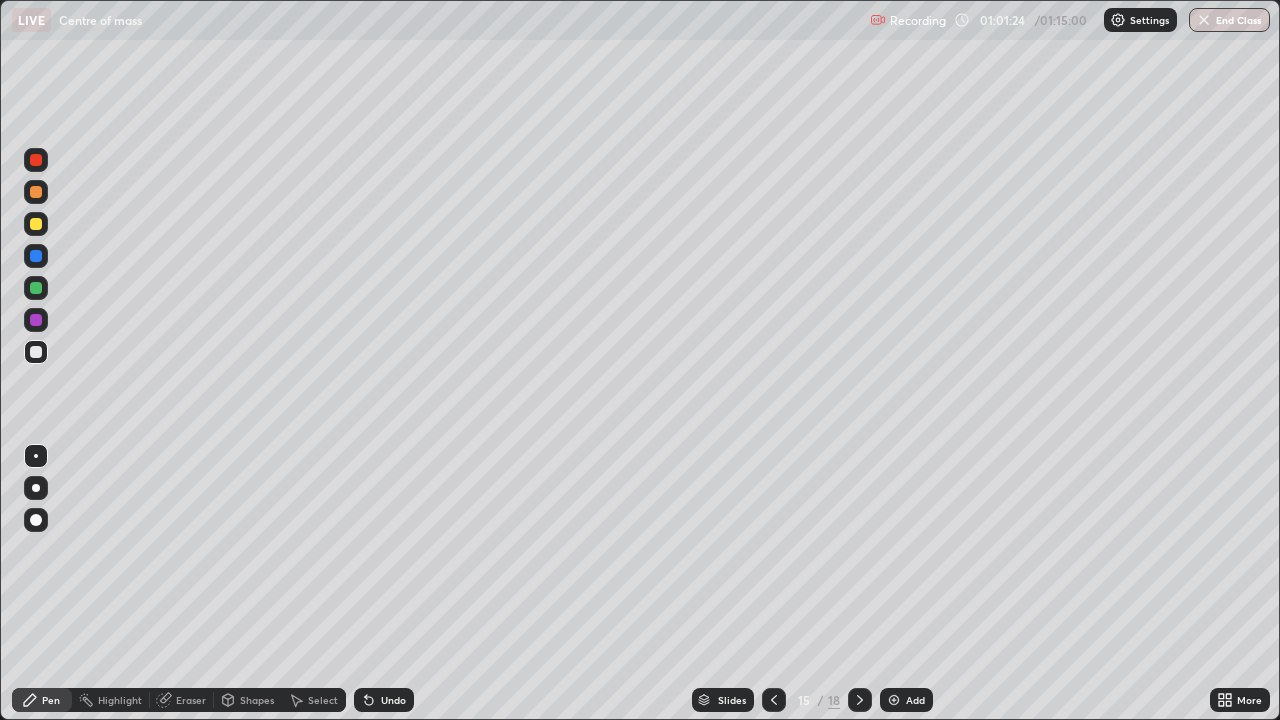 click at bounding box center (36, 256) 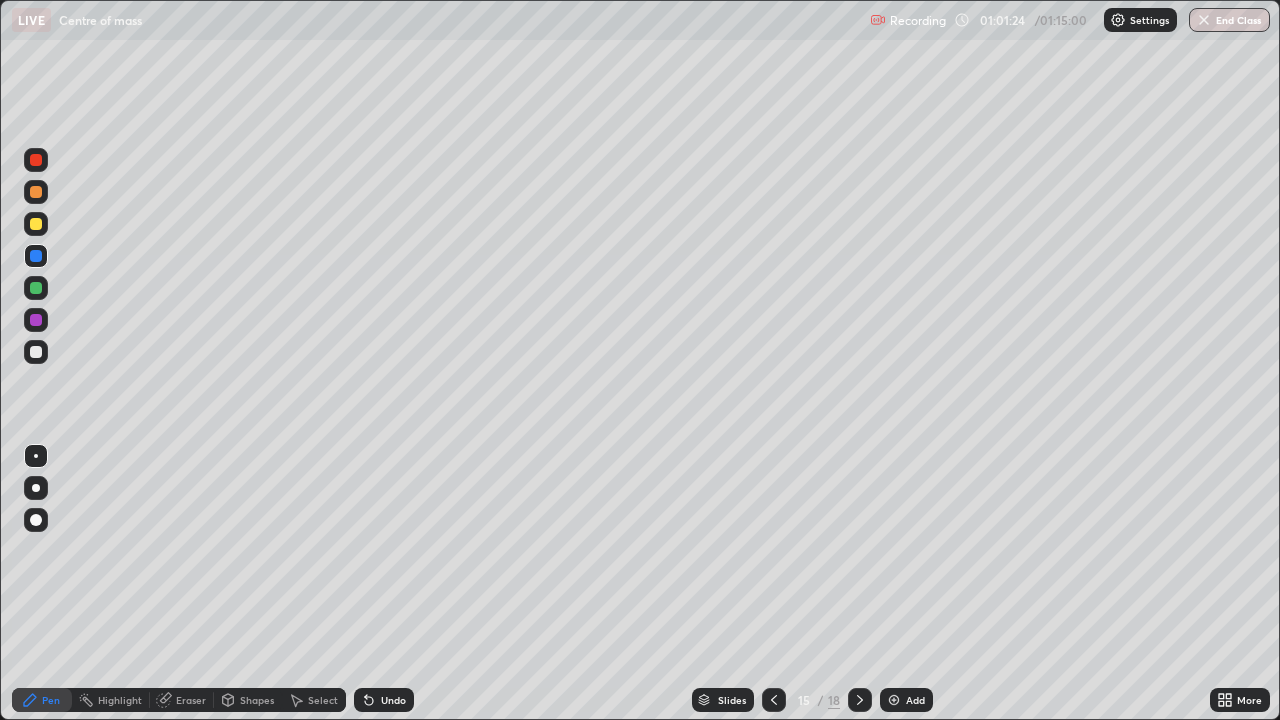 click at bounding box center [36, 224] 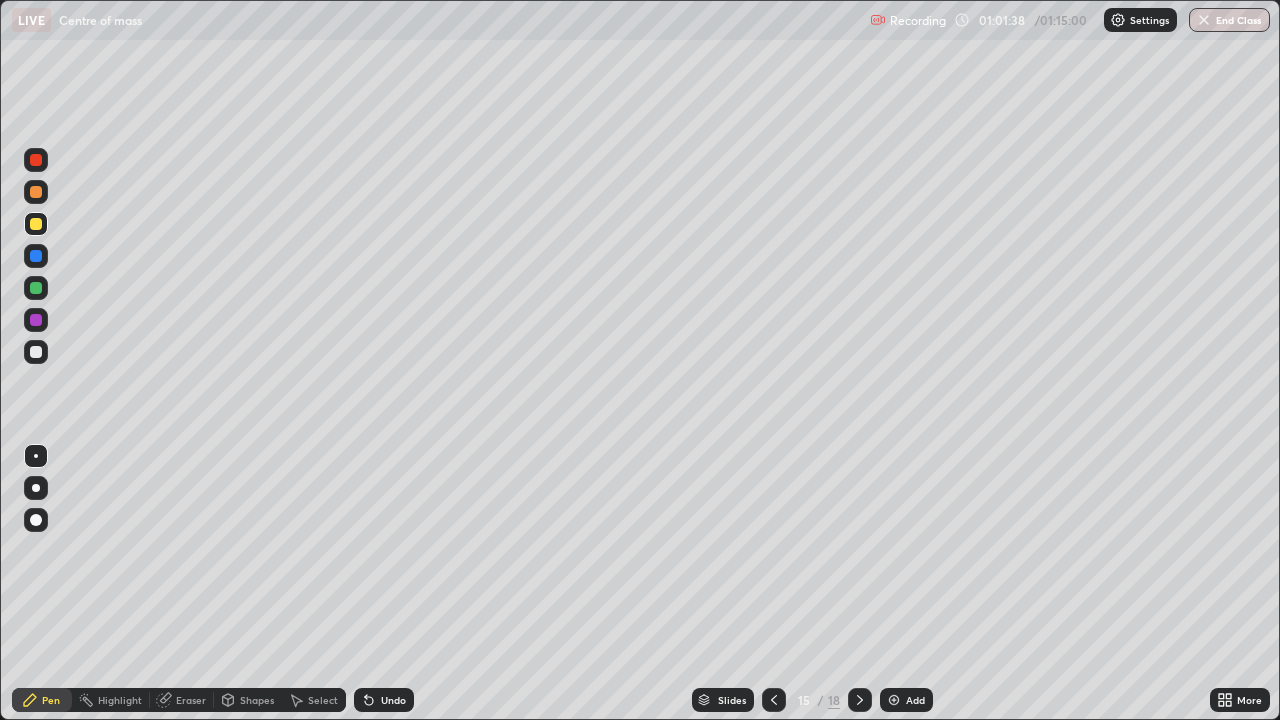 click at bounding box center [36, 192] 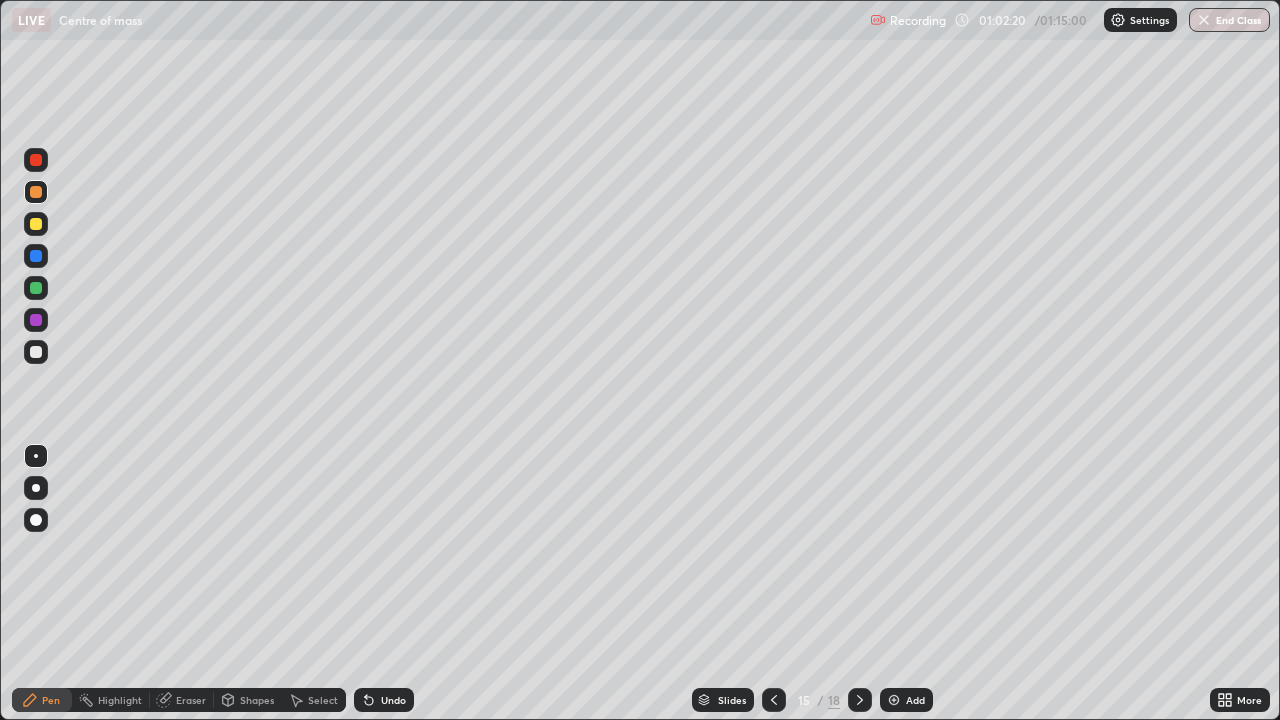 click 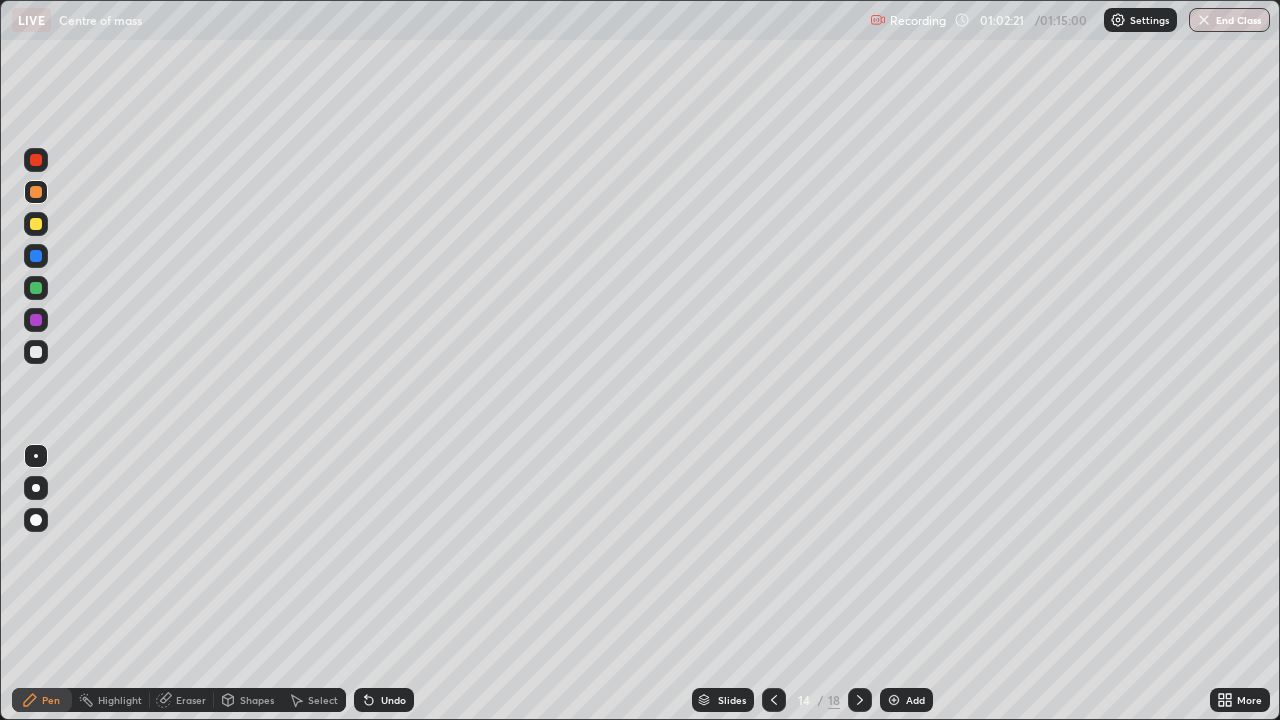 click 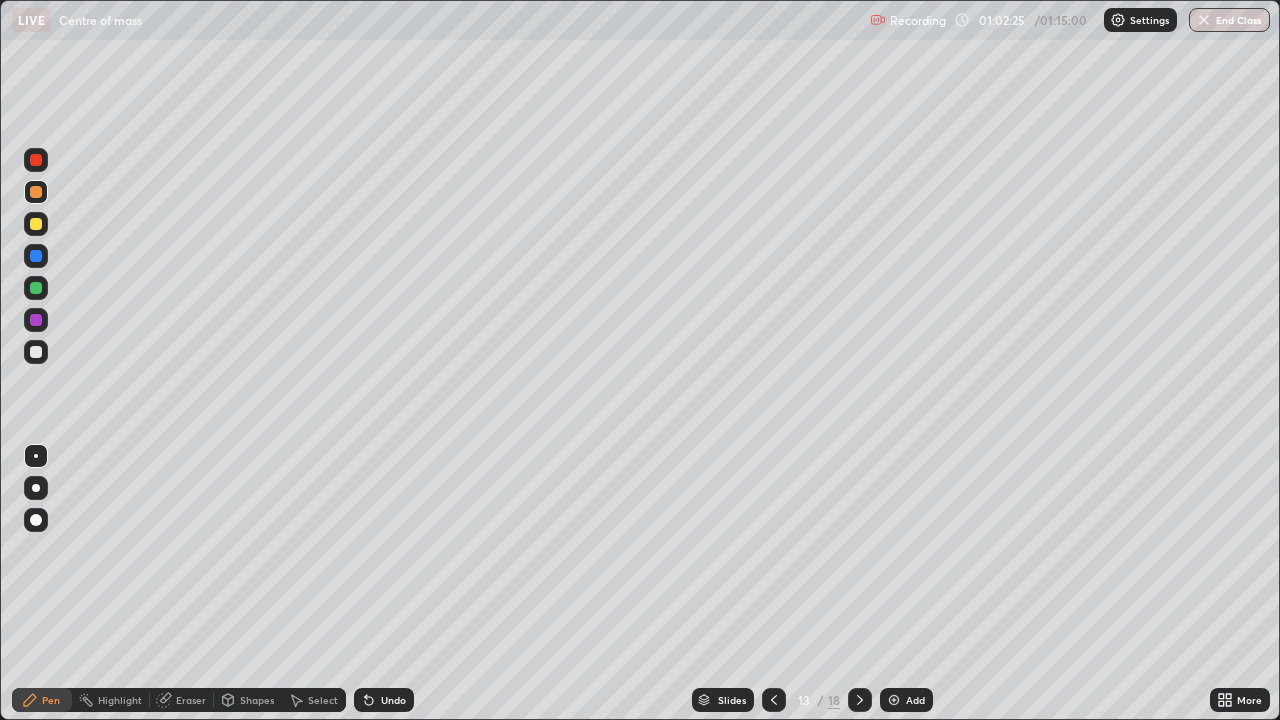 click at bounding box center [774, 700] 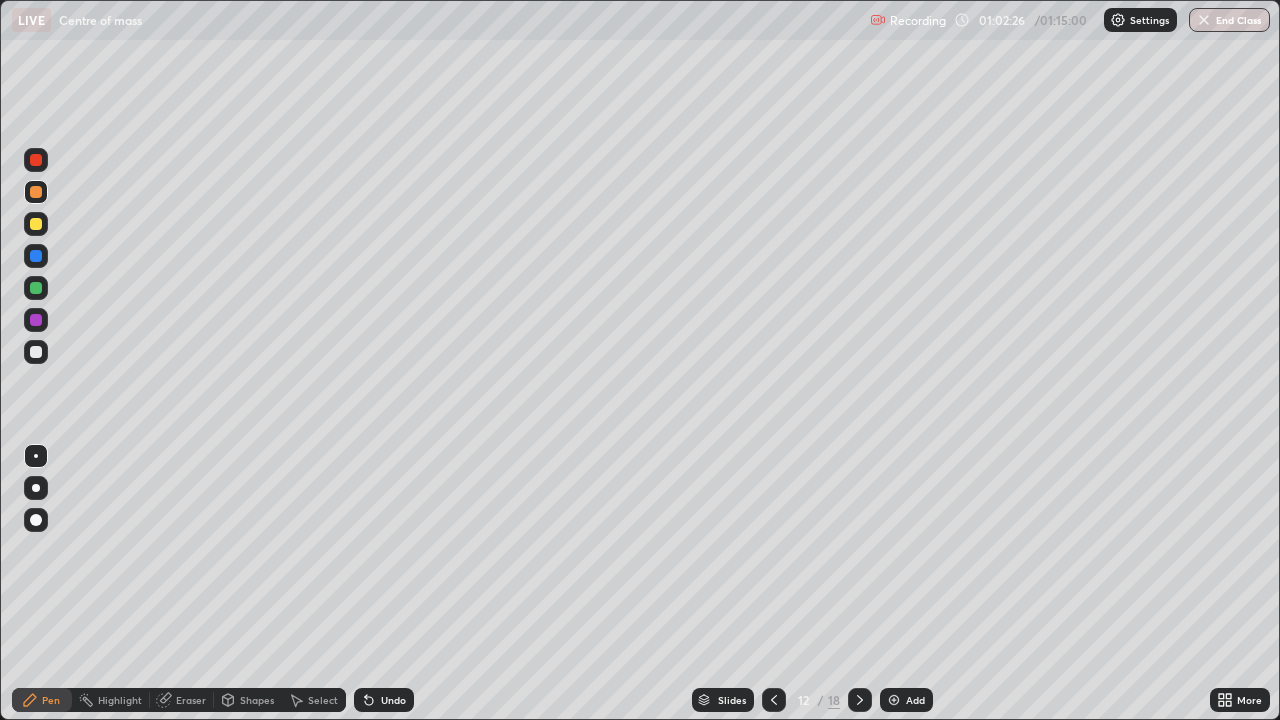 click at bounding box center (860, 700) 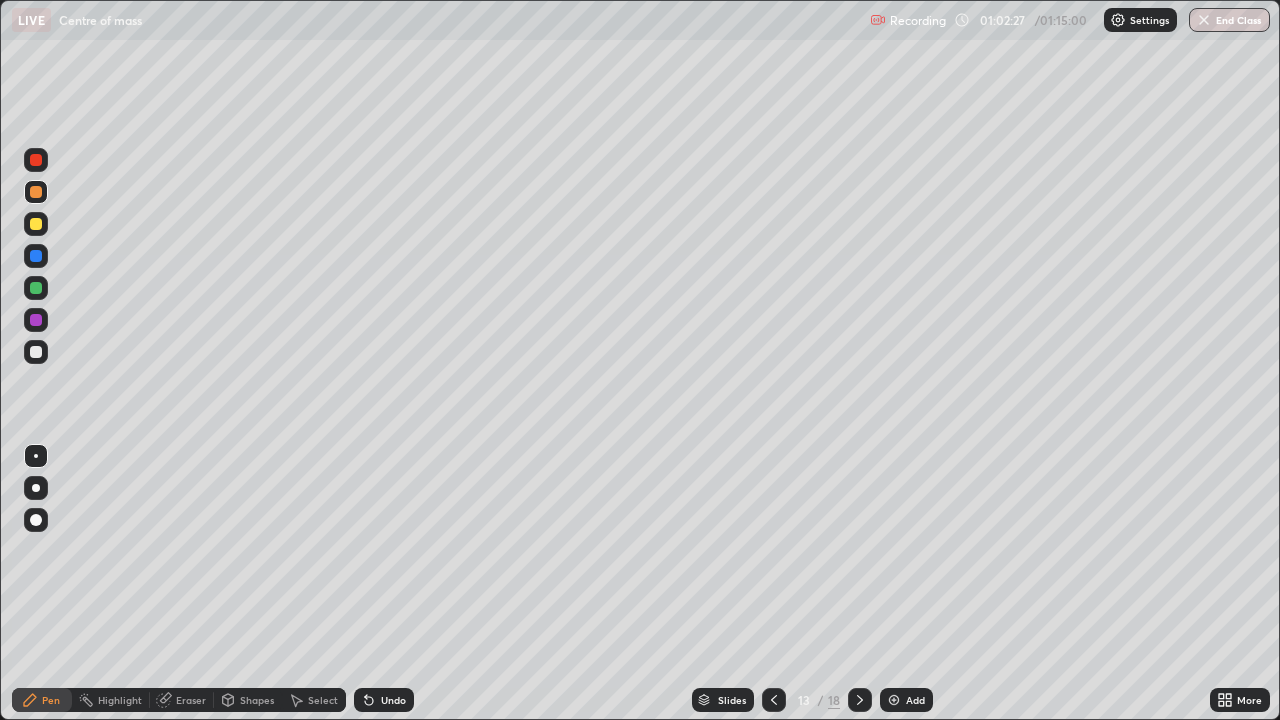 click at bounding box center [860, 700] 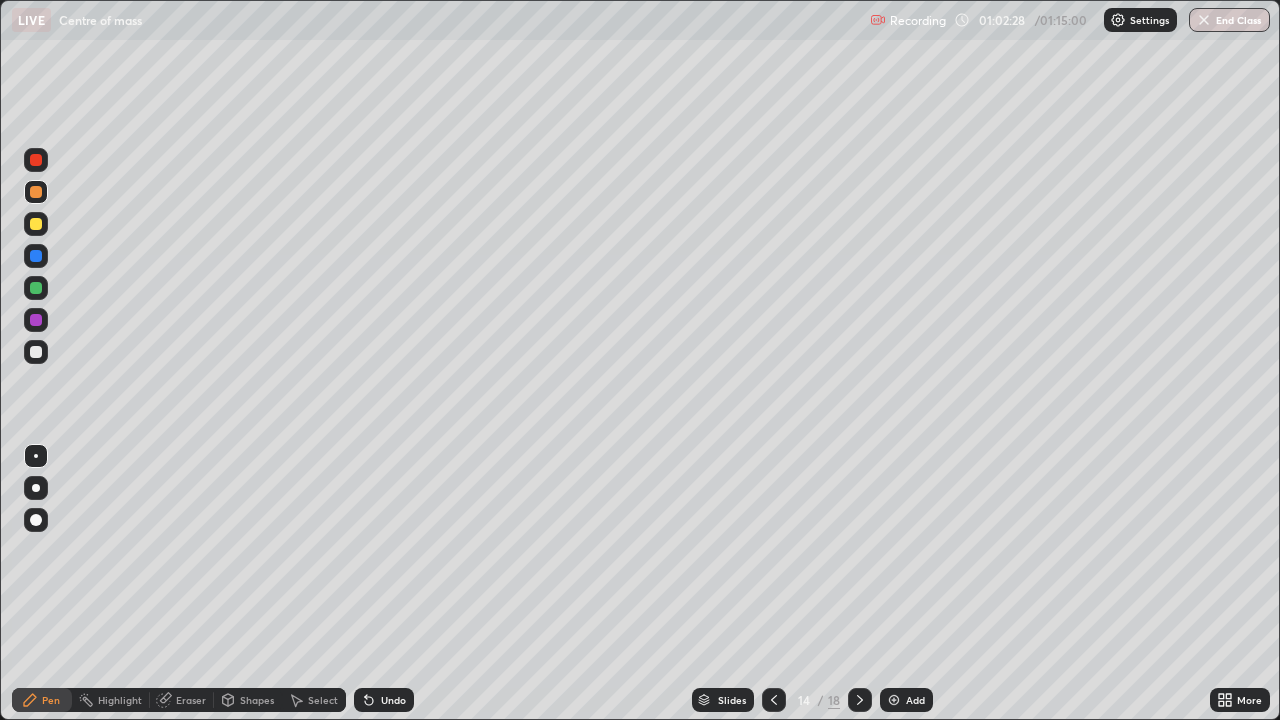 click 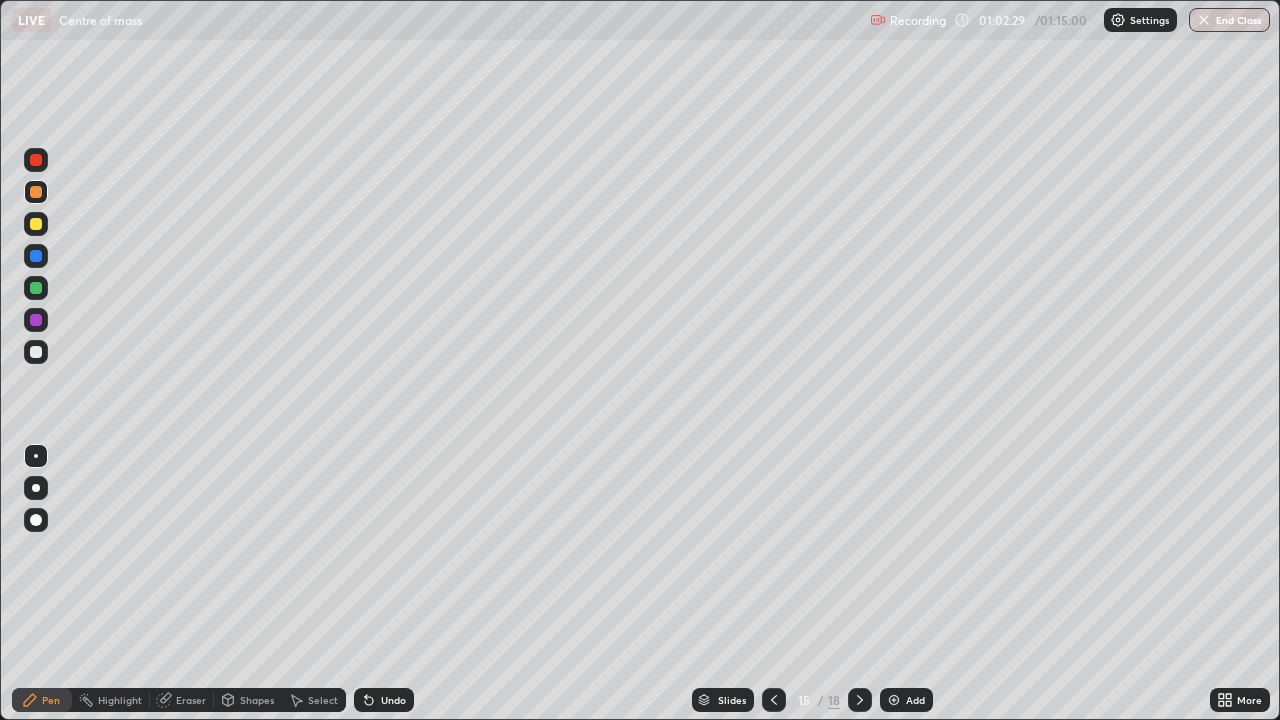 click 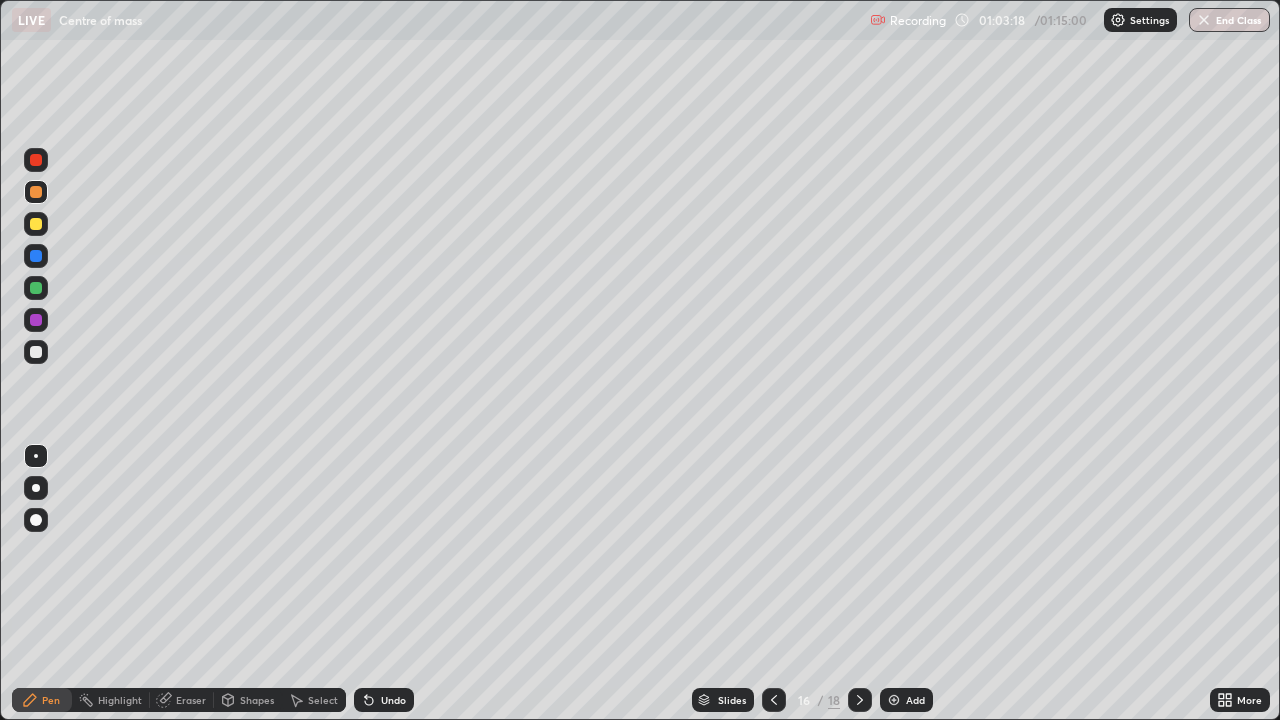 click at bounding box center (36, 224) 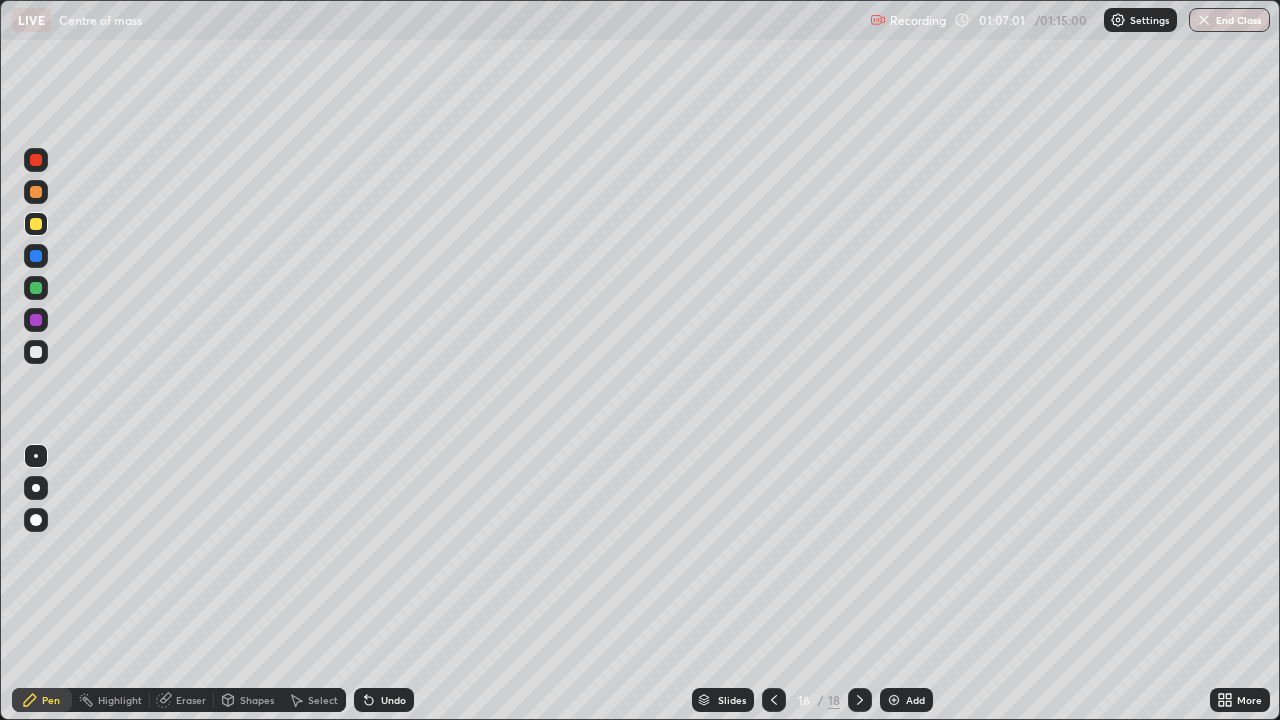 click on "Add" at bounding box center [906, 700] 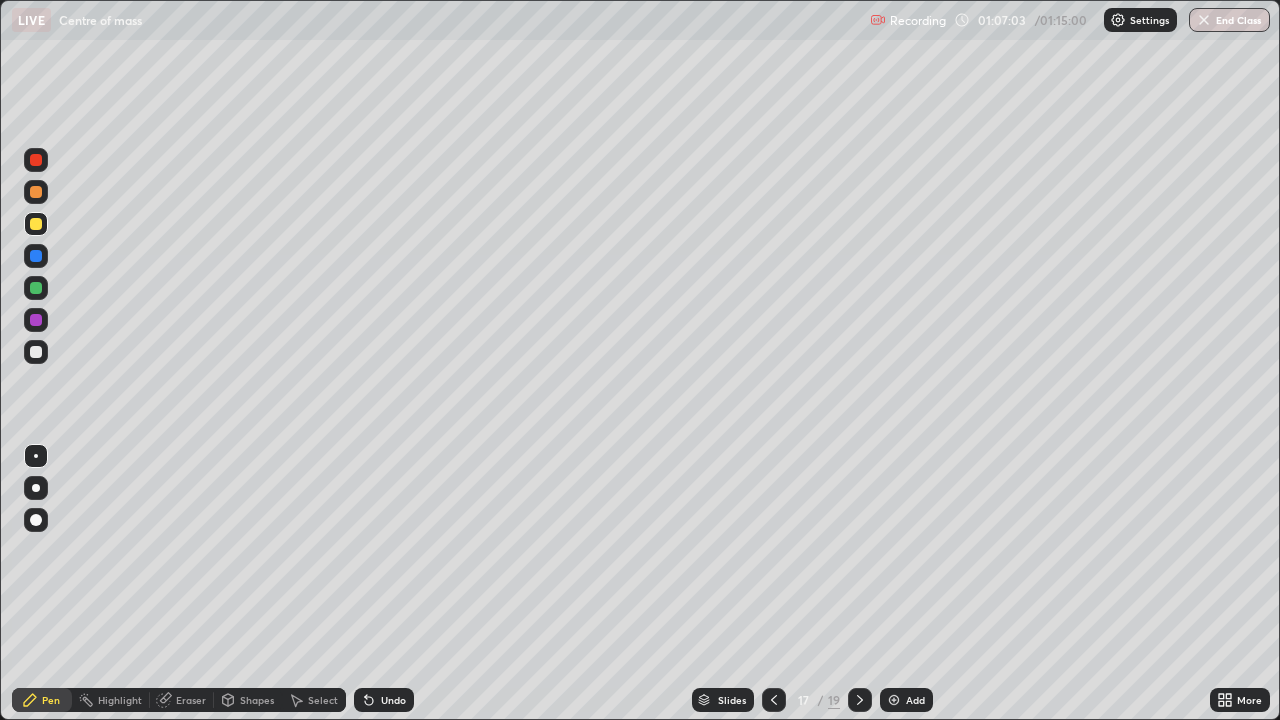 click at bounding box center (36, 160) 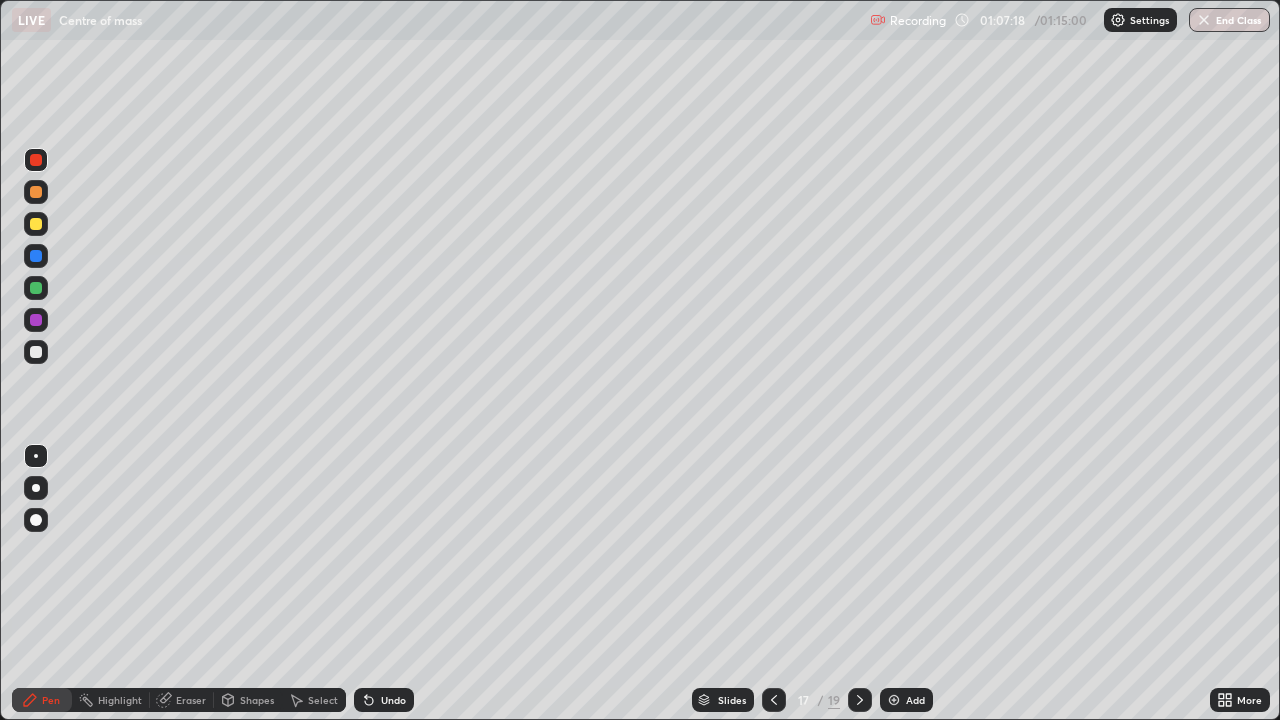 click at bounding box center (36, 192) 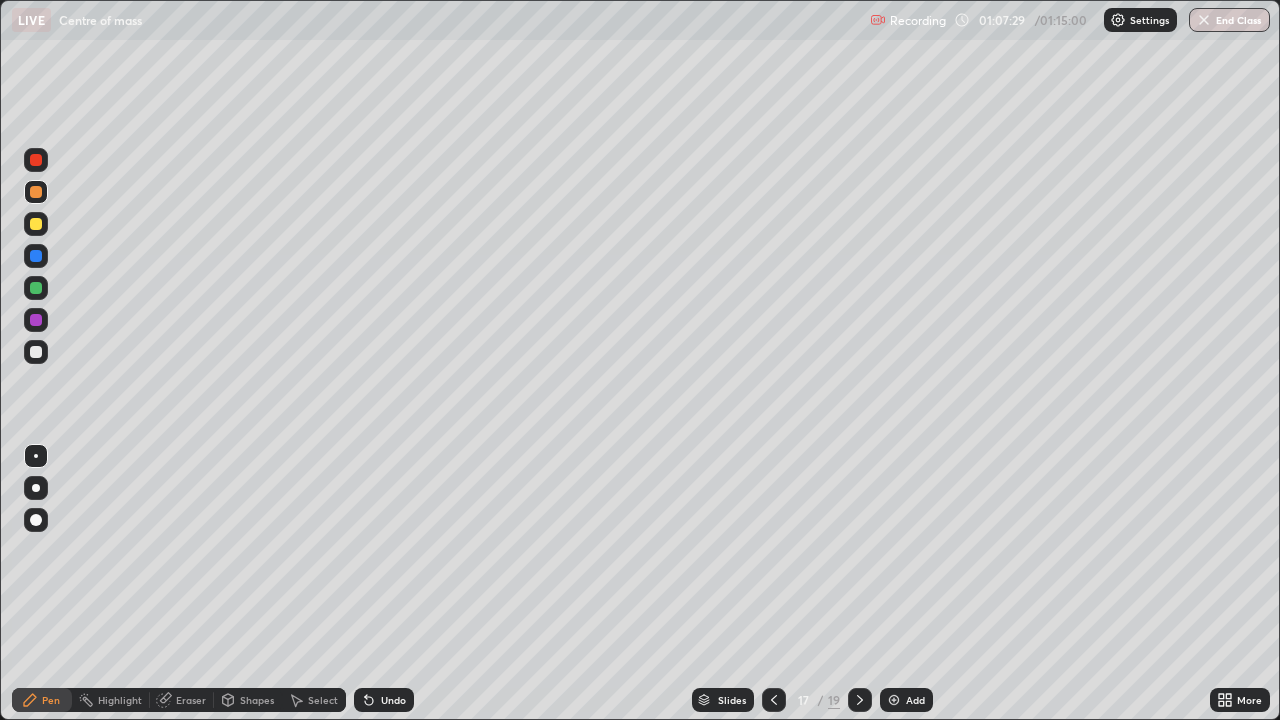 click at bounding box center (36, 288) 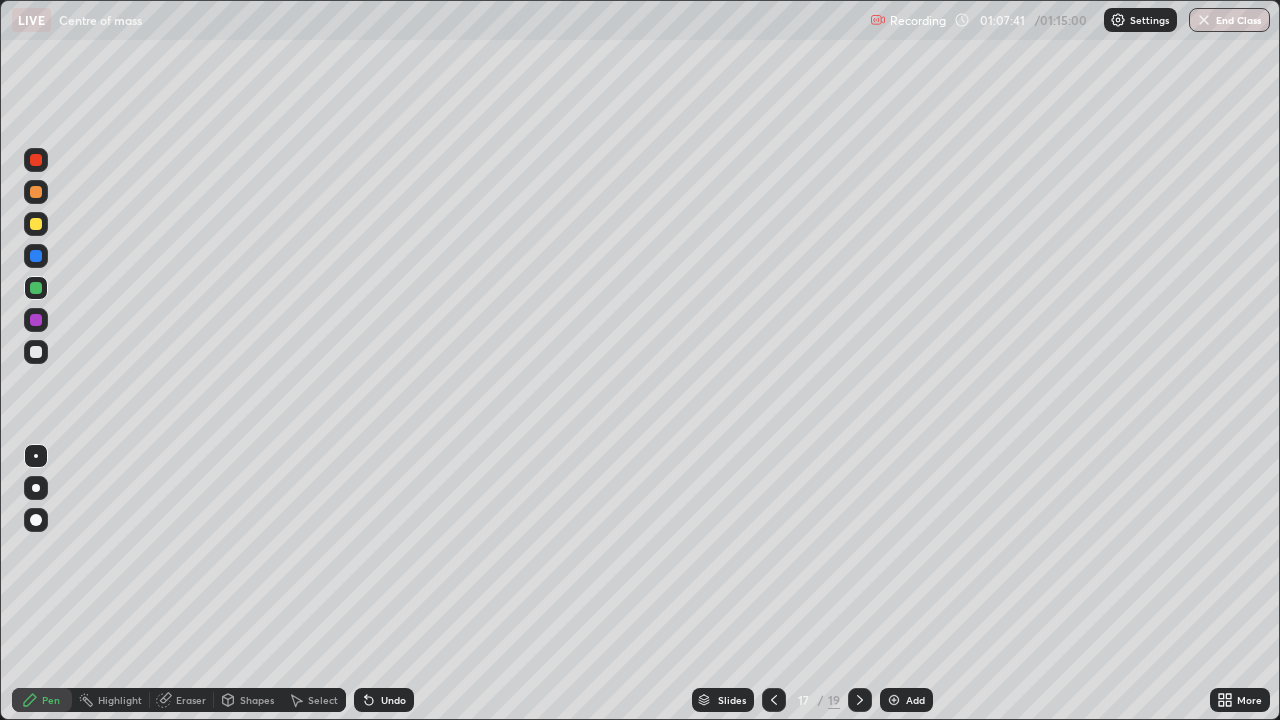 click at bounding box center [36, 352] 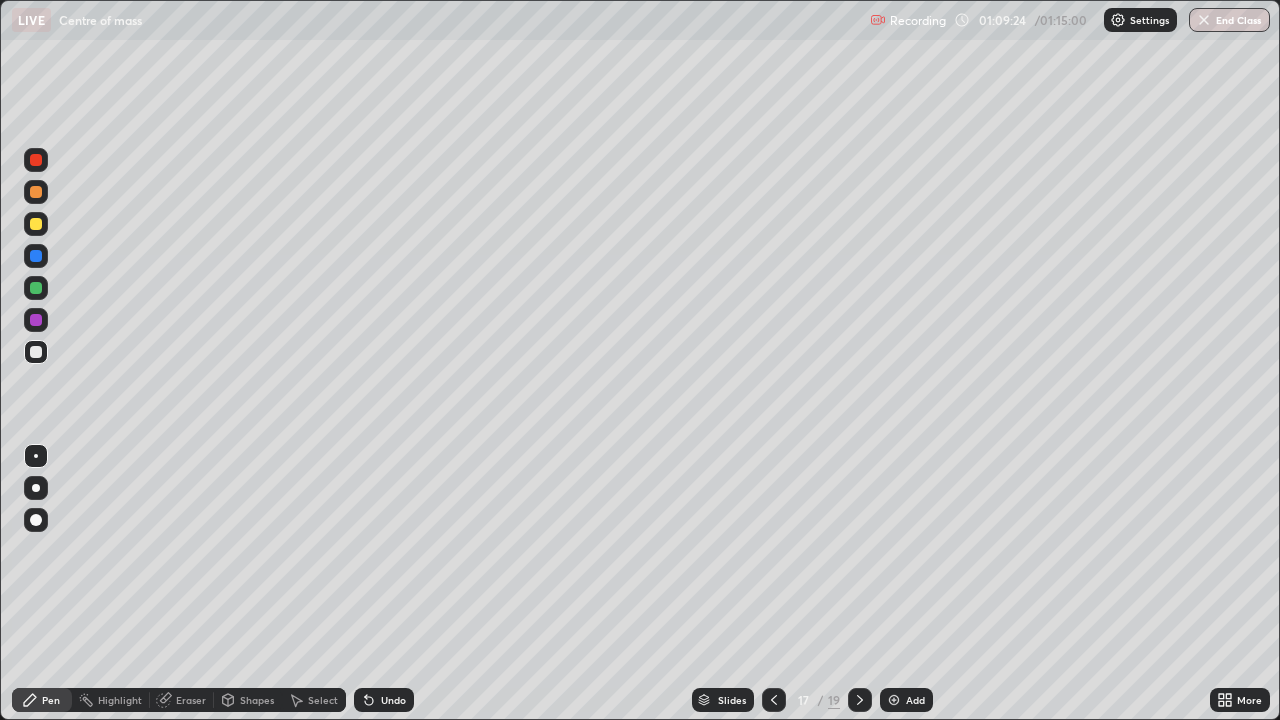 click at bounding box center [36, 224] 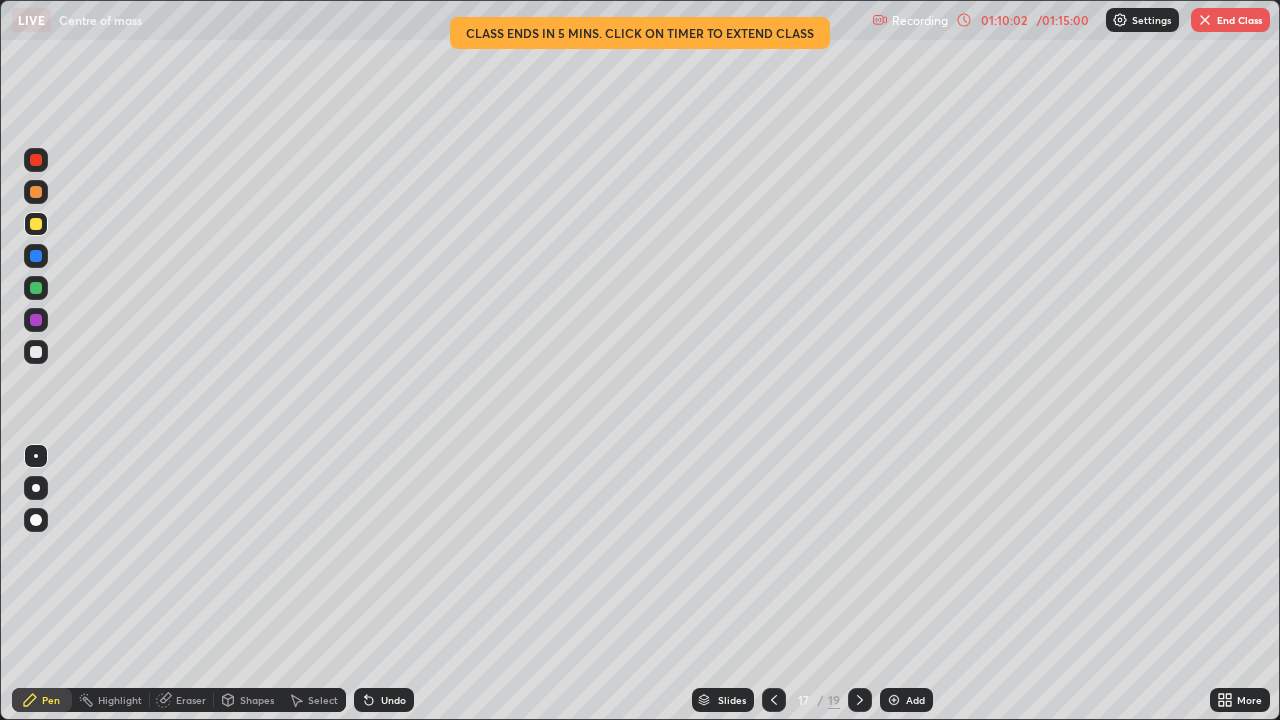 click on "Undo" at bounding box center [384, 700] 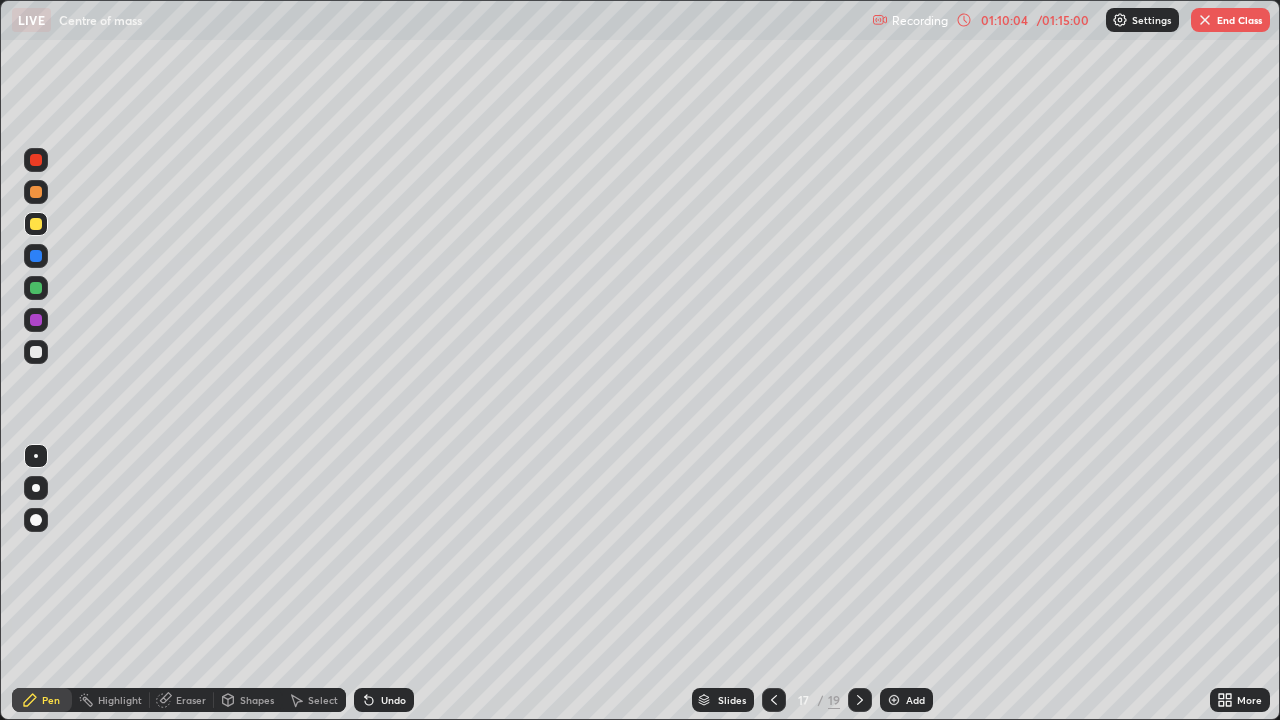 click on "Undo" at bounding box center [393, 700] 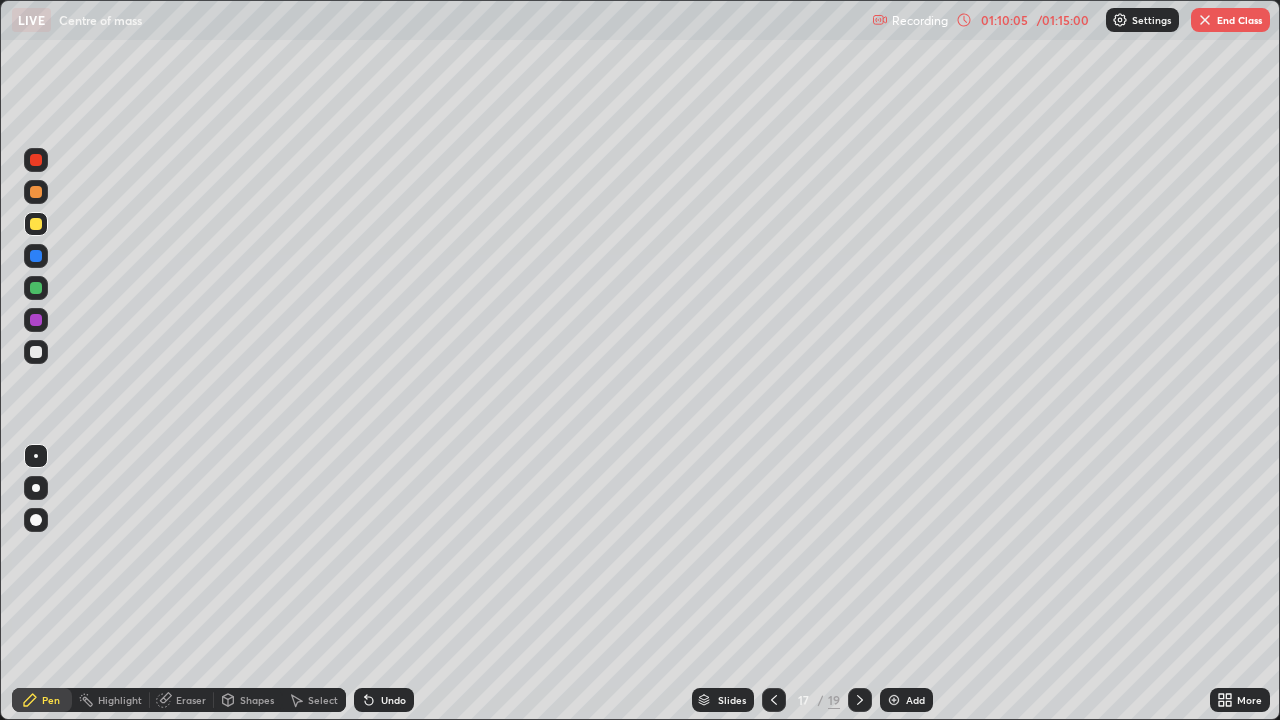 click on "Undo" at bounding box center [384, 700] 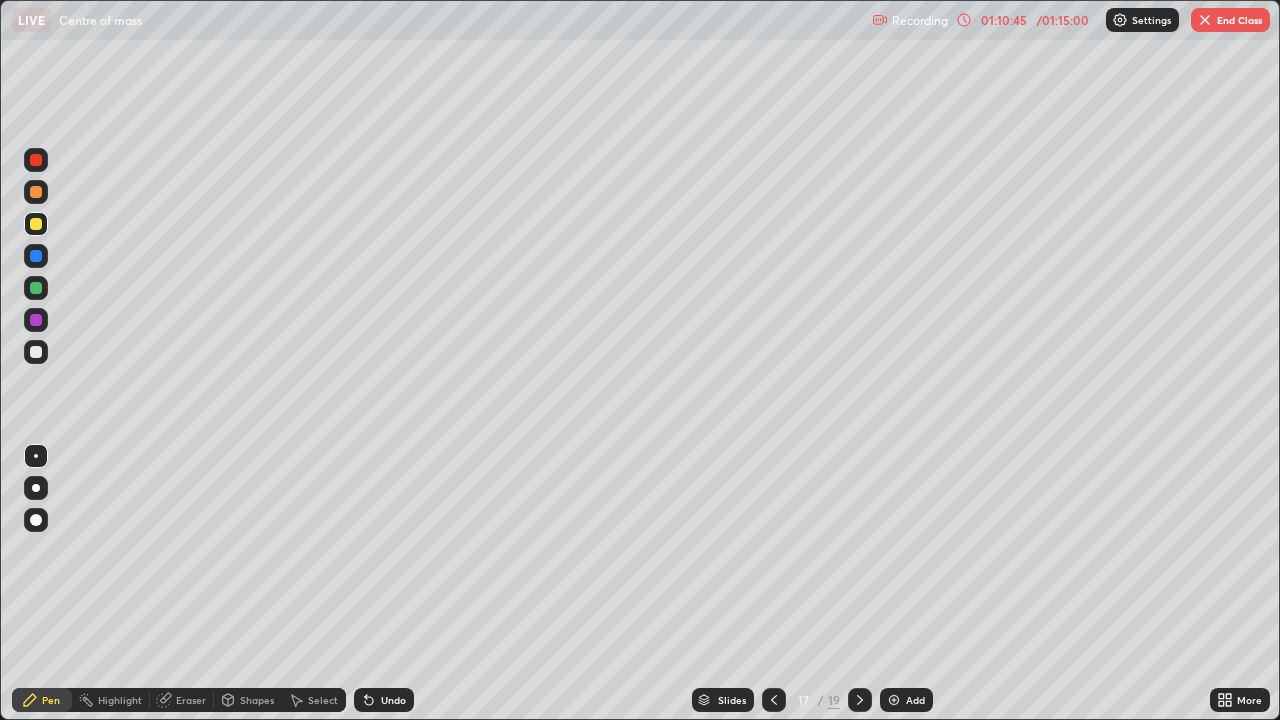 click at bounding box center (36, 320) 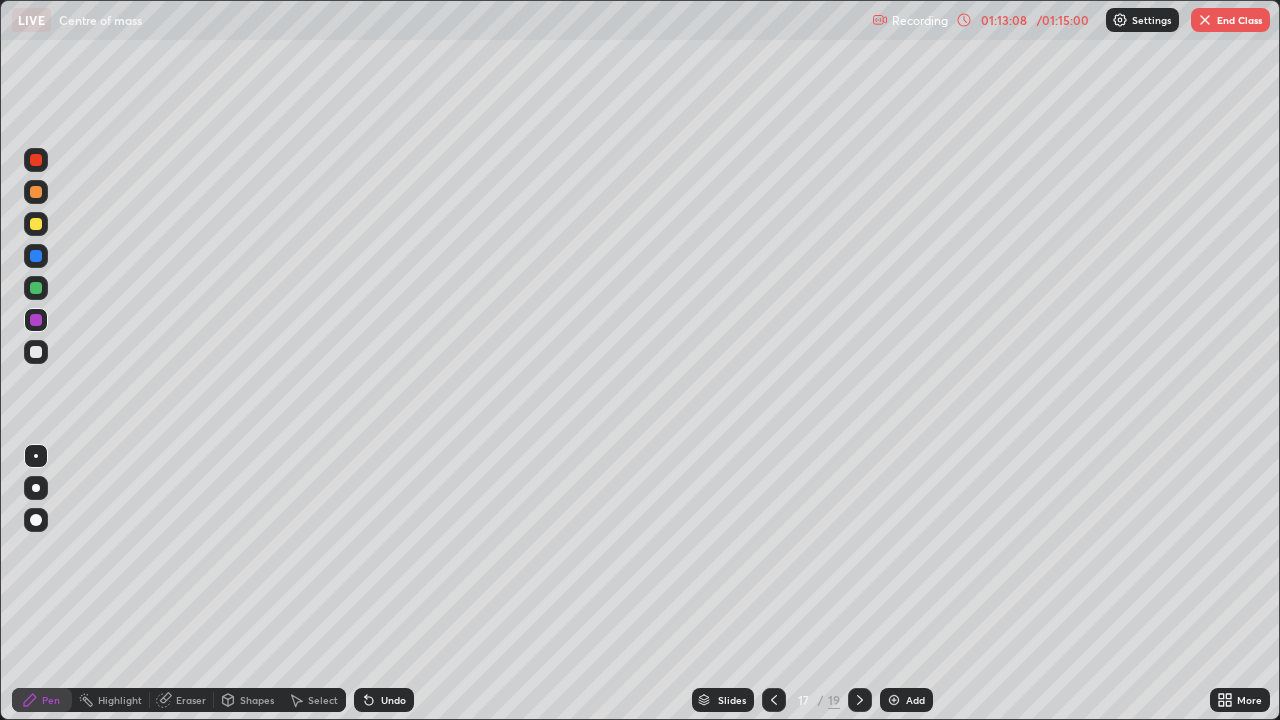 click on "Add" at bounding box center [915, 700] 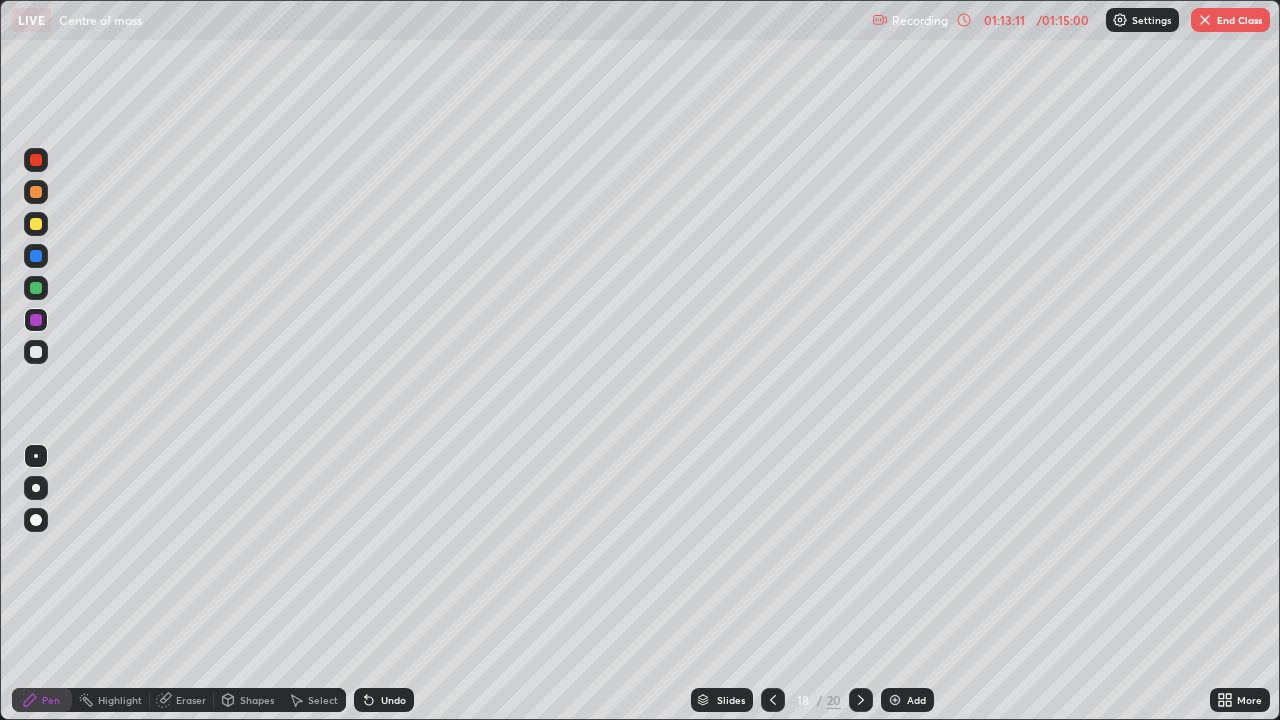 click at bounding box center (36, 160) 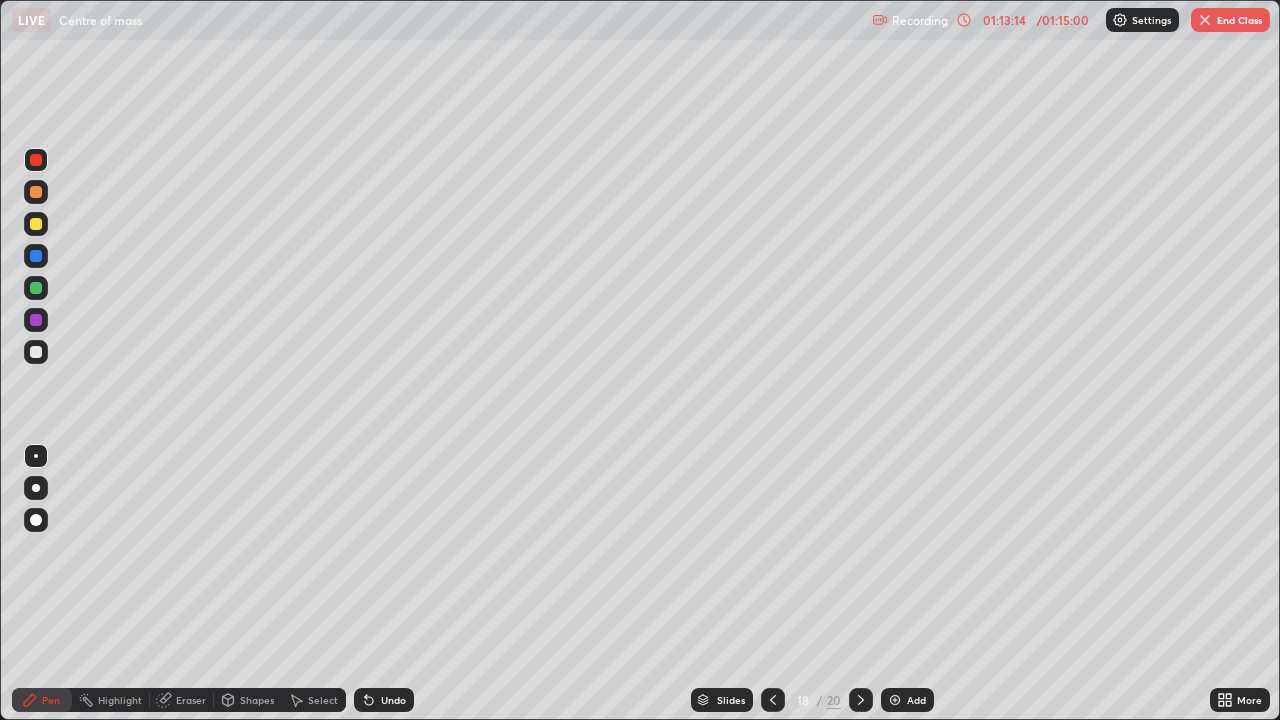 click on "Undo" at bounding box center [393, 700] 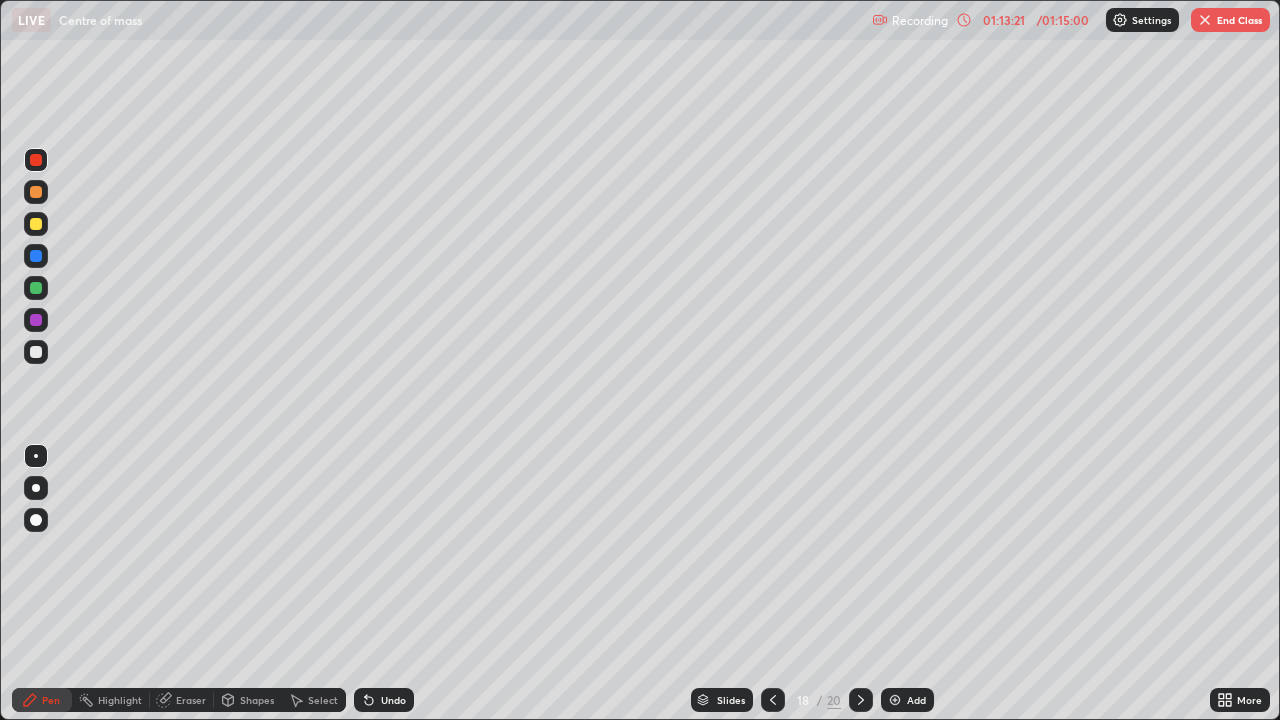 click at bounding box center [36, 192] 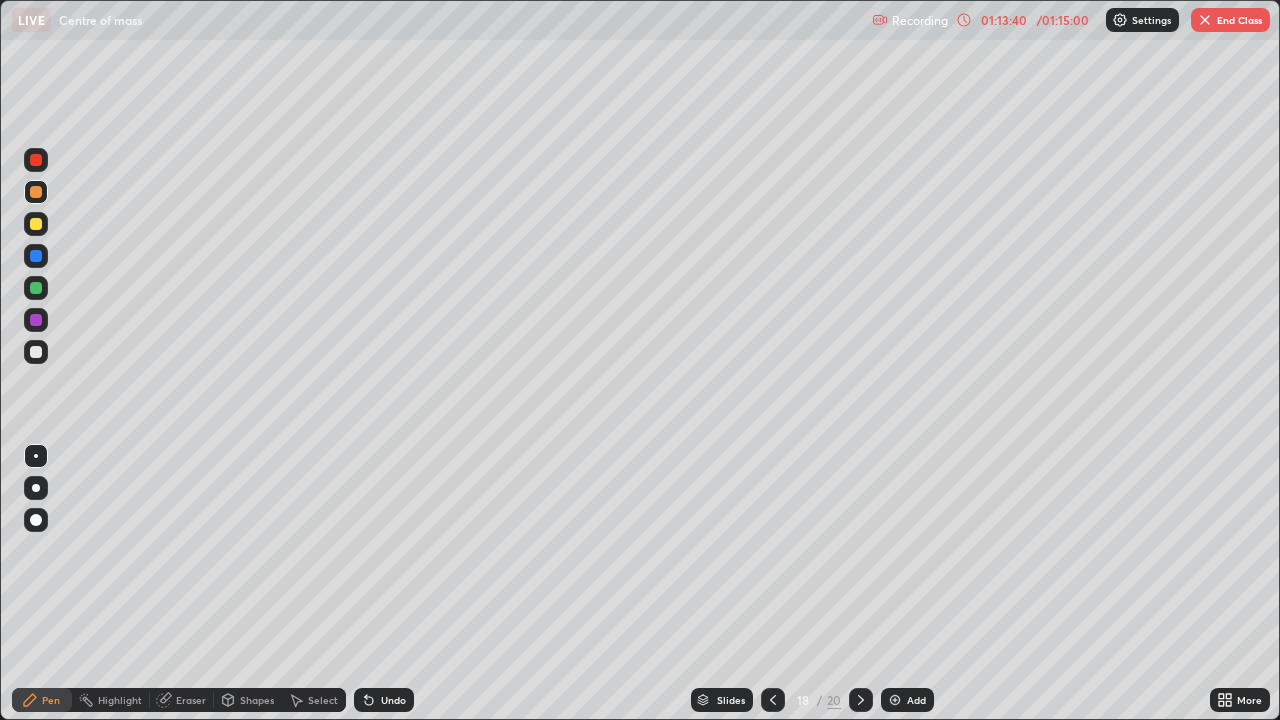 click at bounding box center (36, 224) 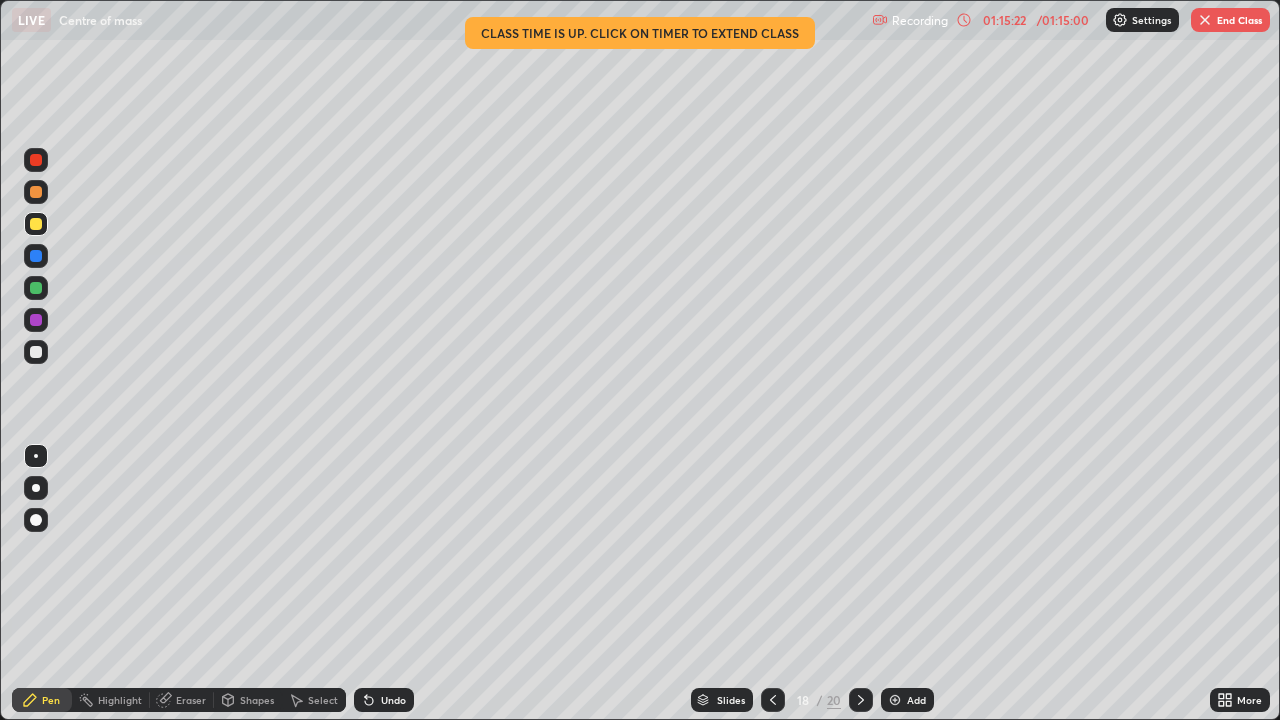 click at bounding box center (36, 288) 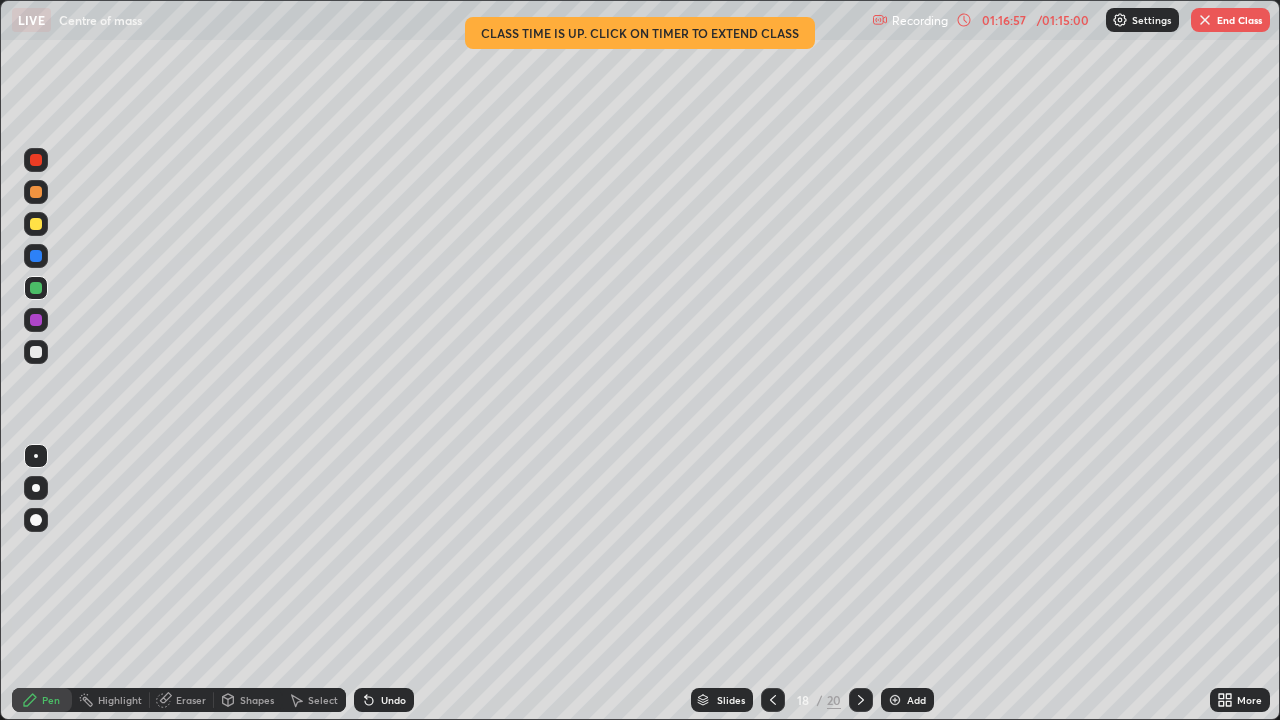 click at bounding box center [36, 352] 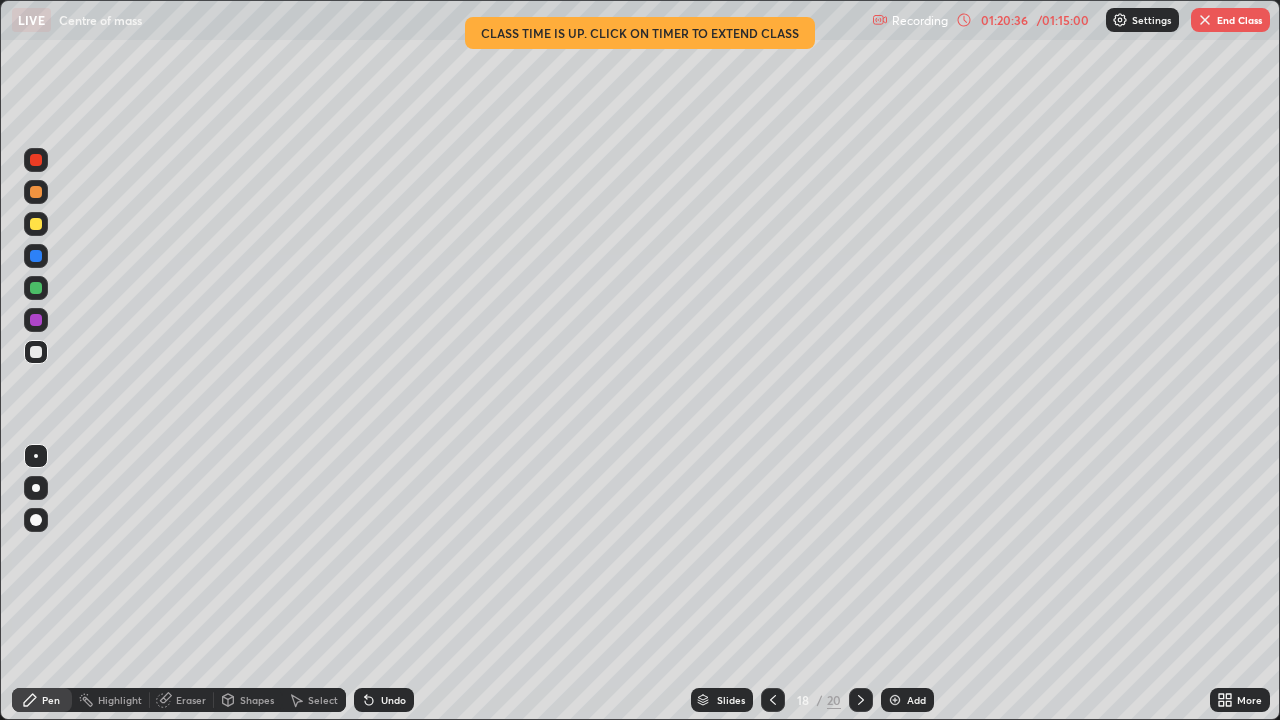 click on "Add" at bounding box center [916, 700] 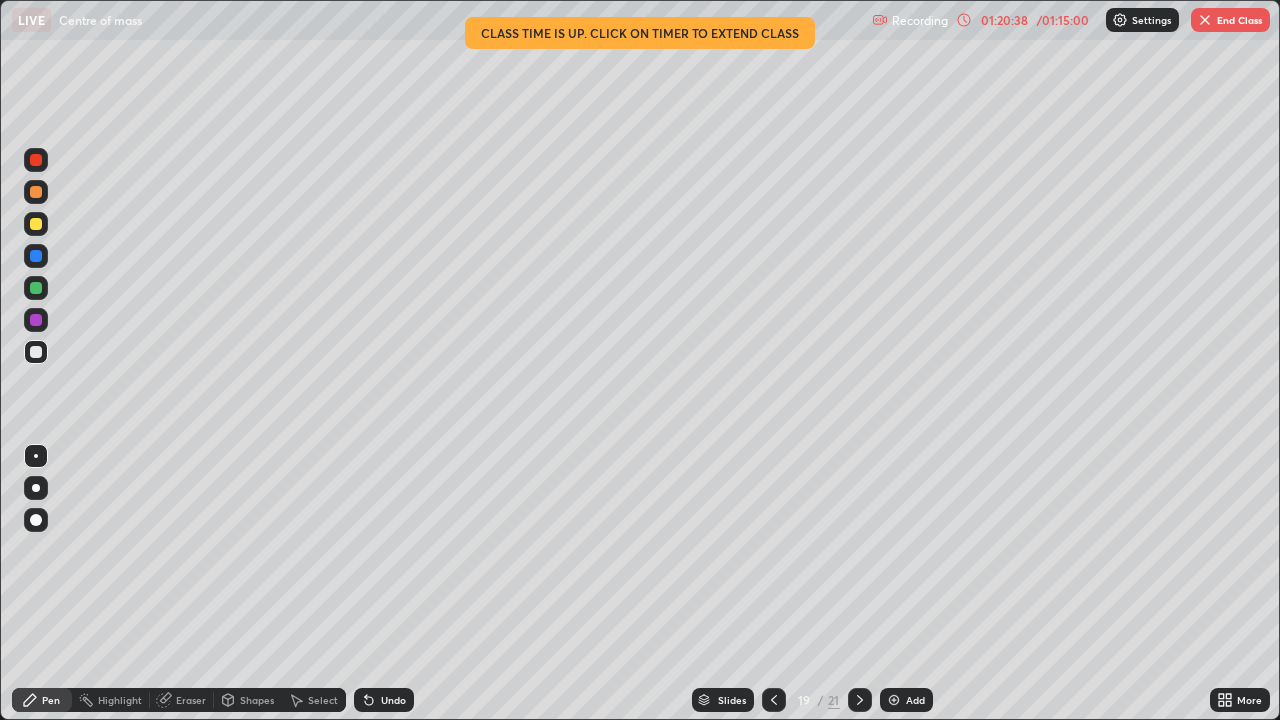 click at bounding box center [36, 160] 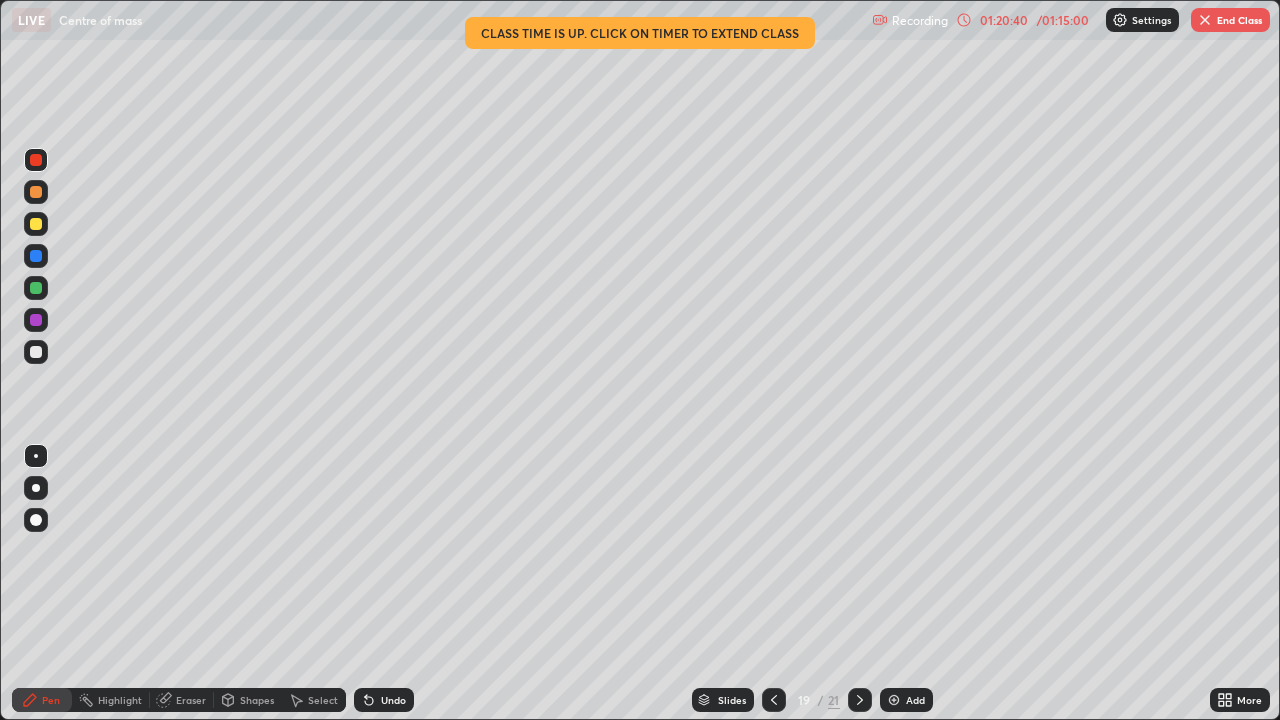 click at bounding box center (36, 192) 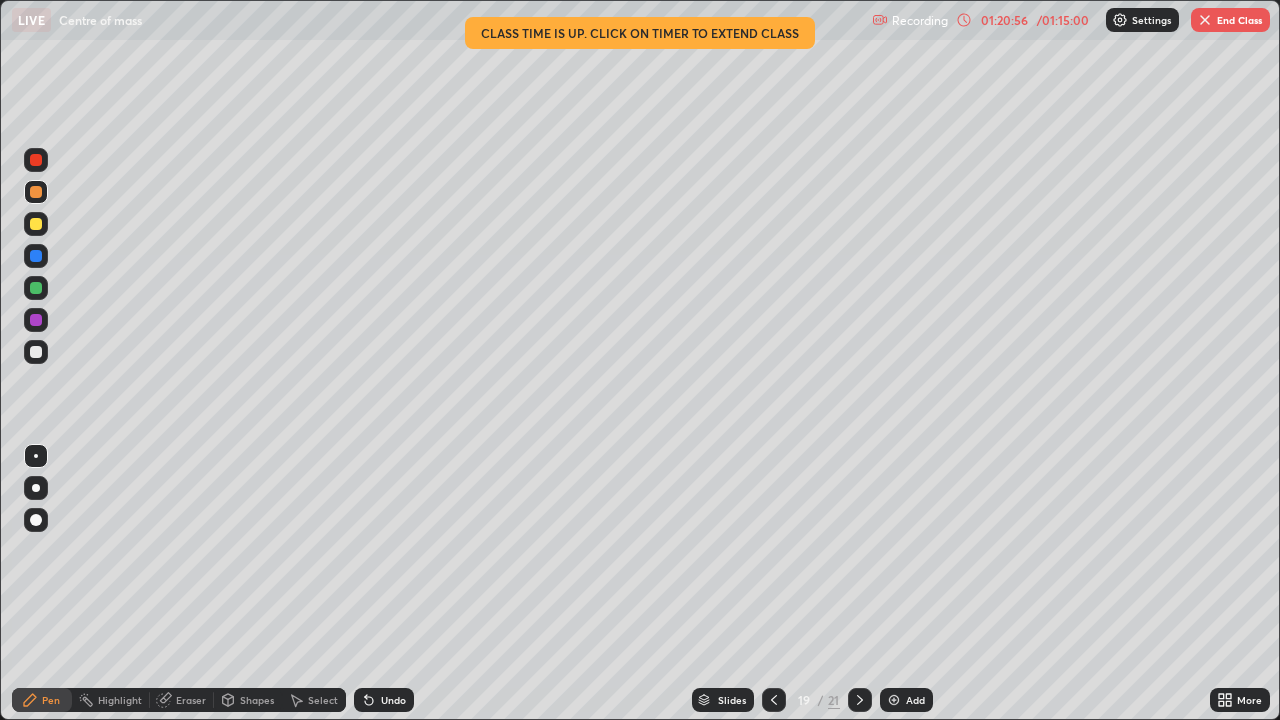 click on "Undo" at bounding box center [393, 700] 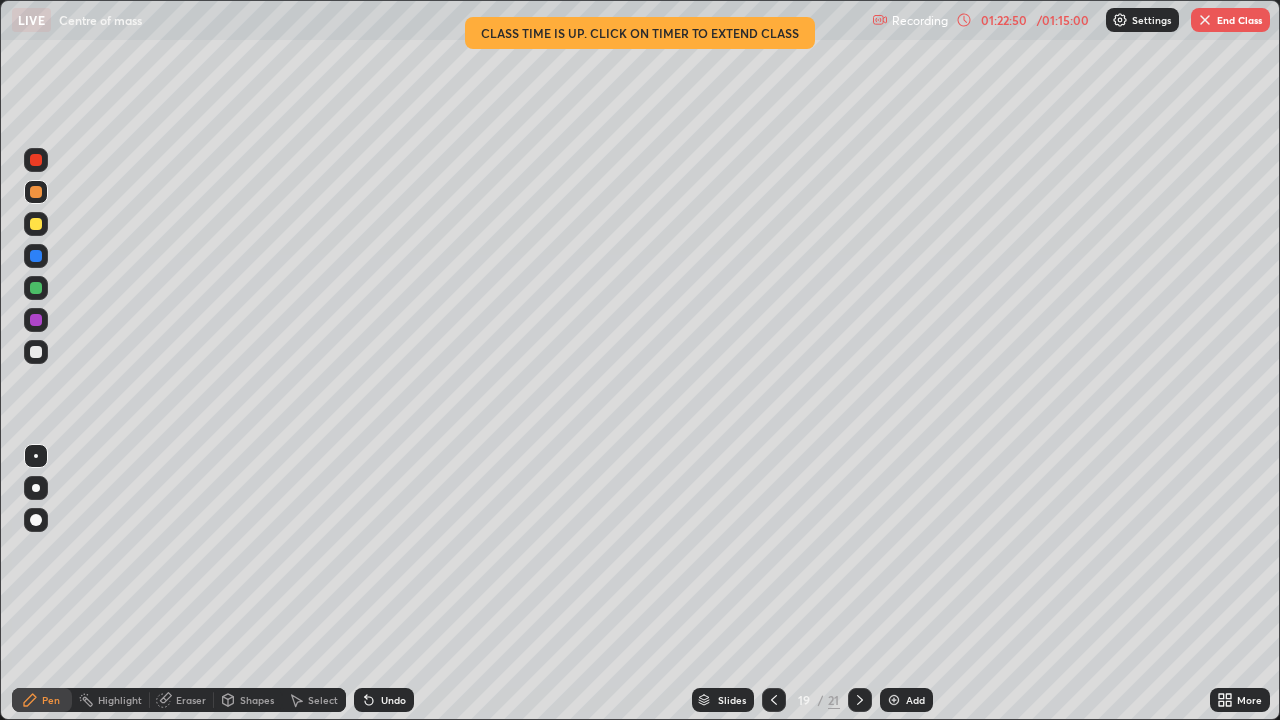 click at bounding box center [36, 352] 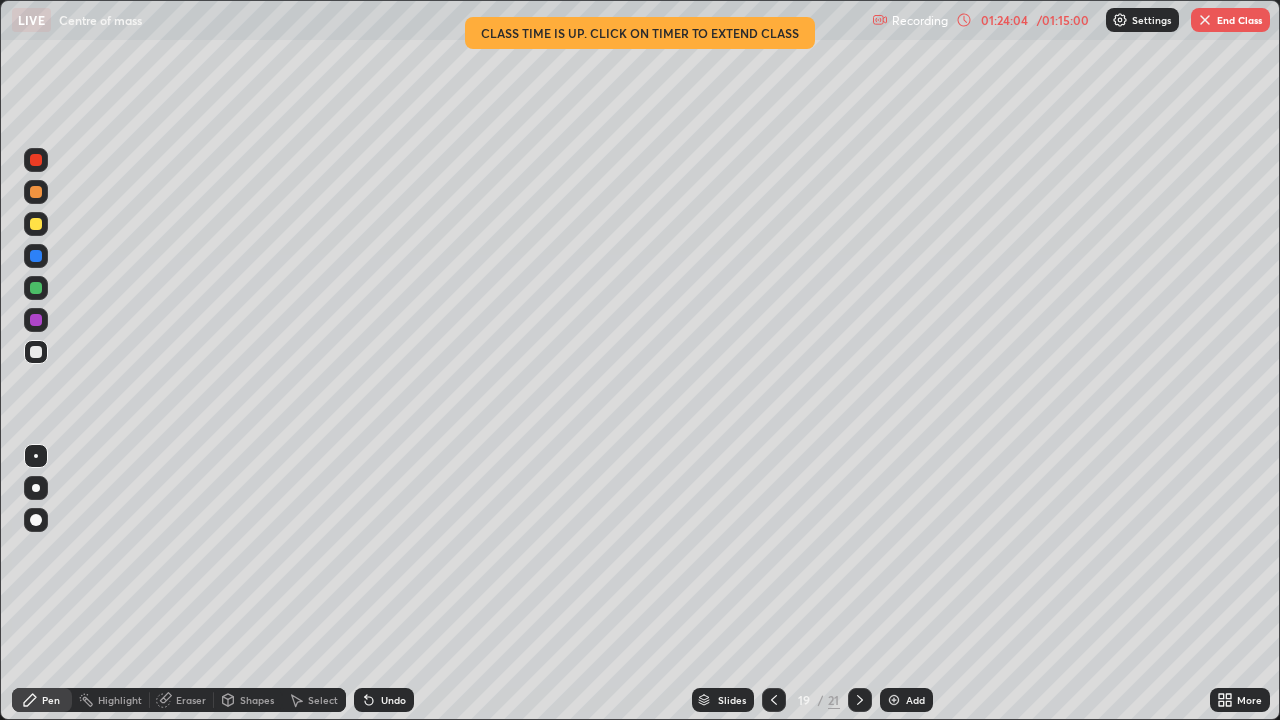 click on "Add" at bounding box center (915, 700) 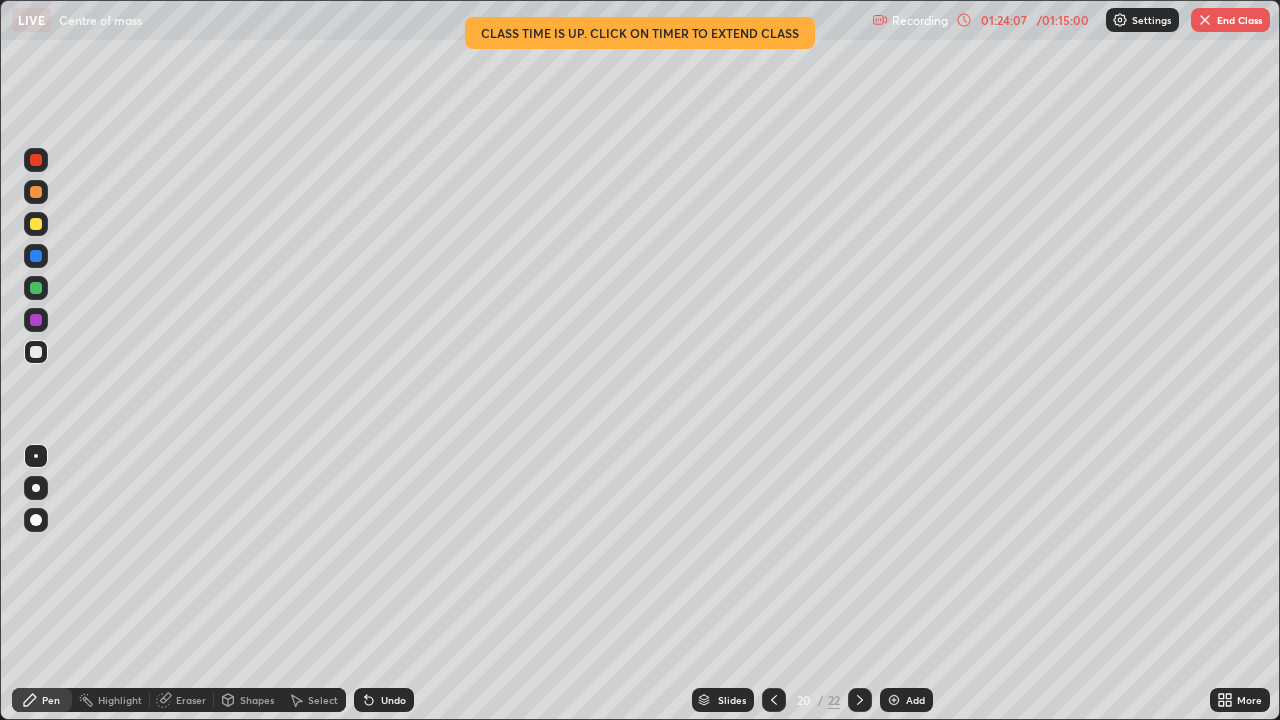 click at bounding box center (36, 160) 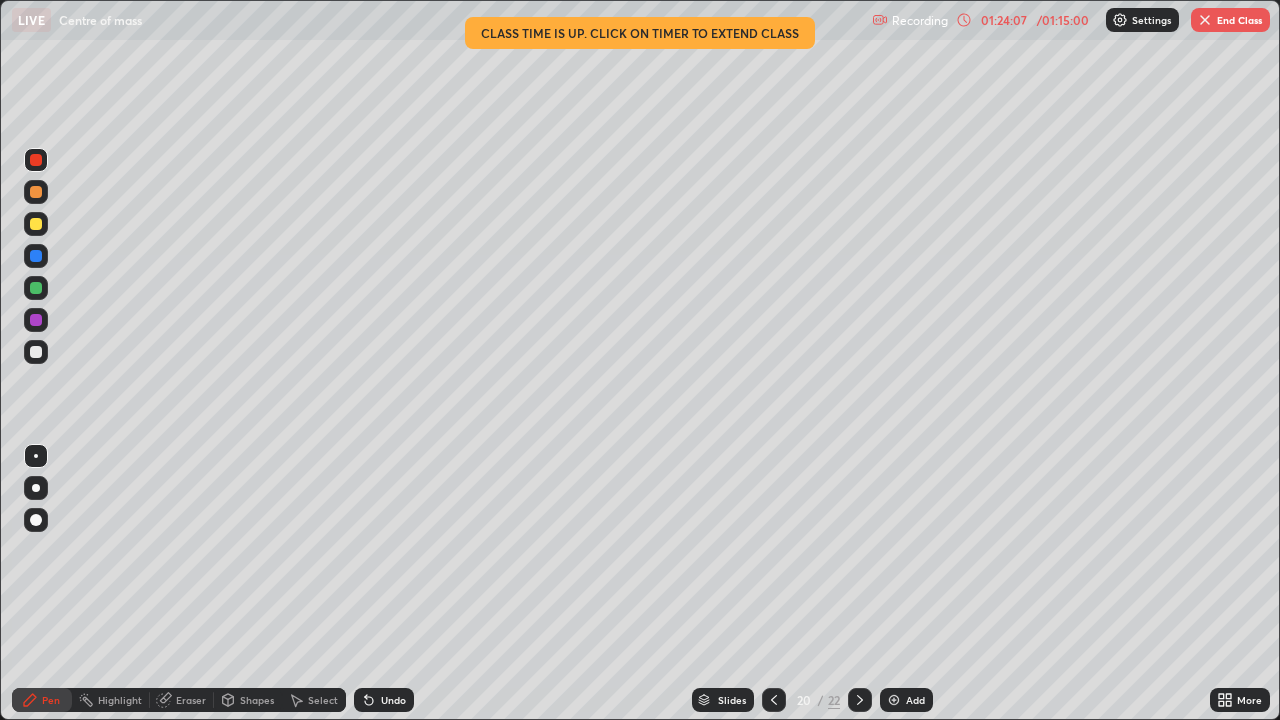 click at bounding box center [36, 192] 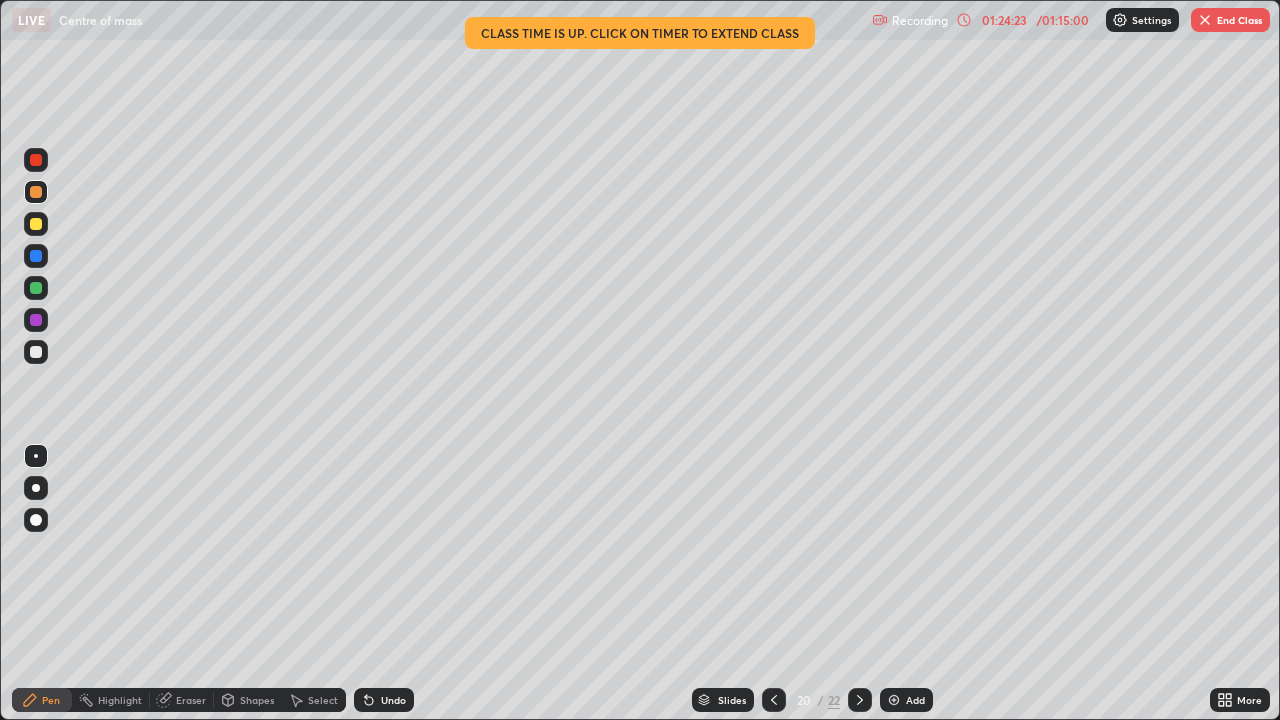 click at bounding box center (36, 224) 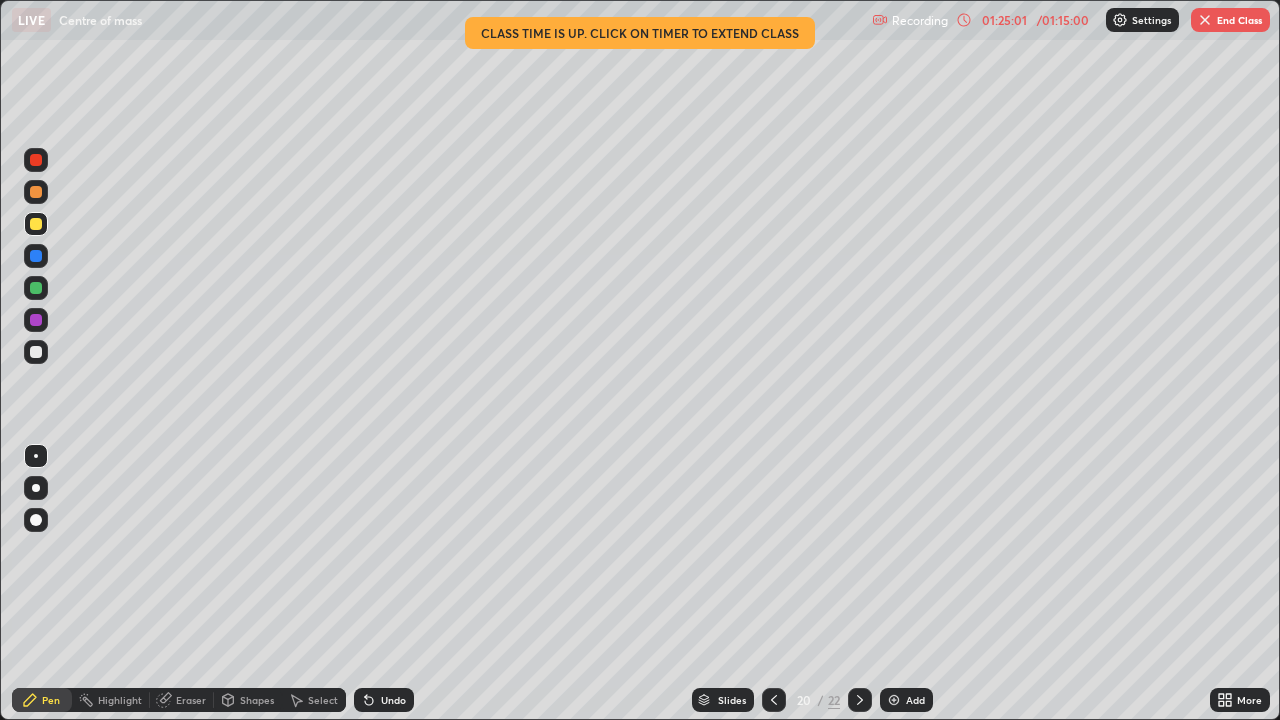 click at bounding box center (36, 352) 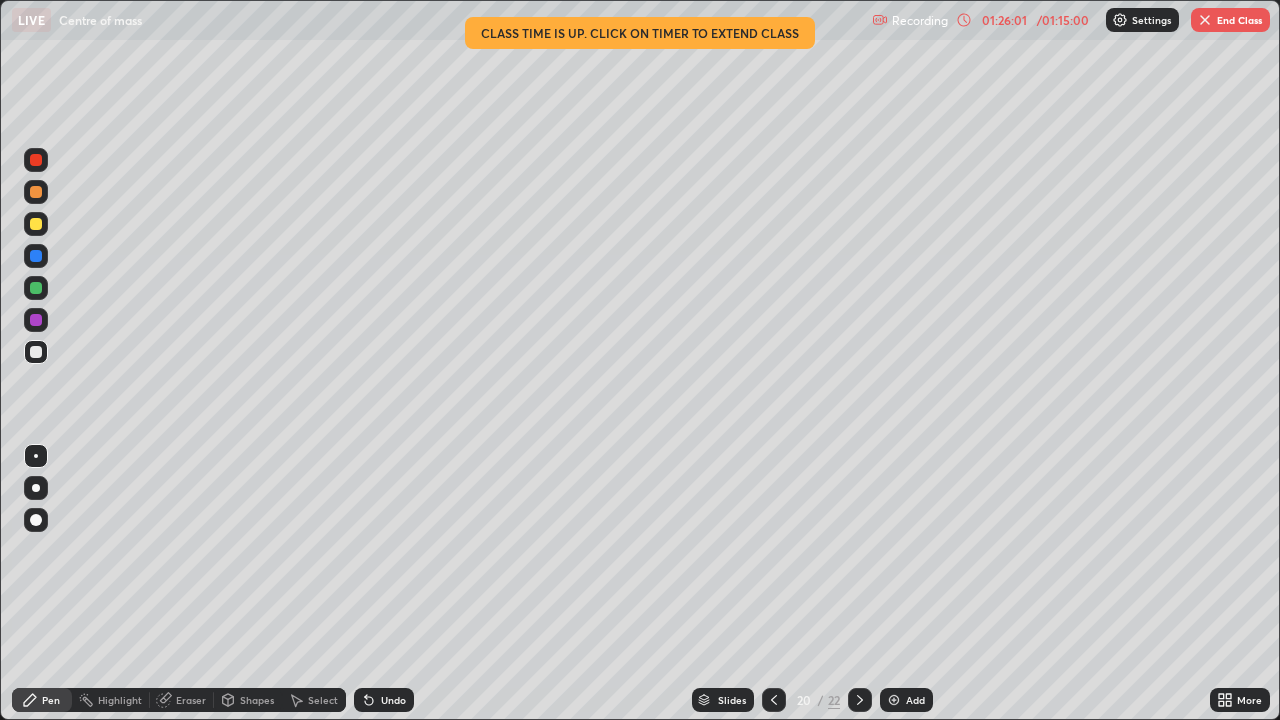 click at bounding box center [36, 320] 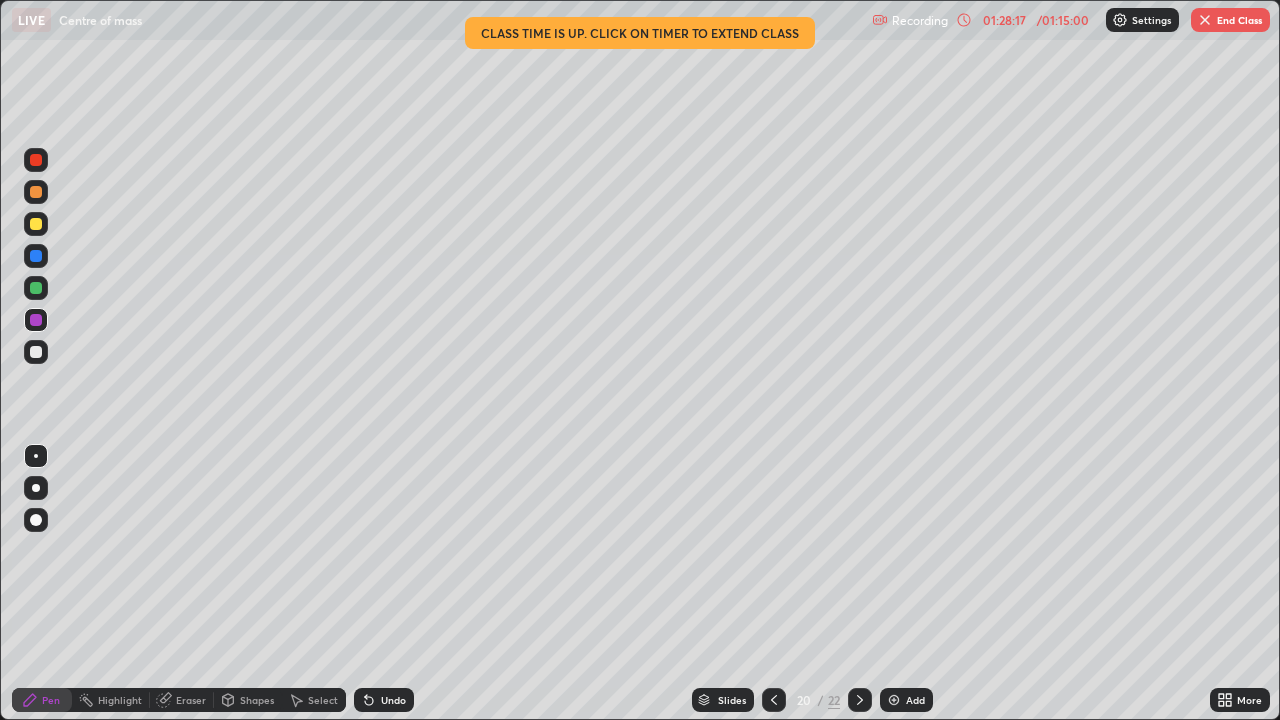 click on "Add" at bounding box center [915, 700] 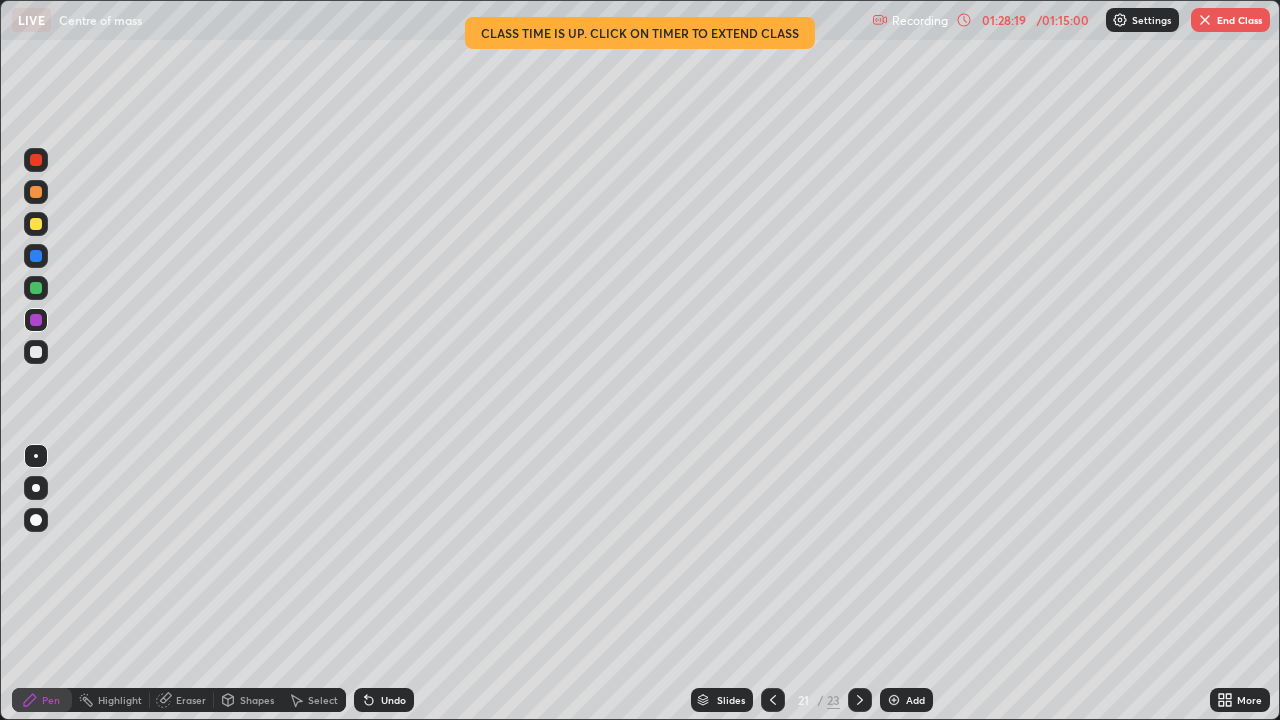 click at bounding box center [36, 192] 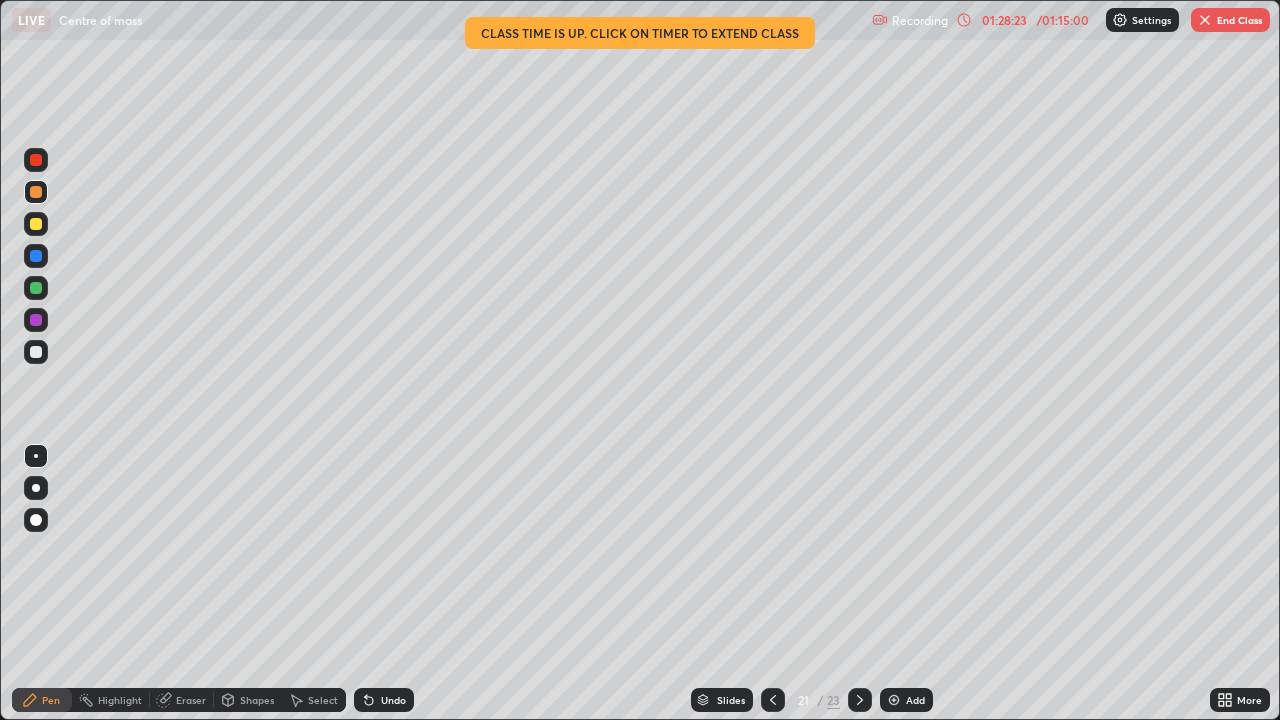 click at bounding box center (36, 224) 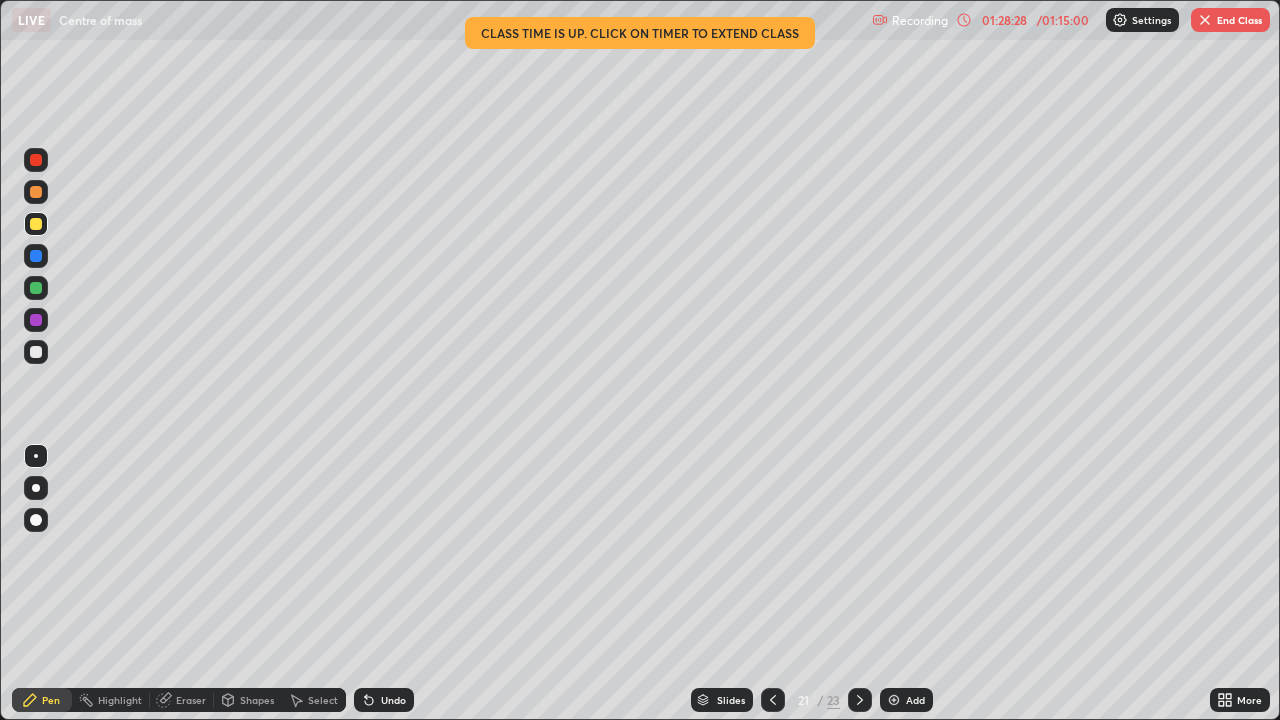 click at bounding box center [36, 320] 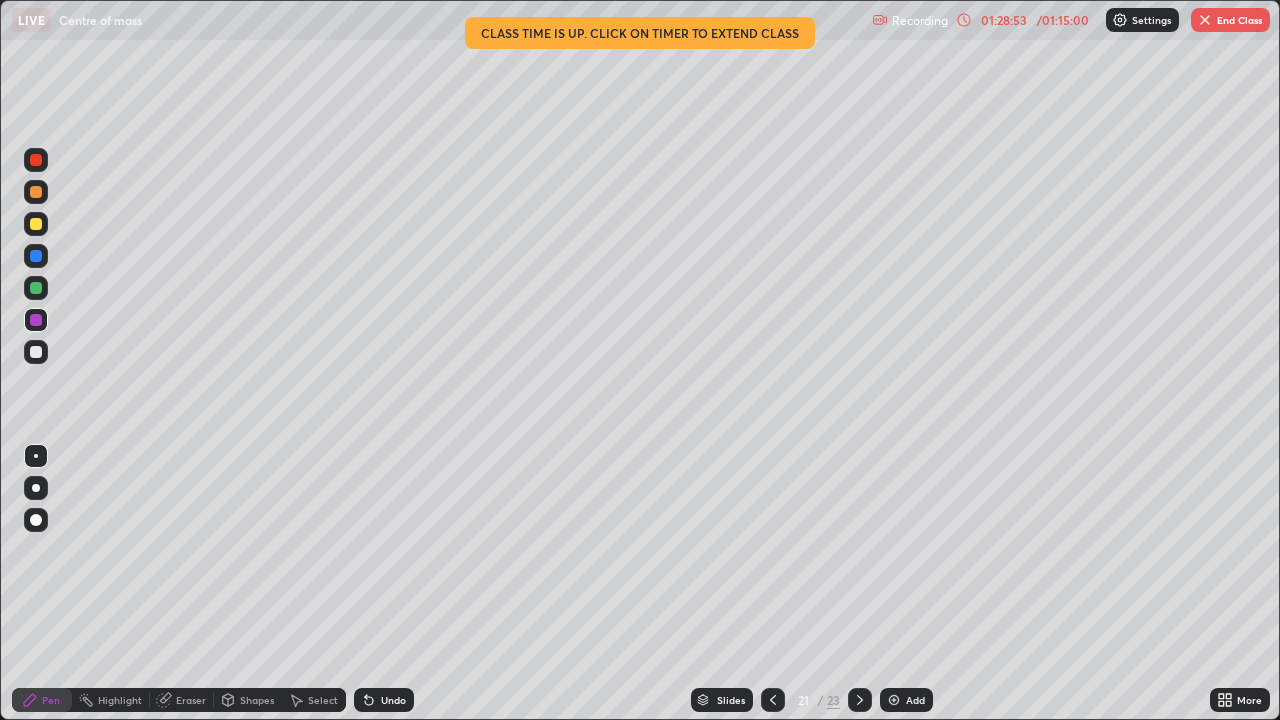 click at bounding box center [36, 288] 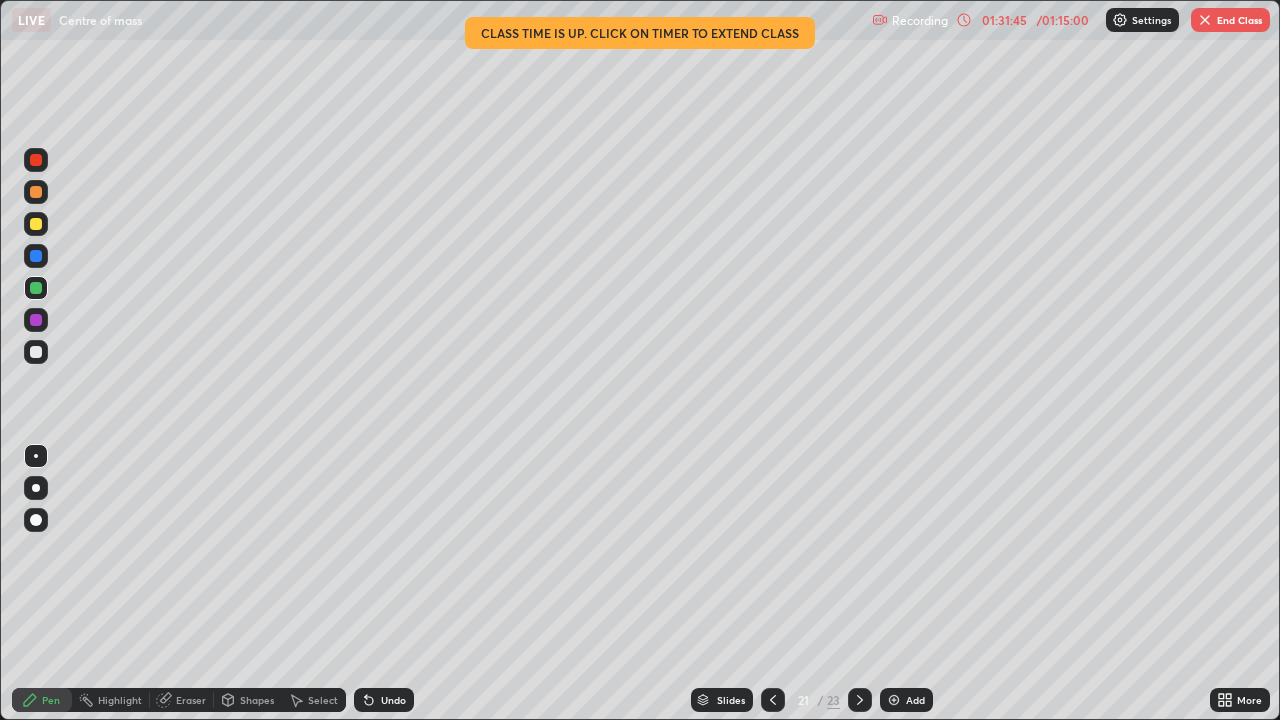 click on "End Class" at bounding box center (1230, 20) 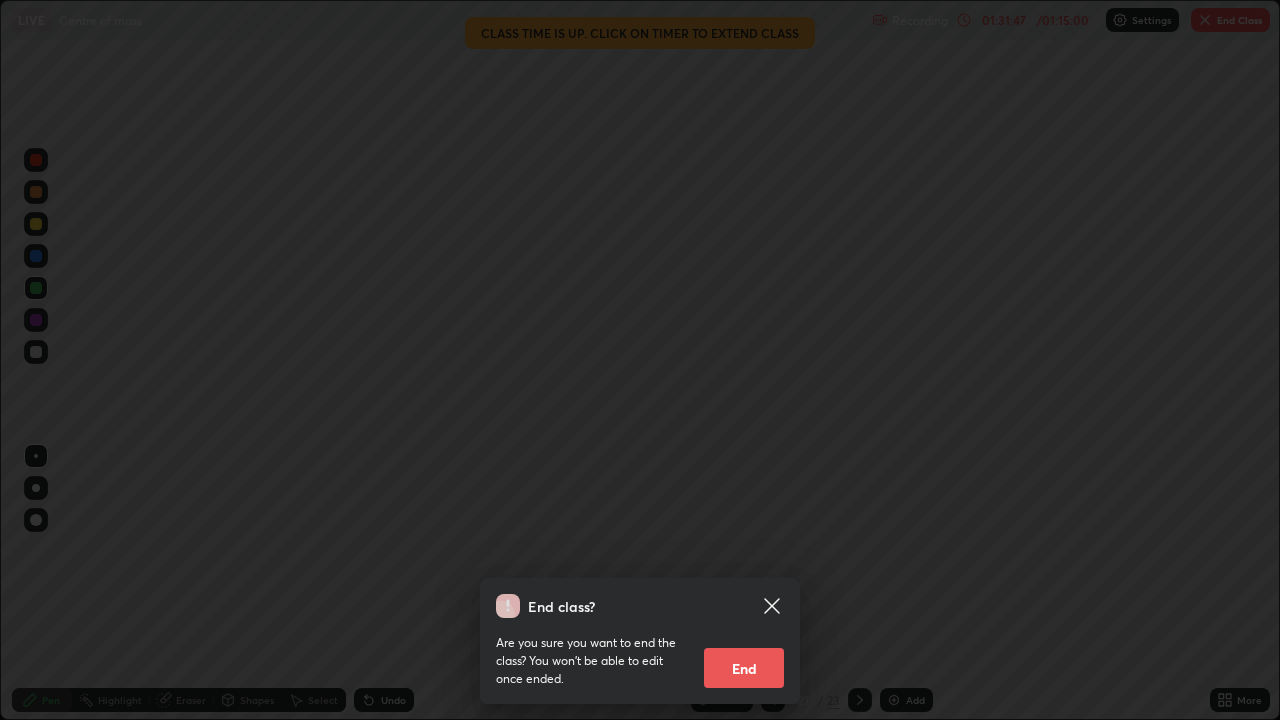 click on "End" at bounding box center (744, 668) 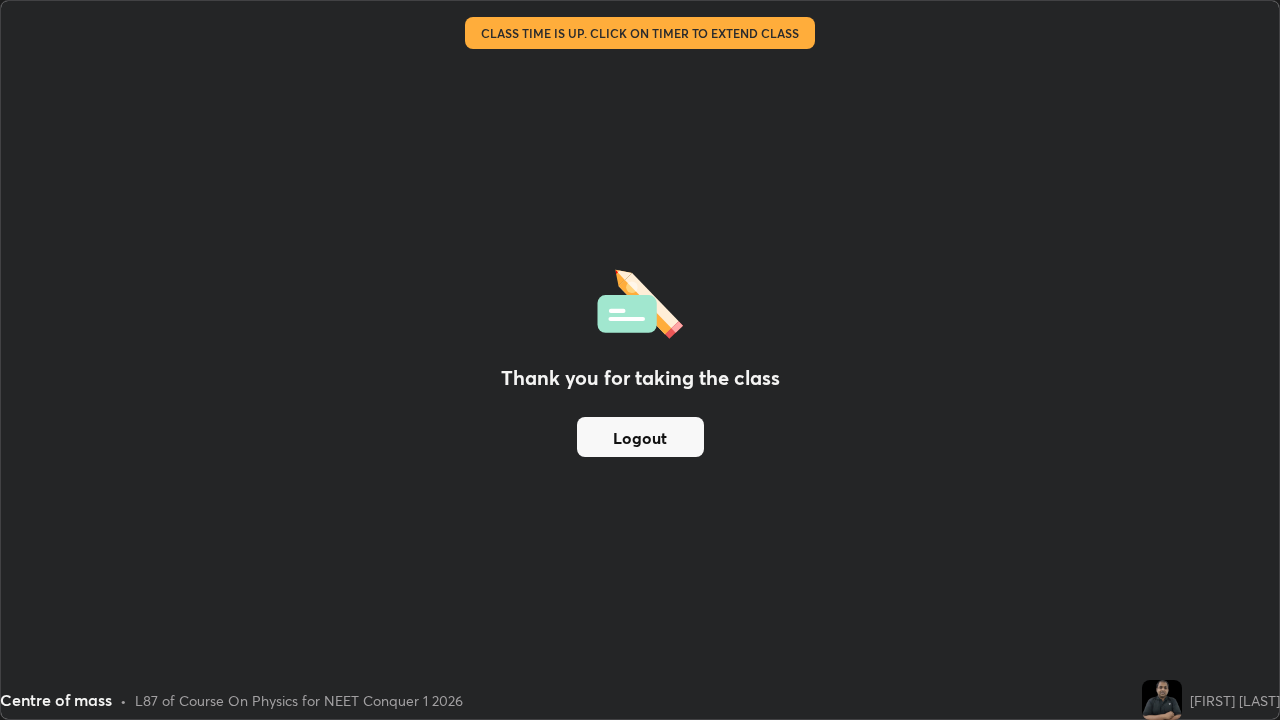 click on "Thank you for taking the class Logout" at bounding box center (640, 360) 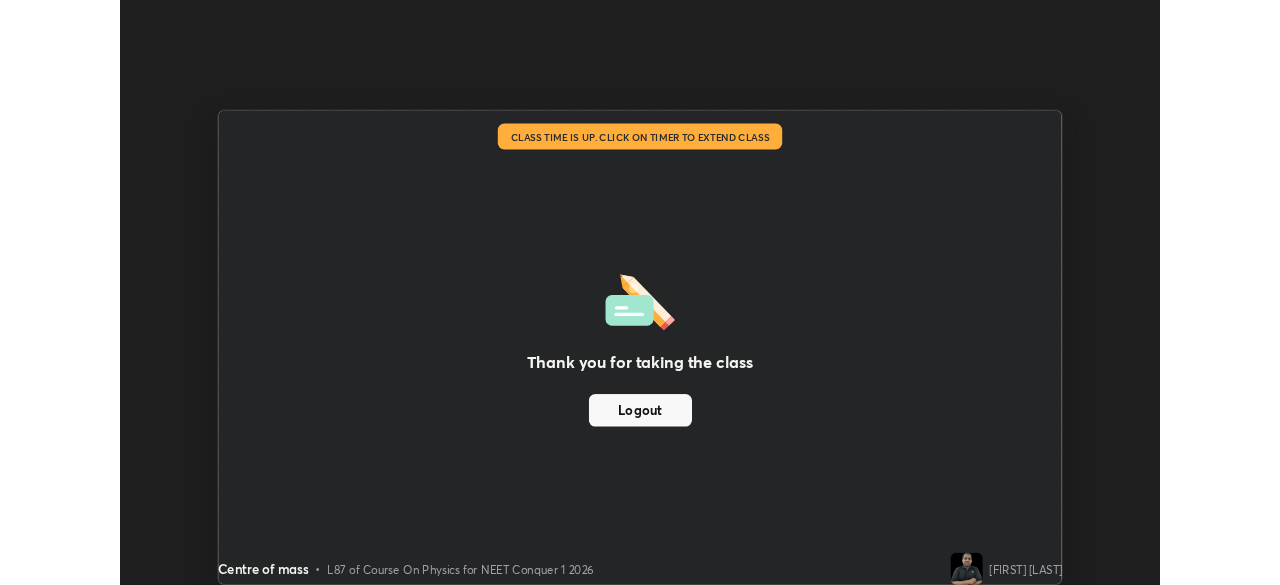 scroll, scrollTop: 585, scrollLeft: 1280, axis: both 